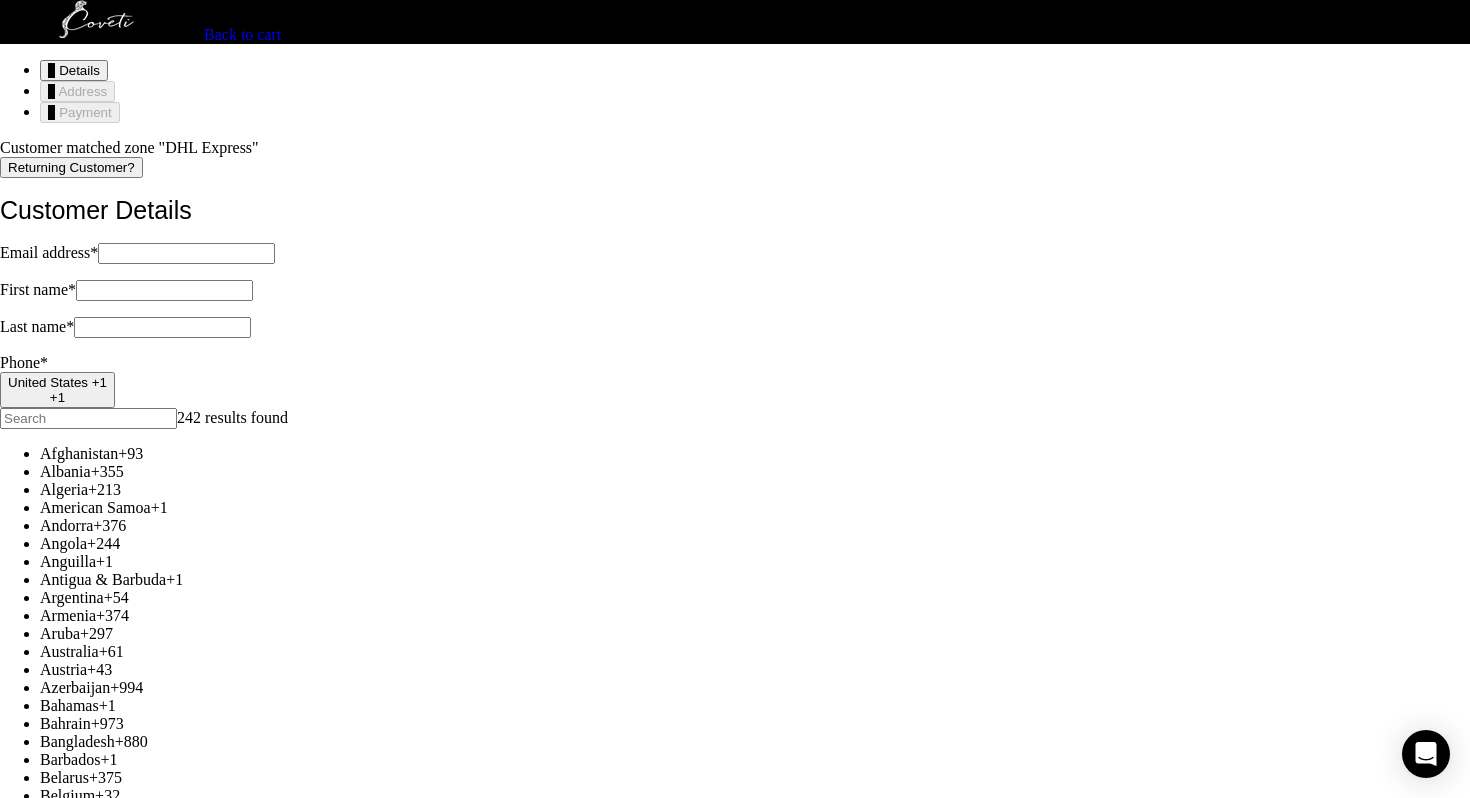 scroll, scrollTop: 0, scrollLeft: 0, axis: both 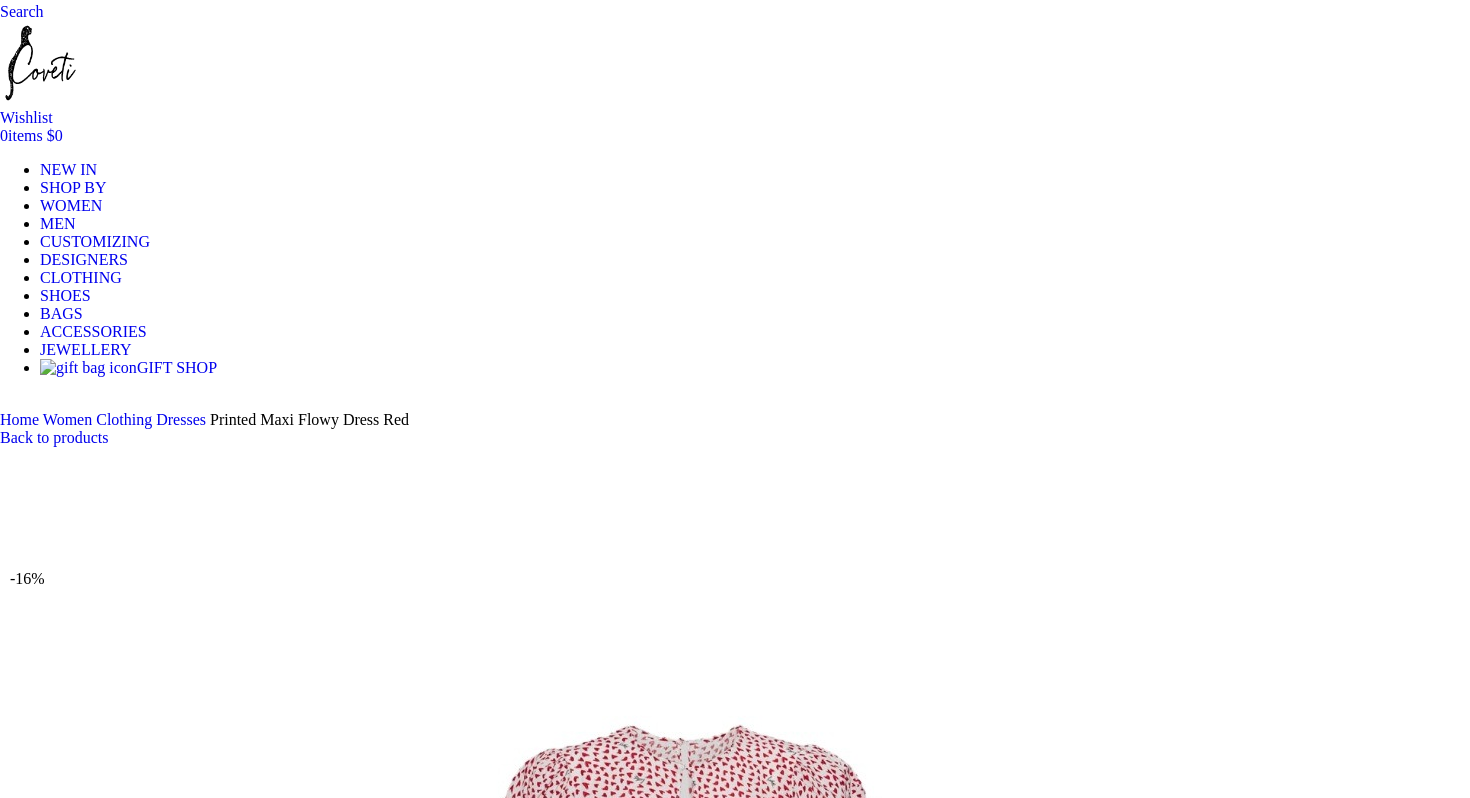 click on "Choose an option 4 UK 6 UK 8 UK 10 UK 12 UK 14 UK" at bounding box center [108, 10337] 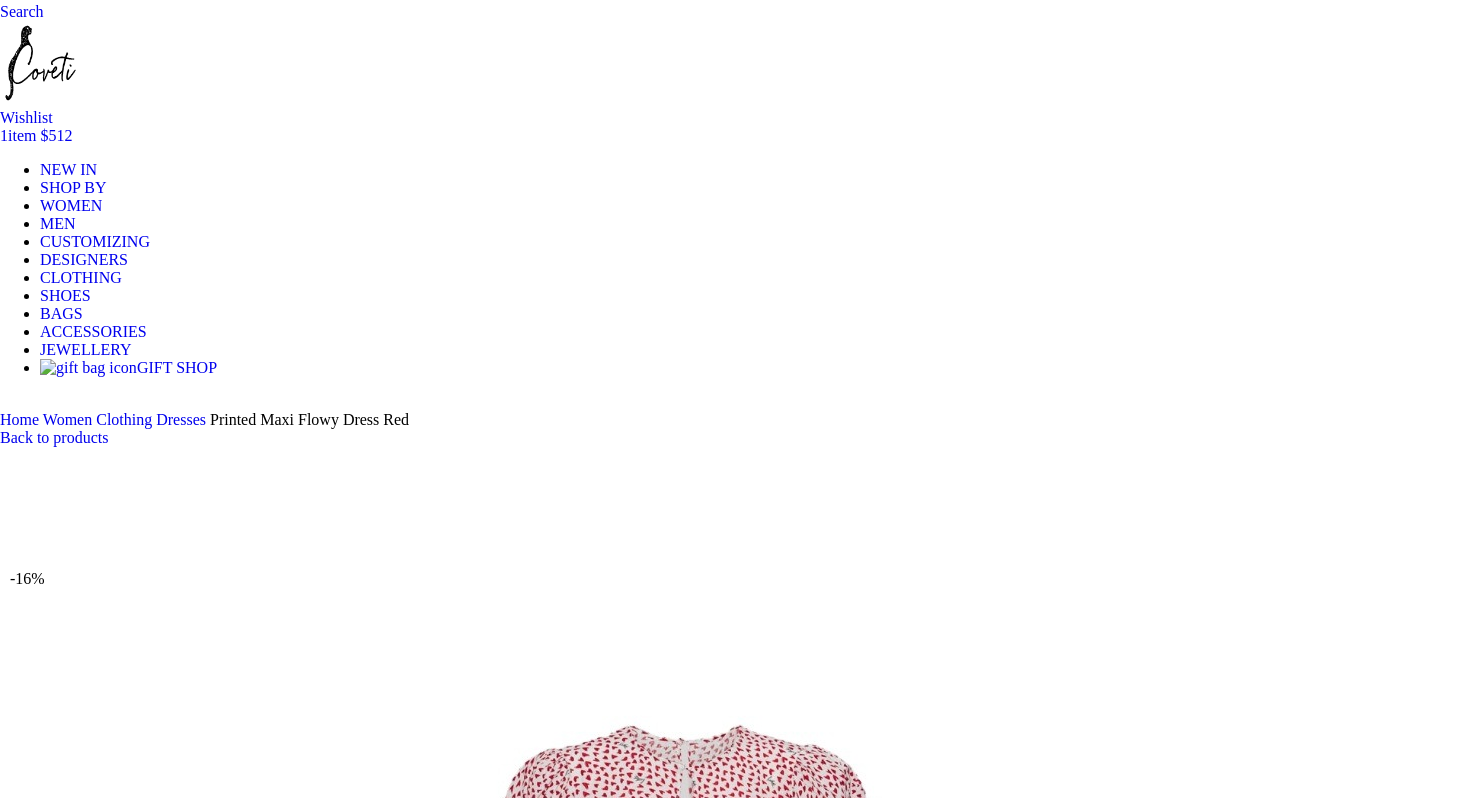 scroll, scrollTop: 200, scrollLeft: 0, axis: vertical 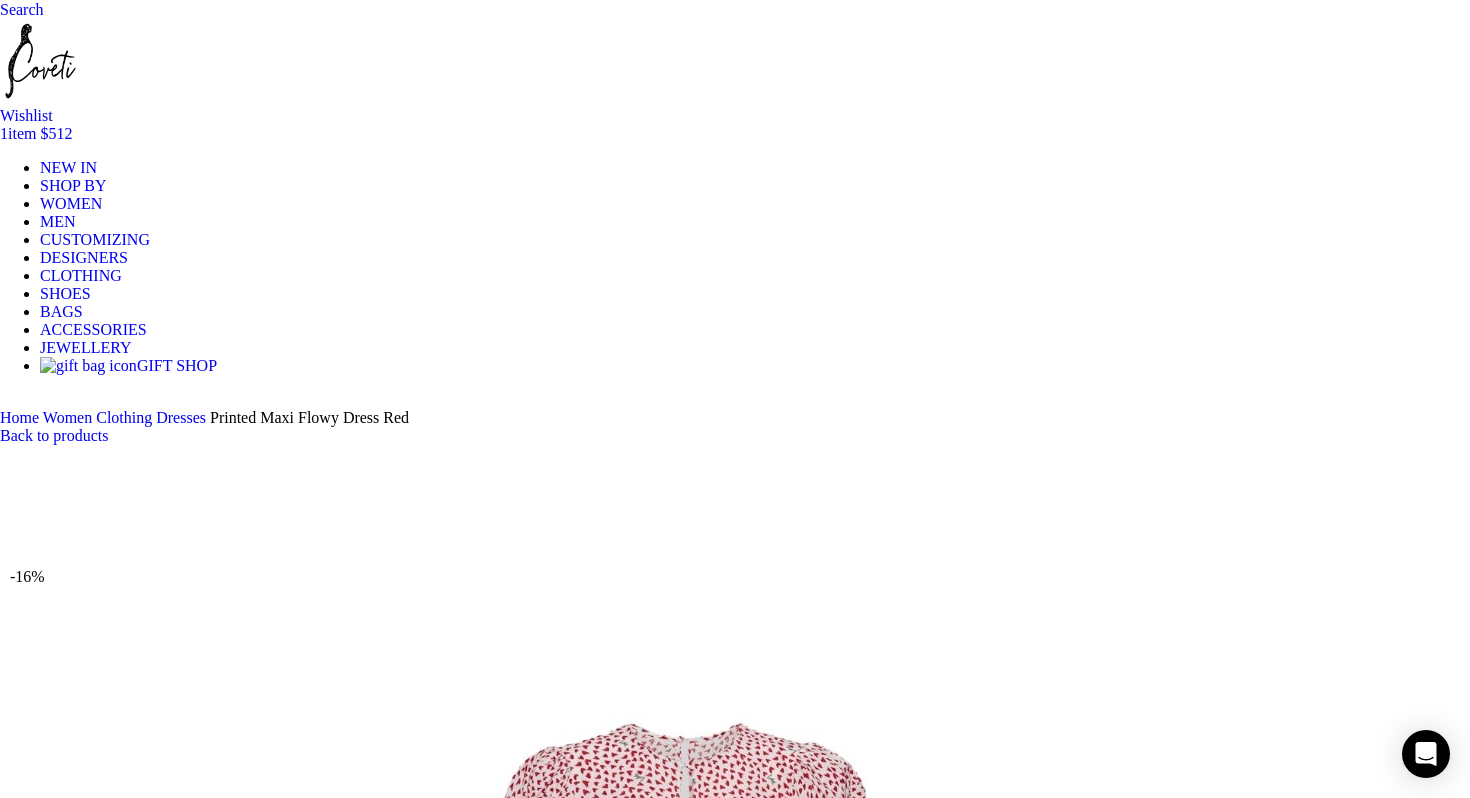 select on "6-uk" 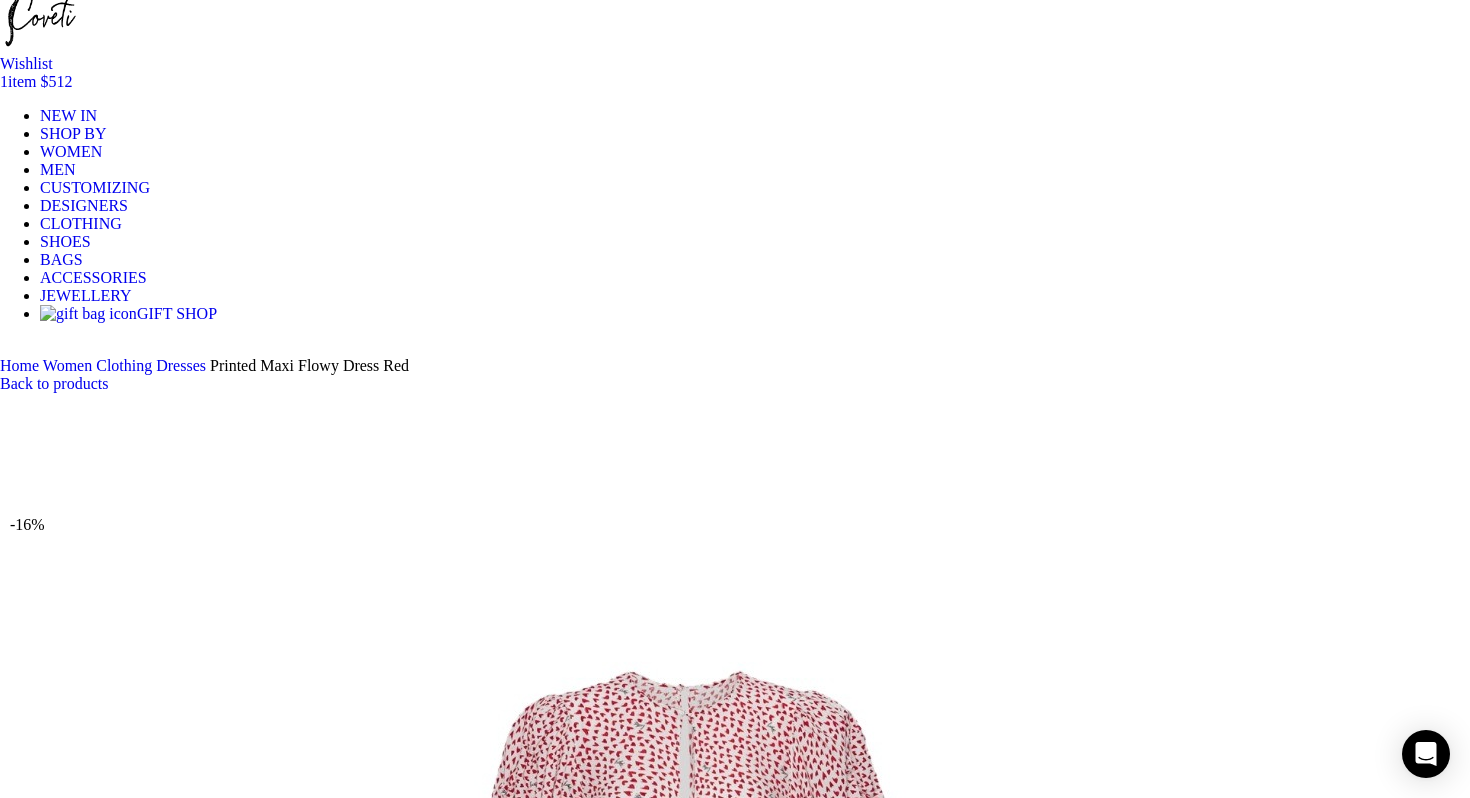 scroll, scrollTop: 253, scrollLeft: 0, axis: vertical 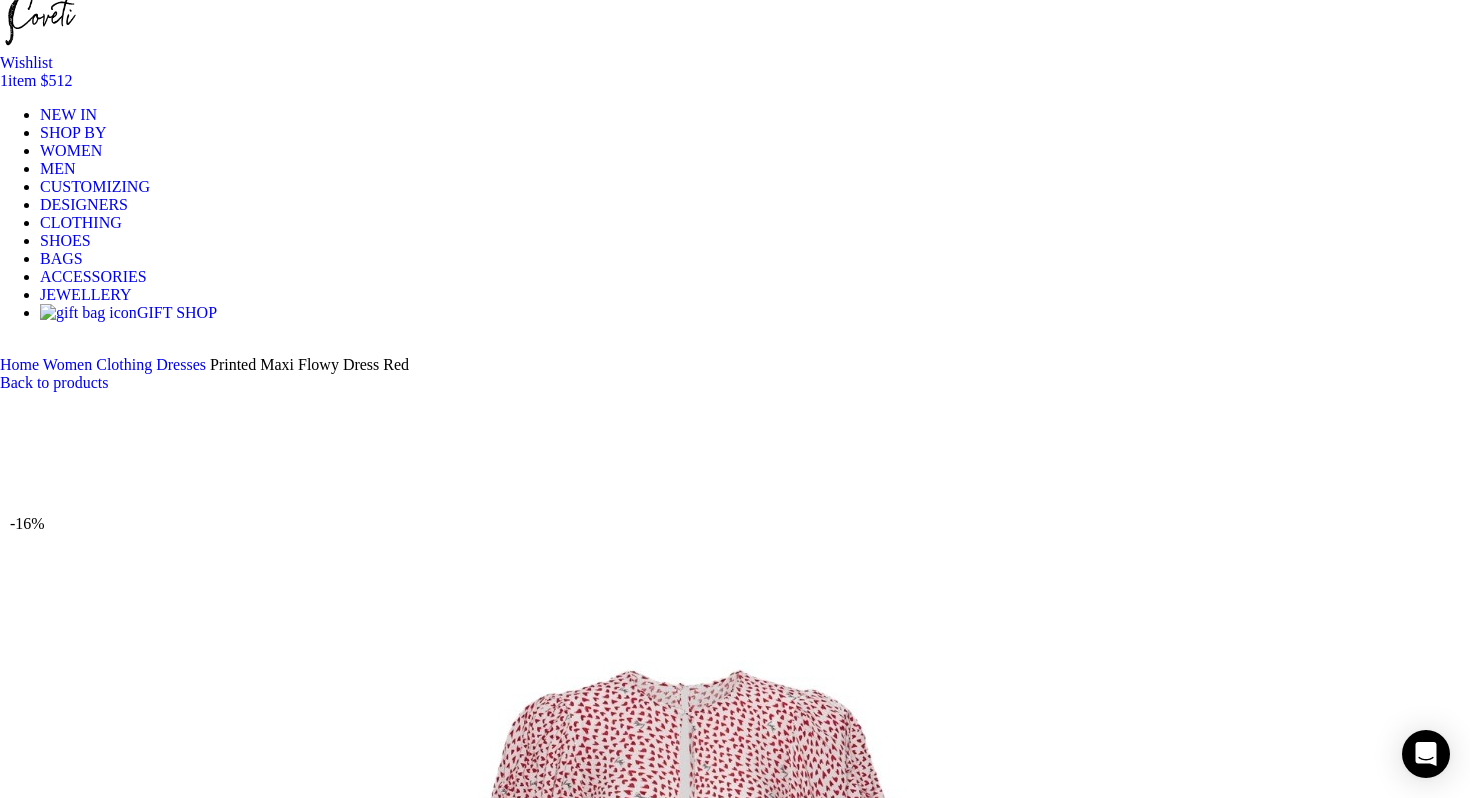 click on "Add to cart" at bounding box center [50, 2515] 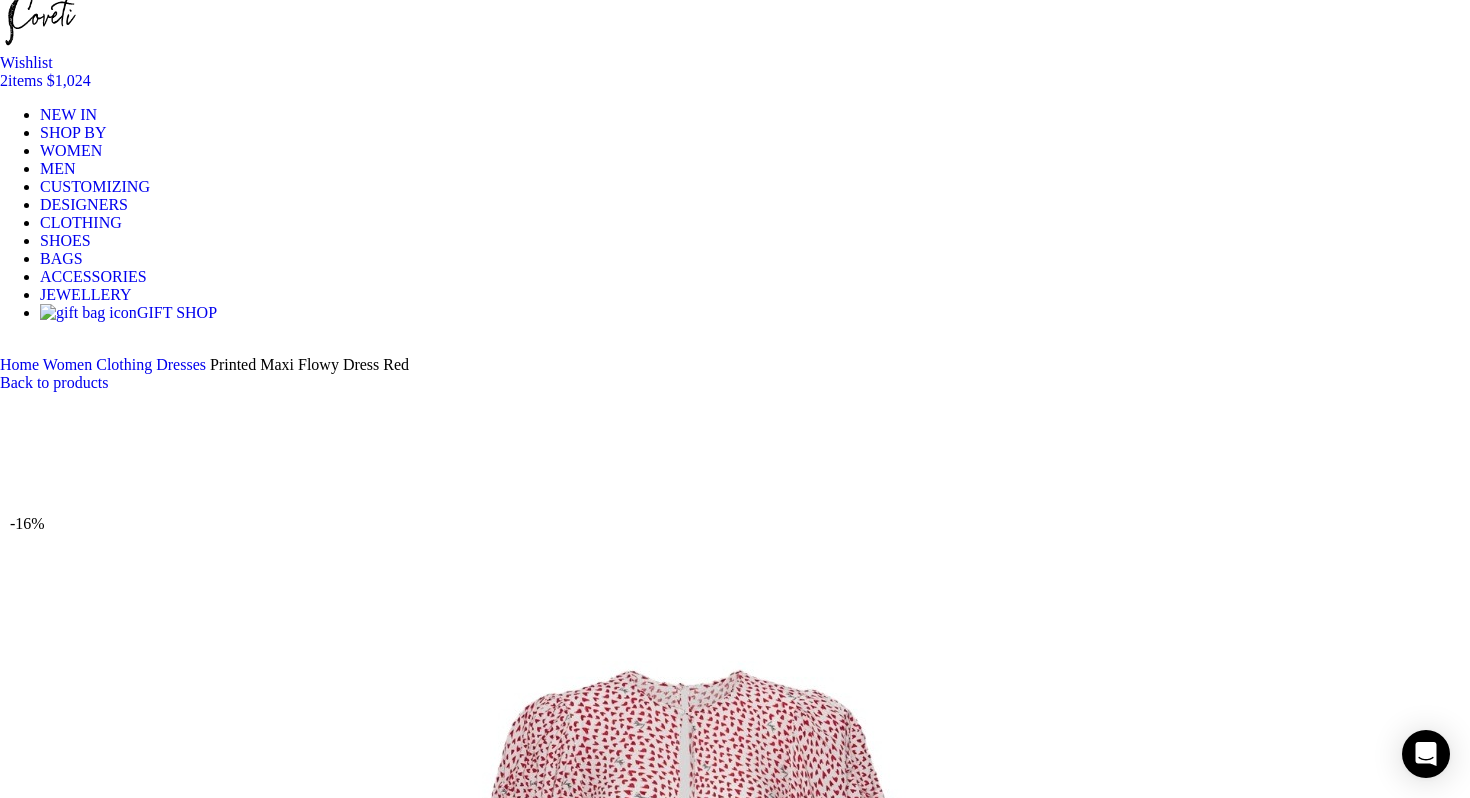 scroll, scrollTop: 0, scrollLeft: 210, axis: horizontal 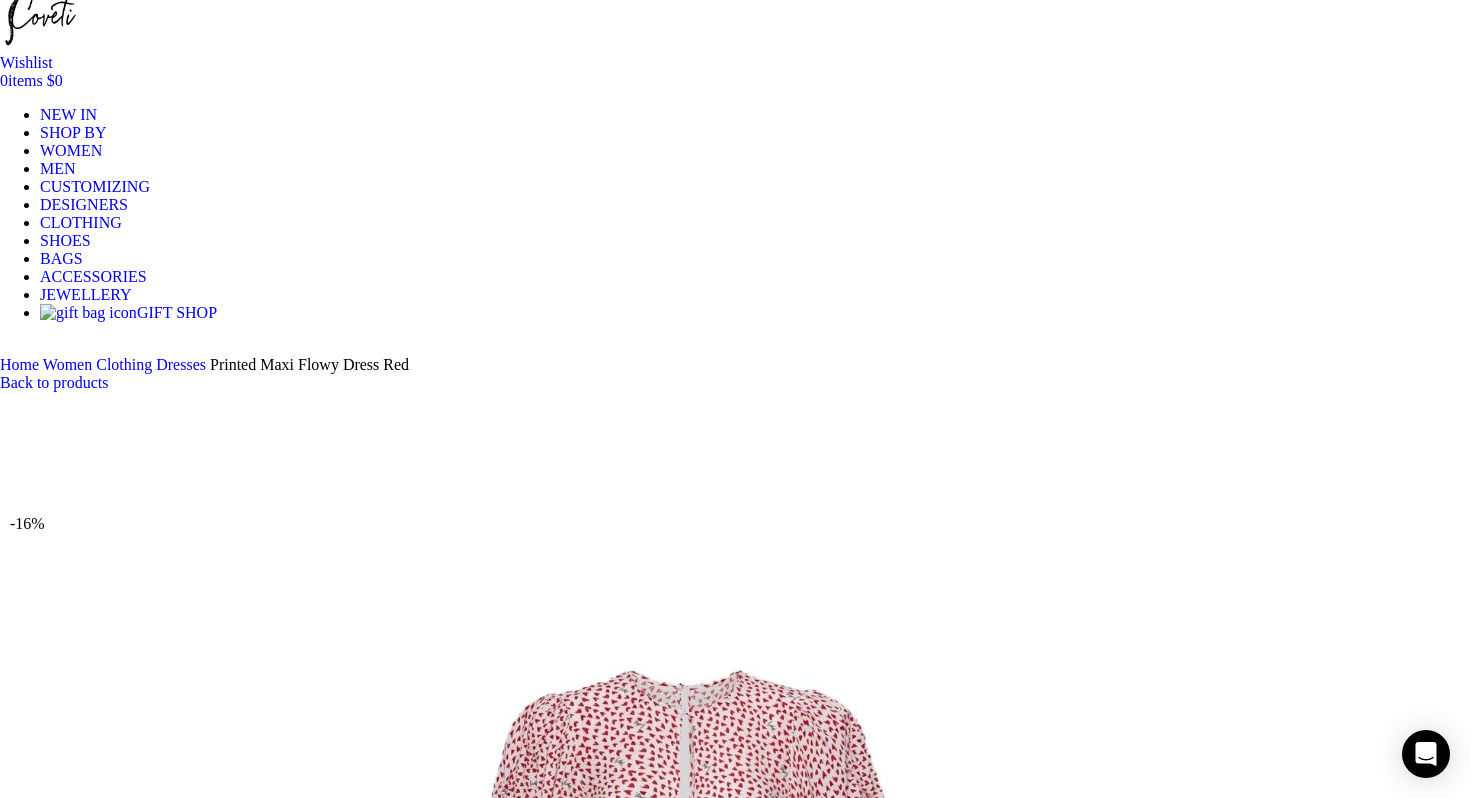 click on "Add to cart" at bounding box center [50, 2515] 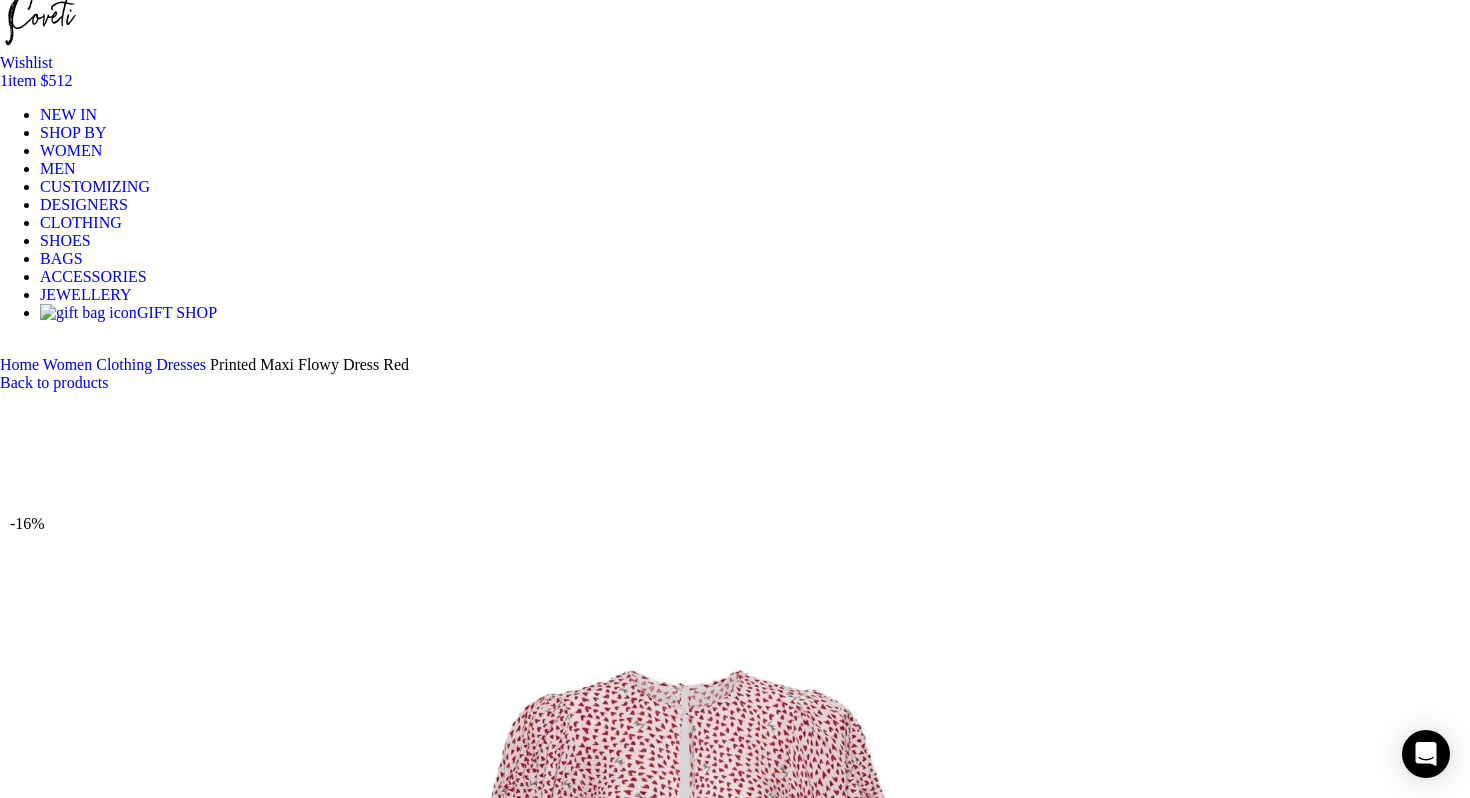 click on "1  item" at bounding box center (20, -116) 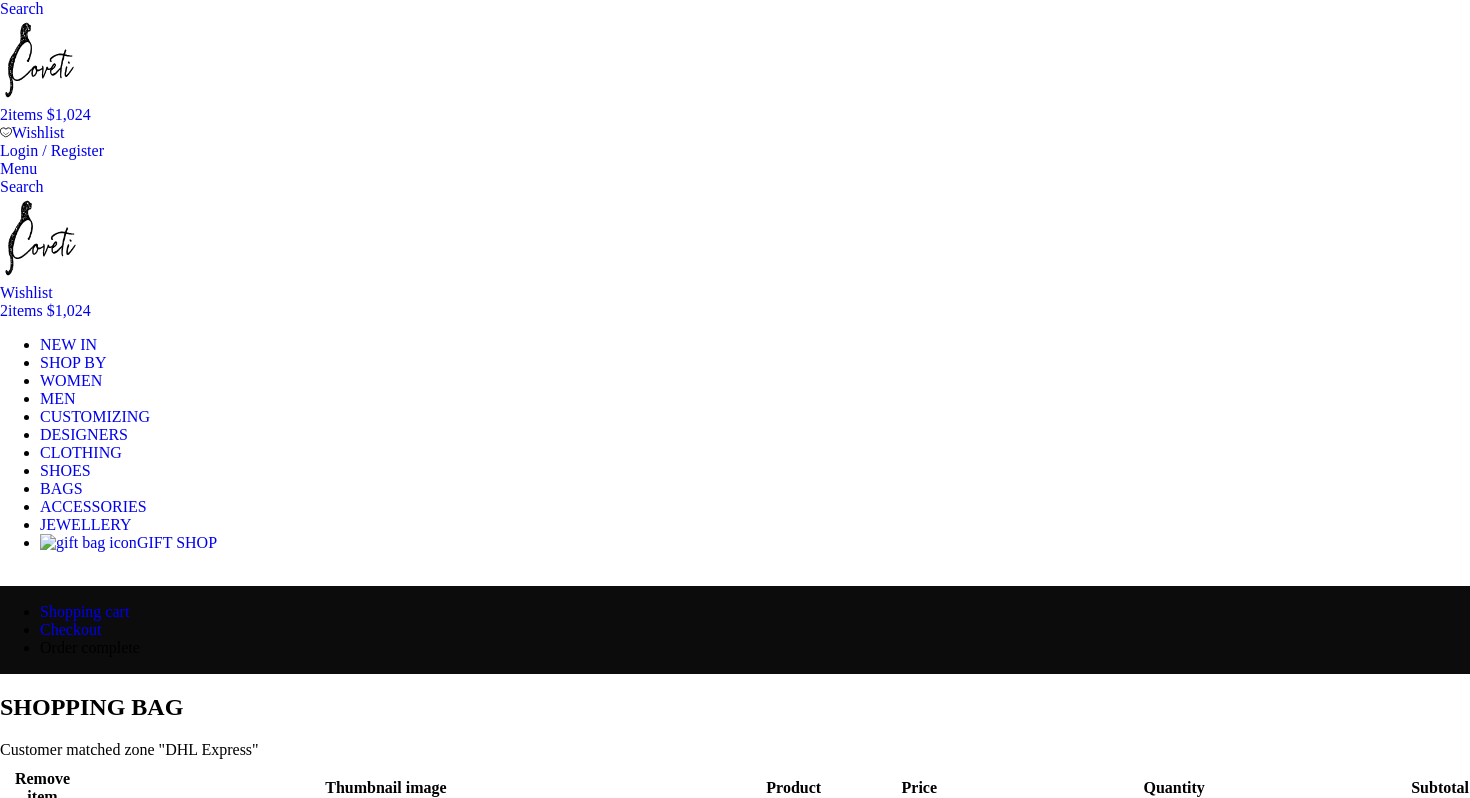 scroll, scrollTop: 0, scrollLeft: 0, axis: both 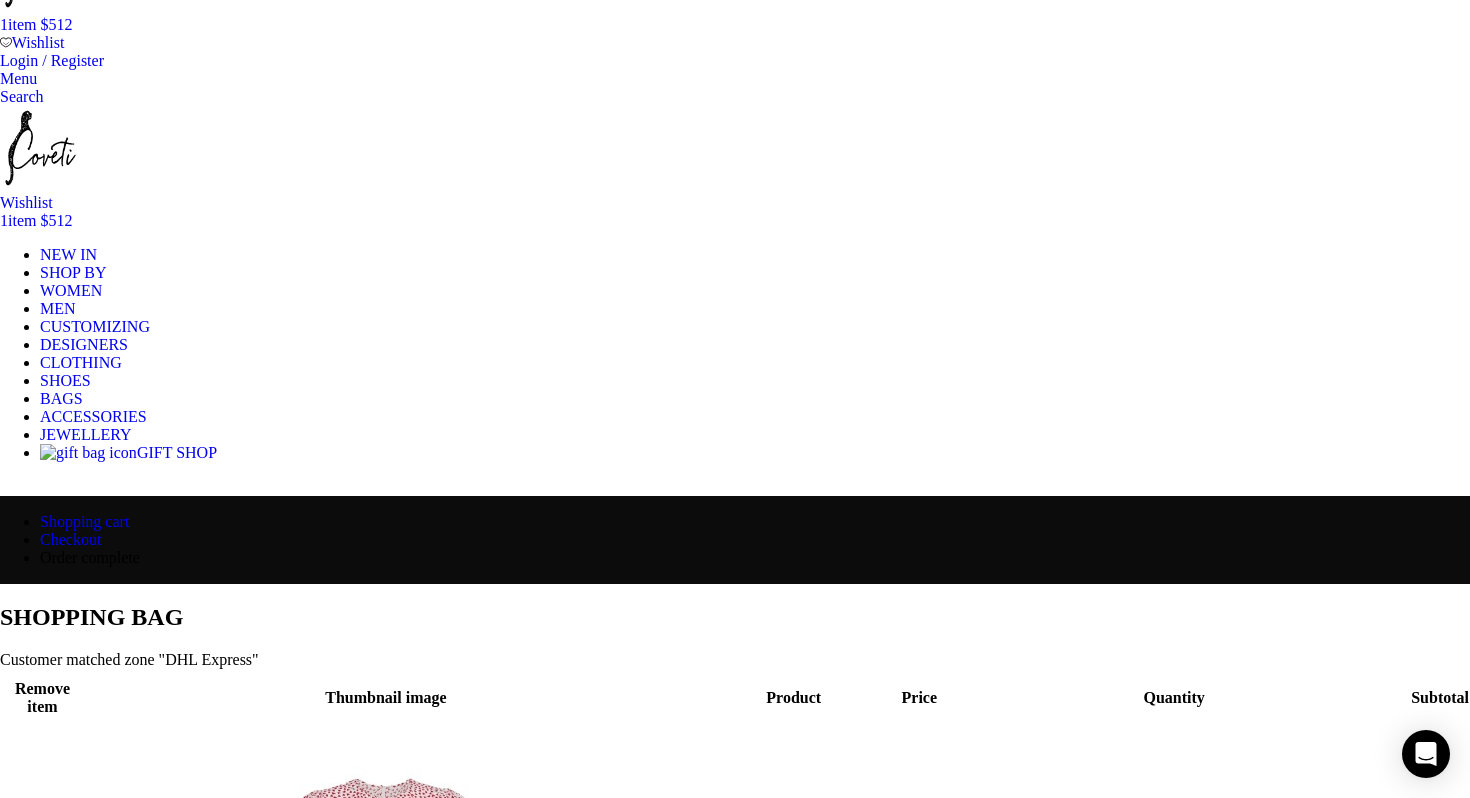 click on "-" at bounding box center [949, 1009] 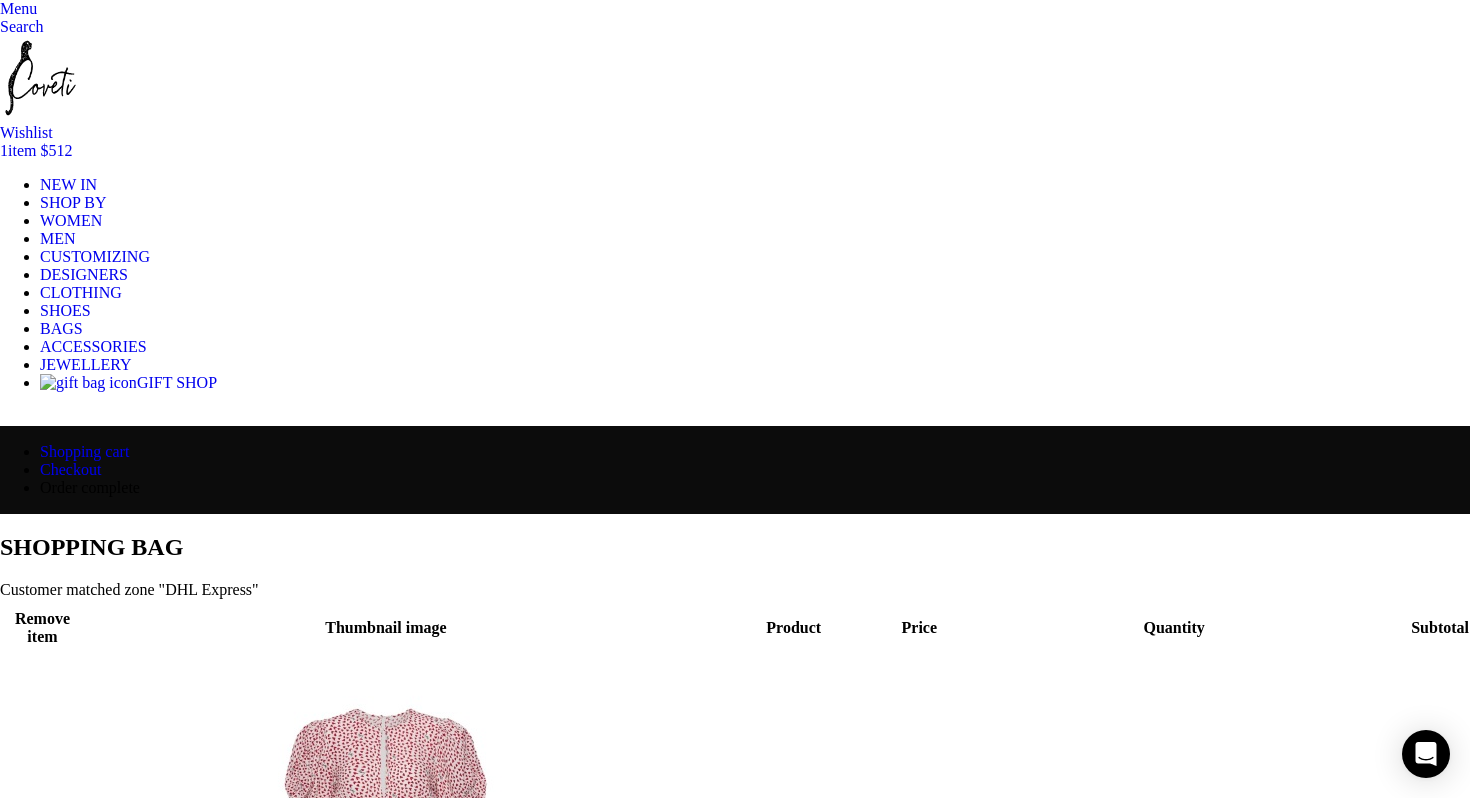 scroll, scrollTop: 184, scrollLeft: 0, axis: vertical 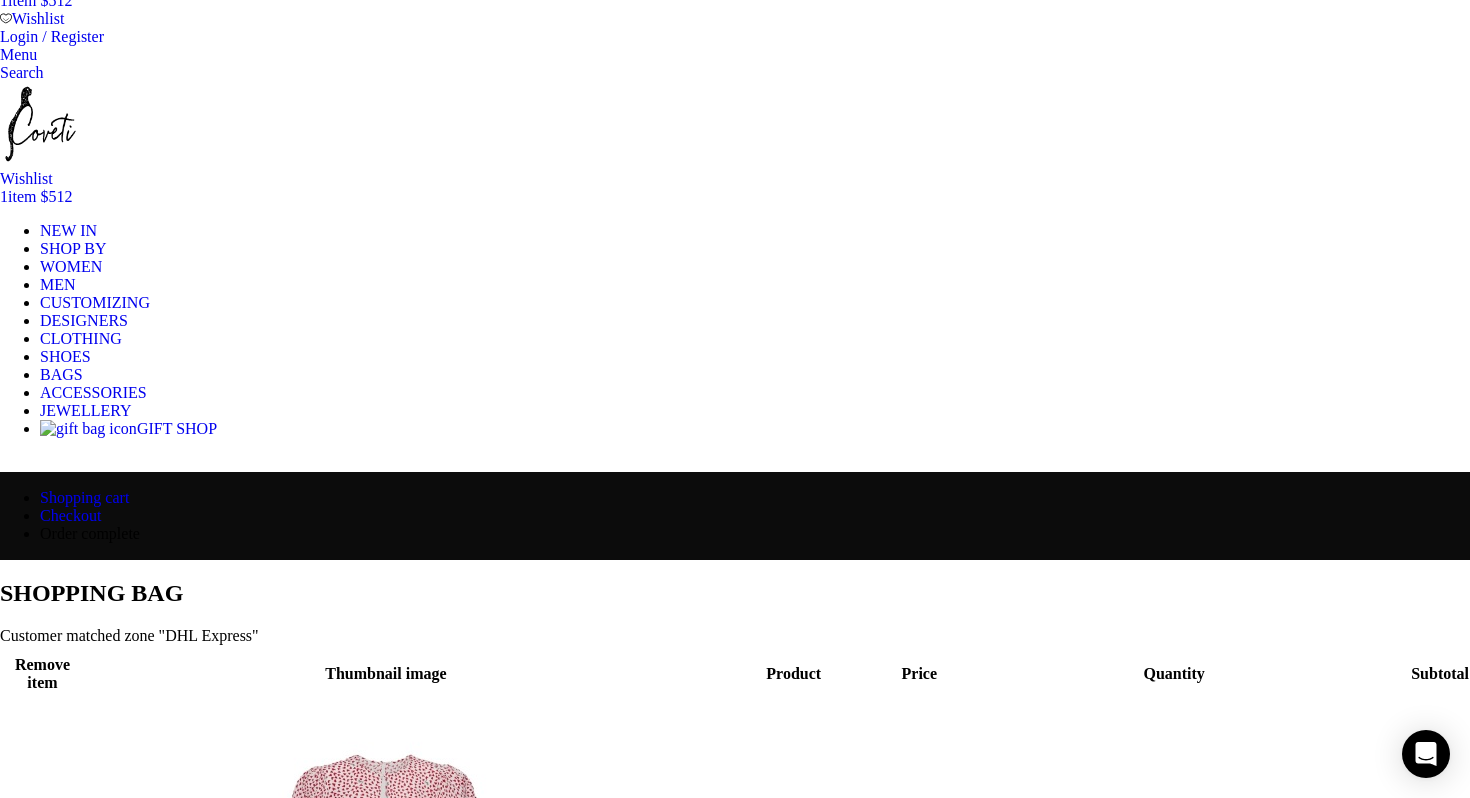 click at bounding box center [386, 994] 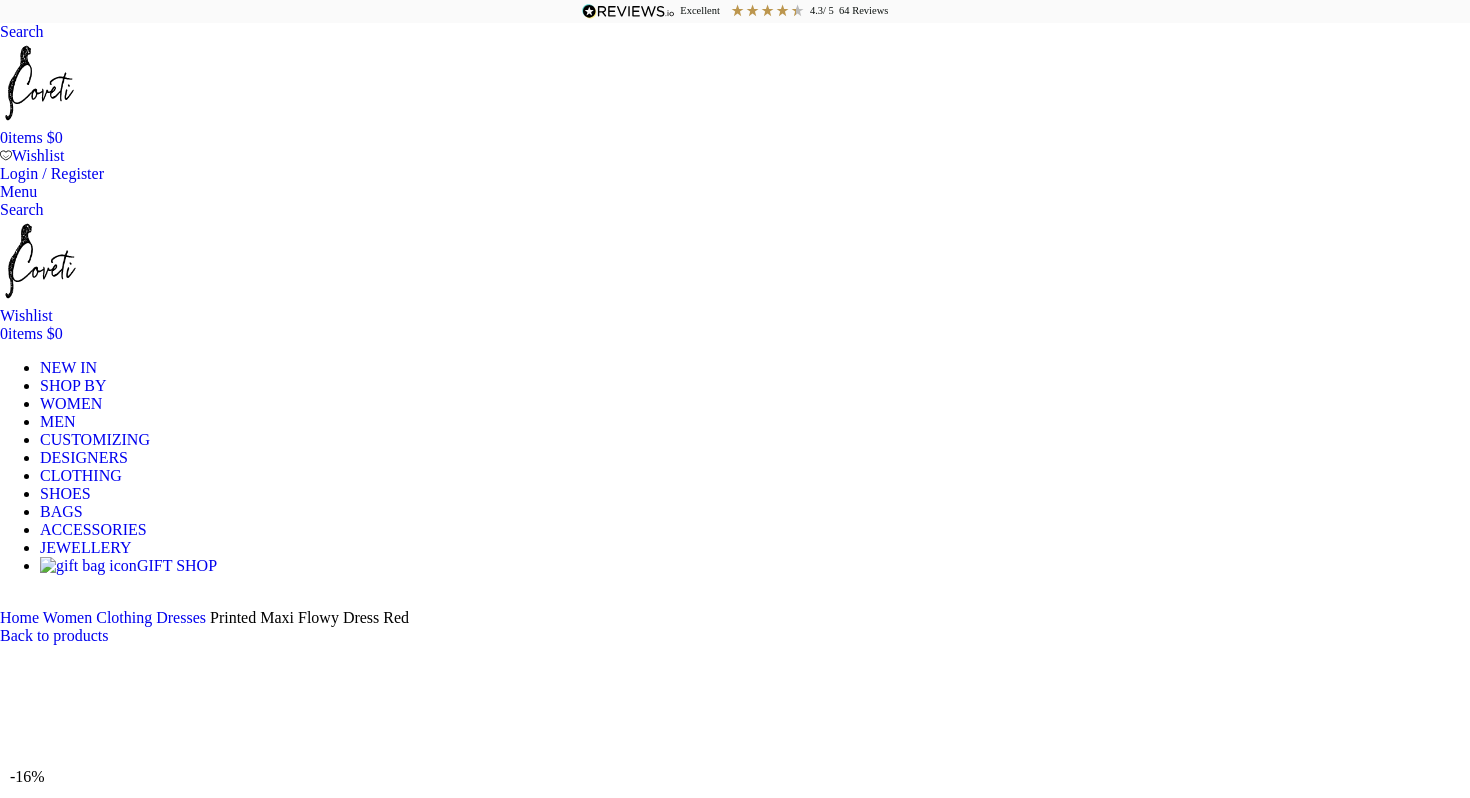 scroll, scrollTop: 0, scrollLeft: 0, axis: both 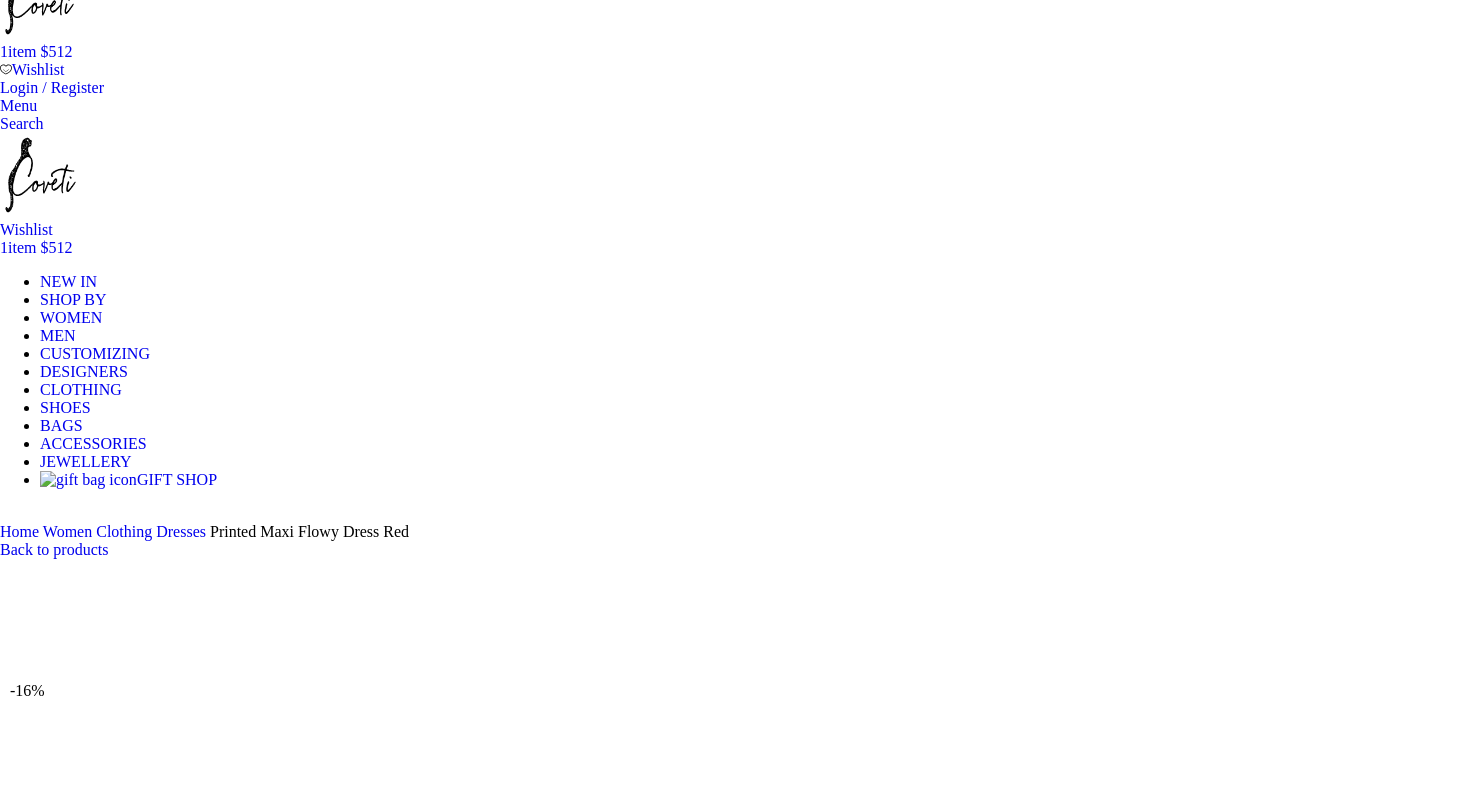 click at bounding box center [310, 8342] 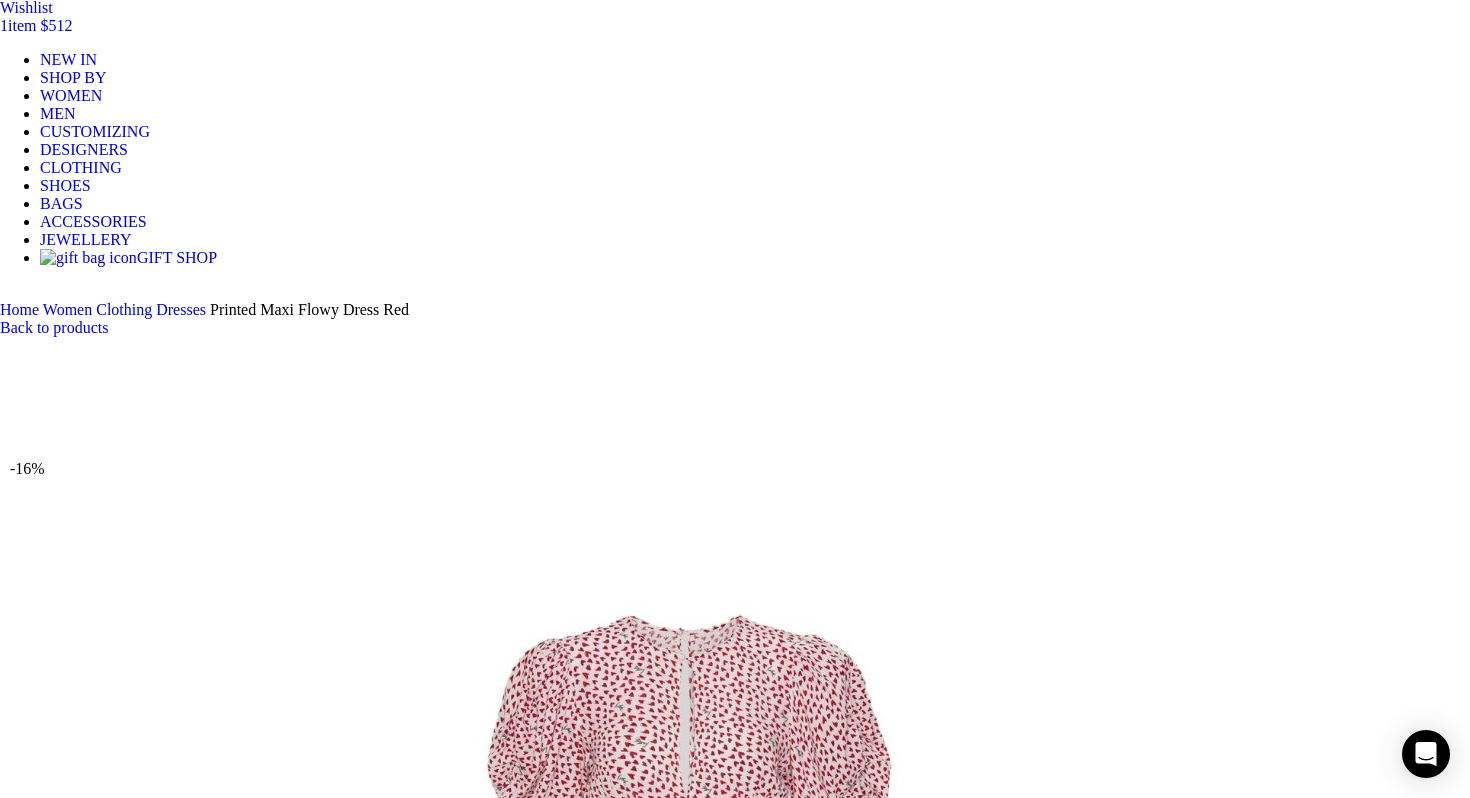 scroll, scrollTop: 307, scrollLeft: 0, axis: vertical 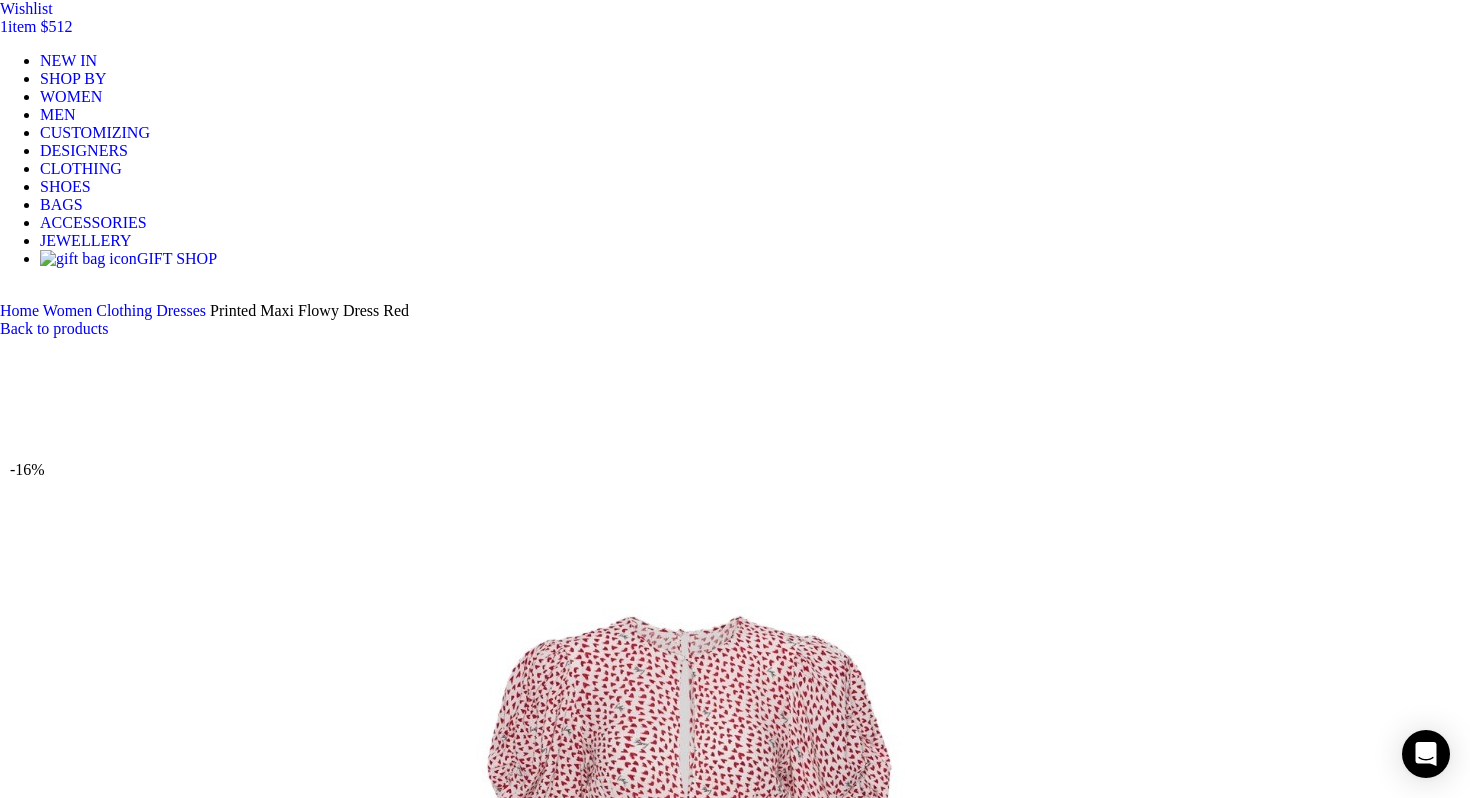 click at bounding box center [310, 1998] 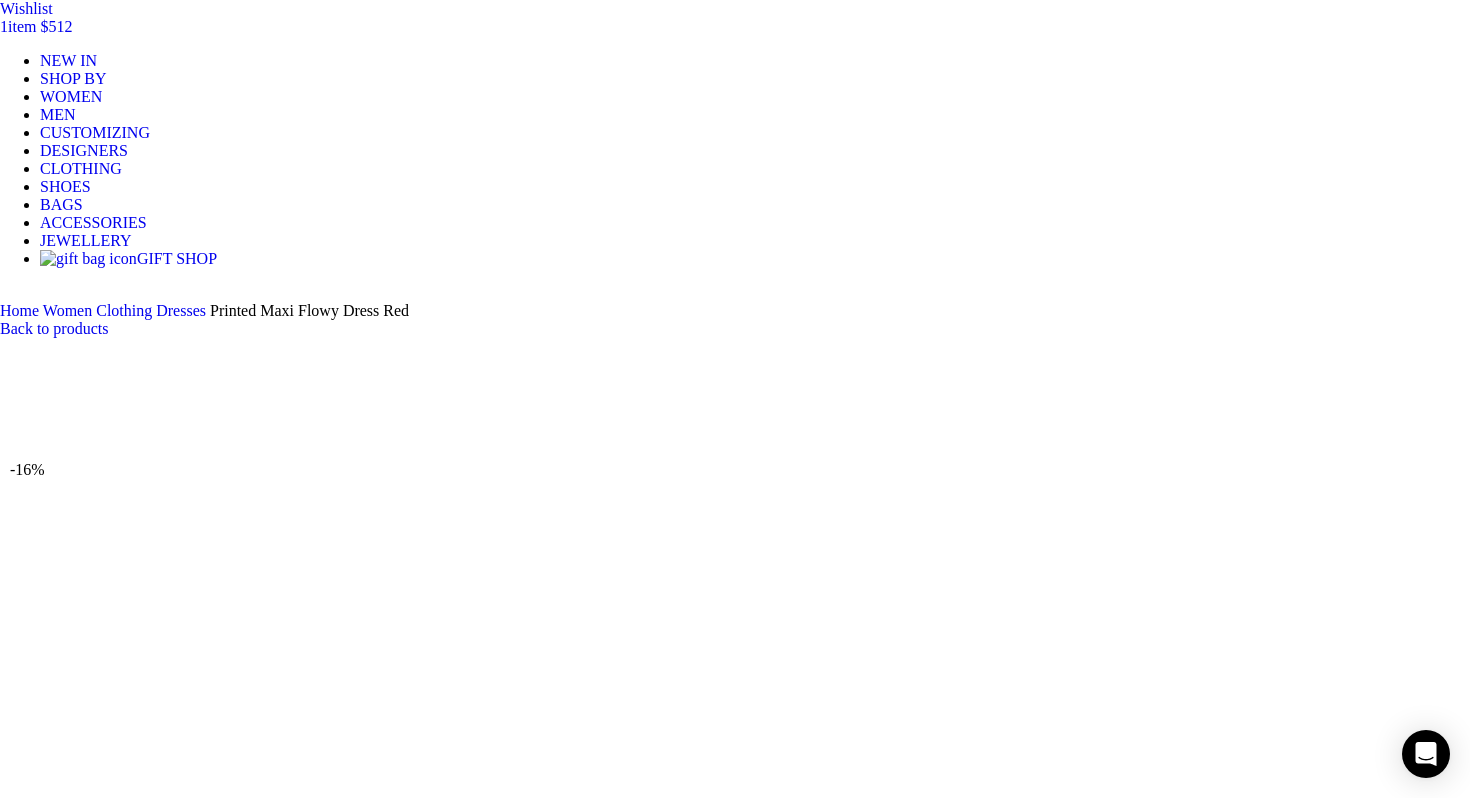 click on "1  item" at bounding box center [20, -170] 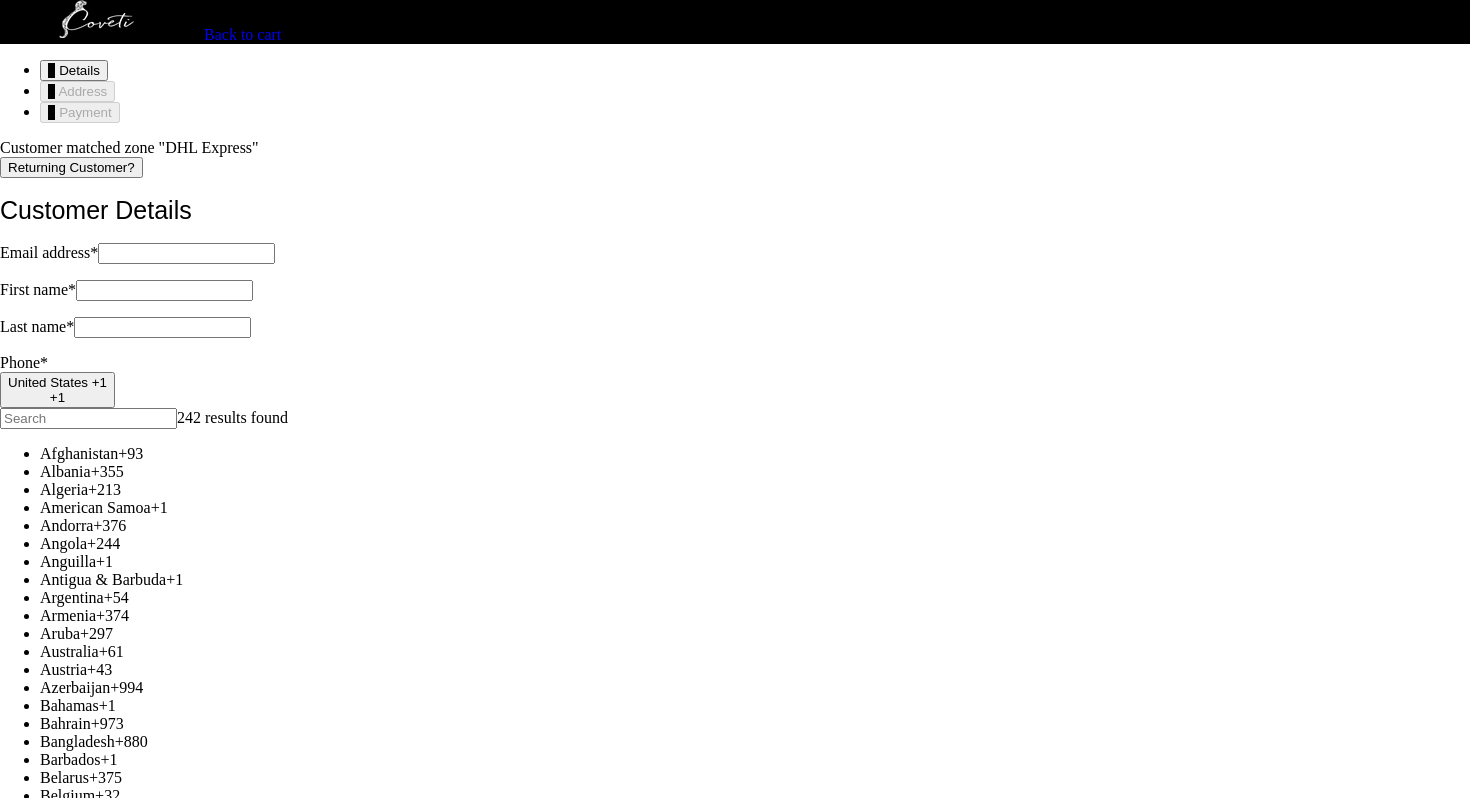 scroll, scrollTop: 0, scrollLeft: 0, axis: both 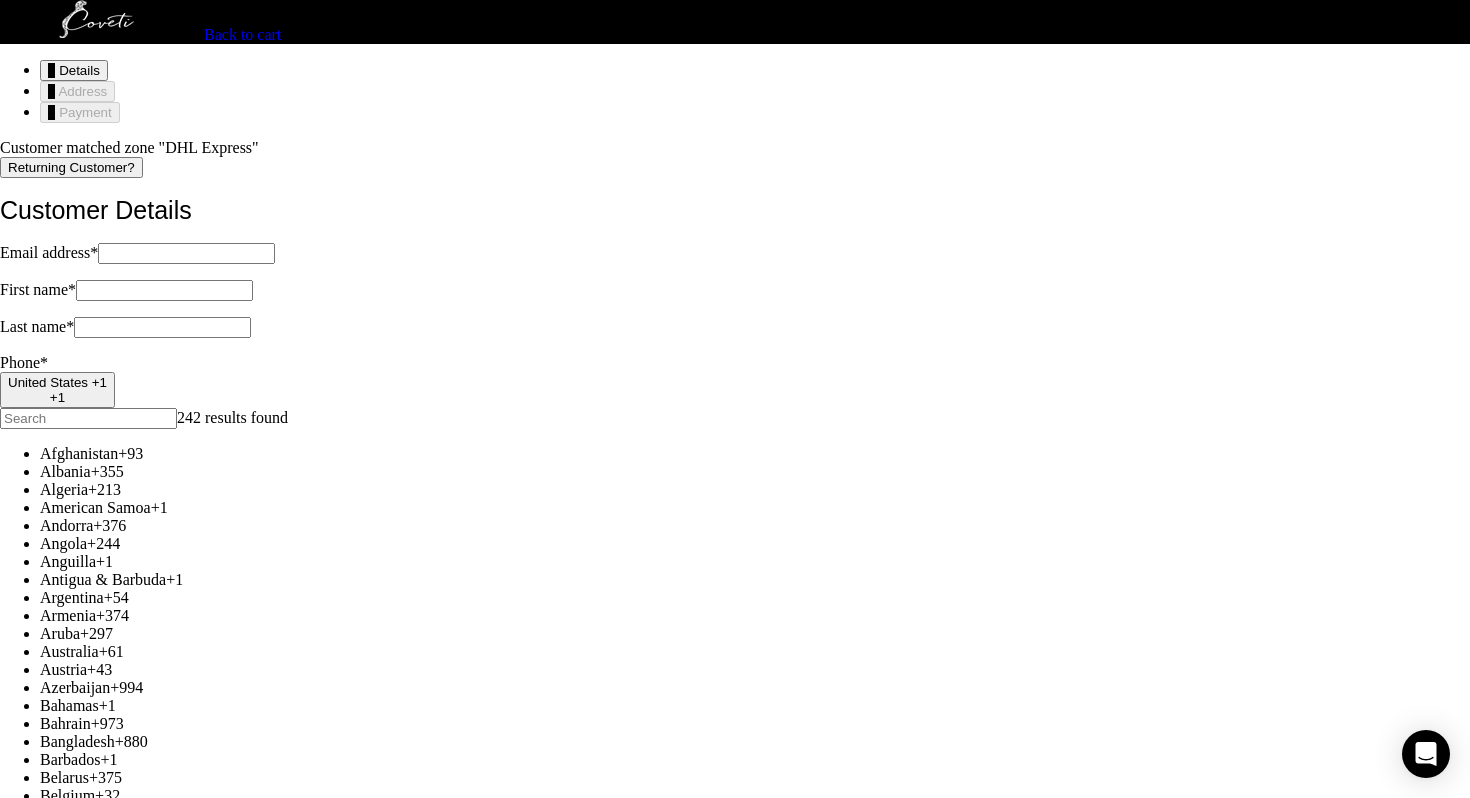 click on "Email address  *" at bounding box center [186, 253] 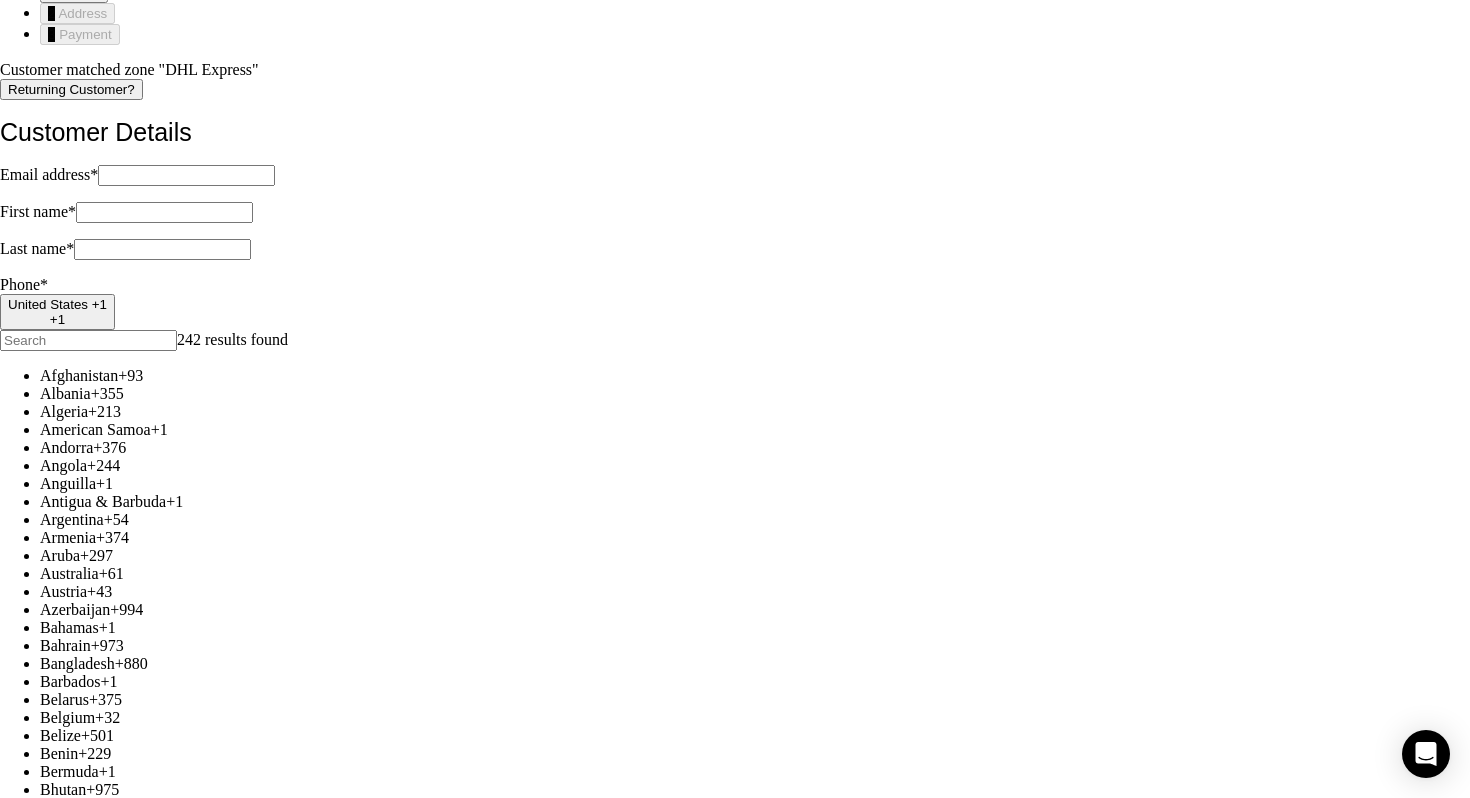 scroll, scrollTop: 72, scrollLeft: 0, axis: vertical 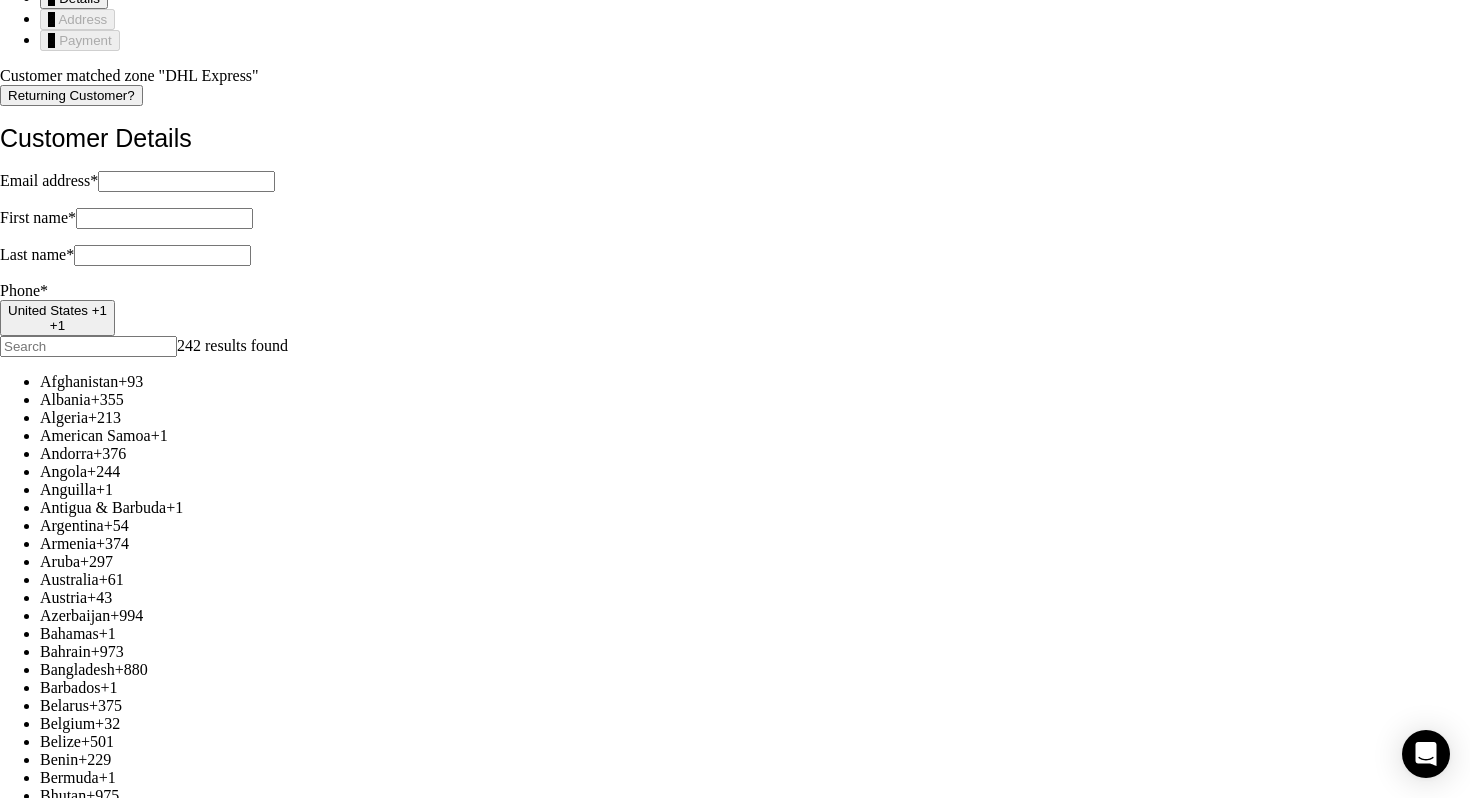 click on "Email address  *" at bounding box center [186, 181] 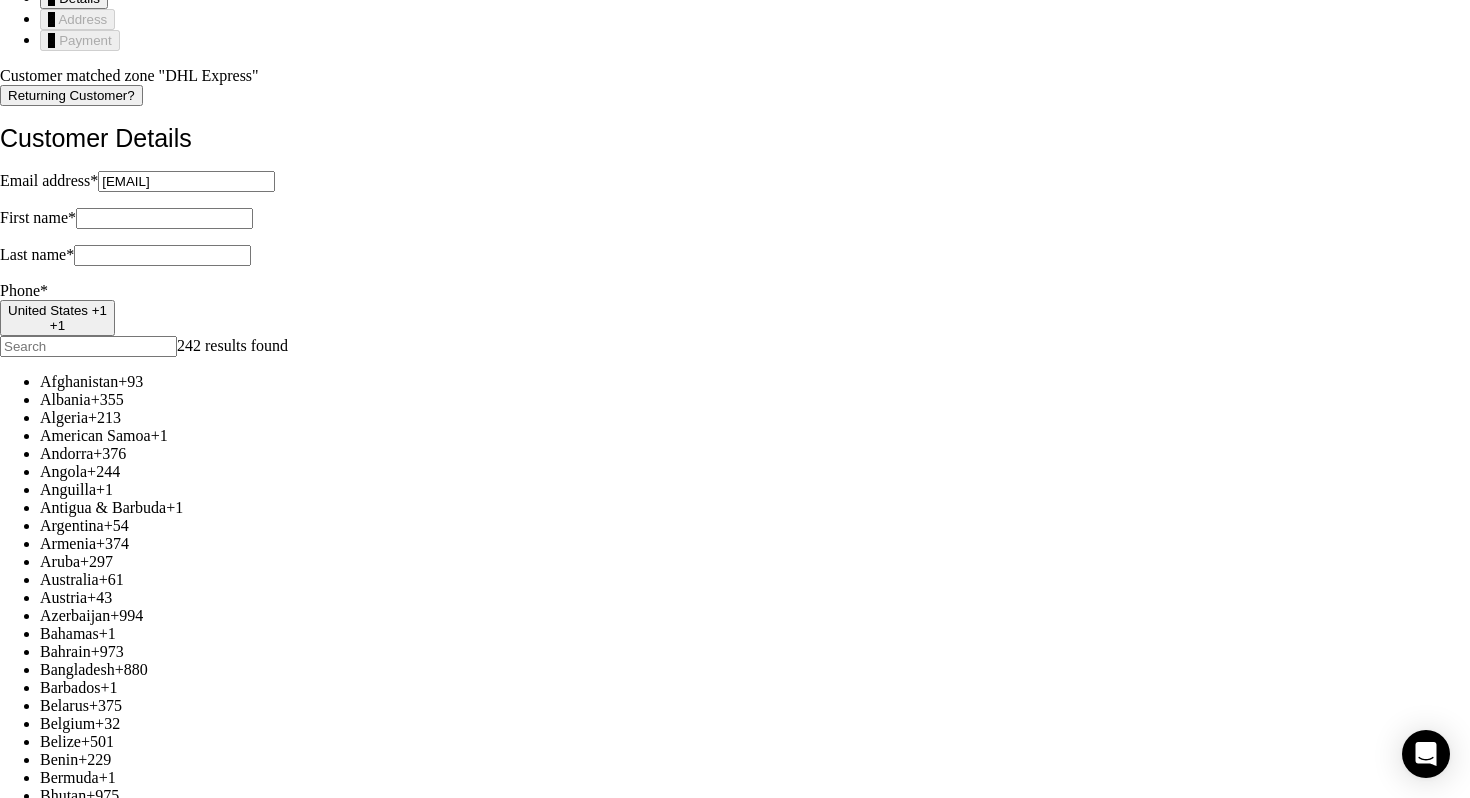 type on "Louise" 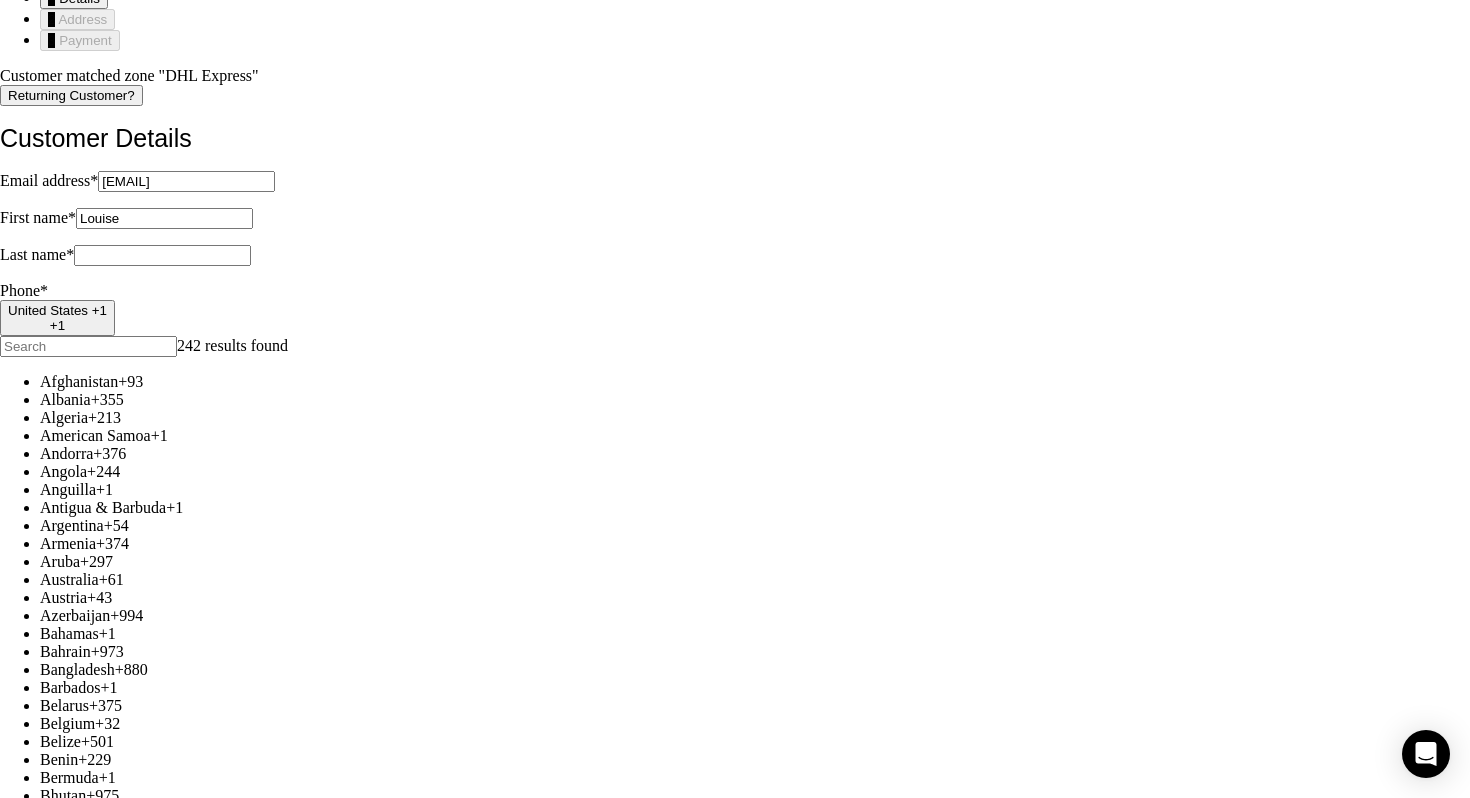 type on "De [LAST] [LAST]" 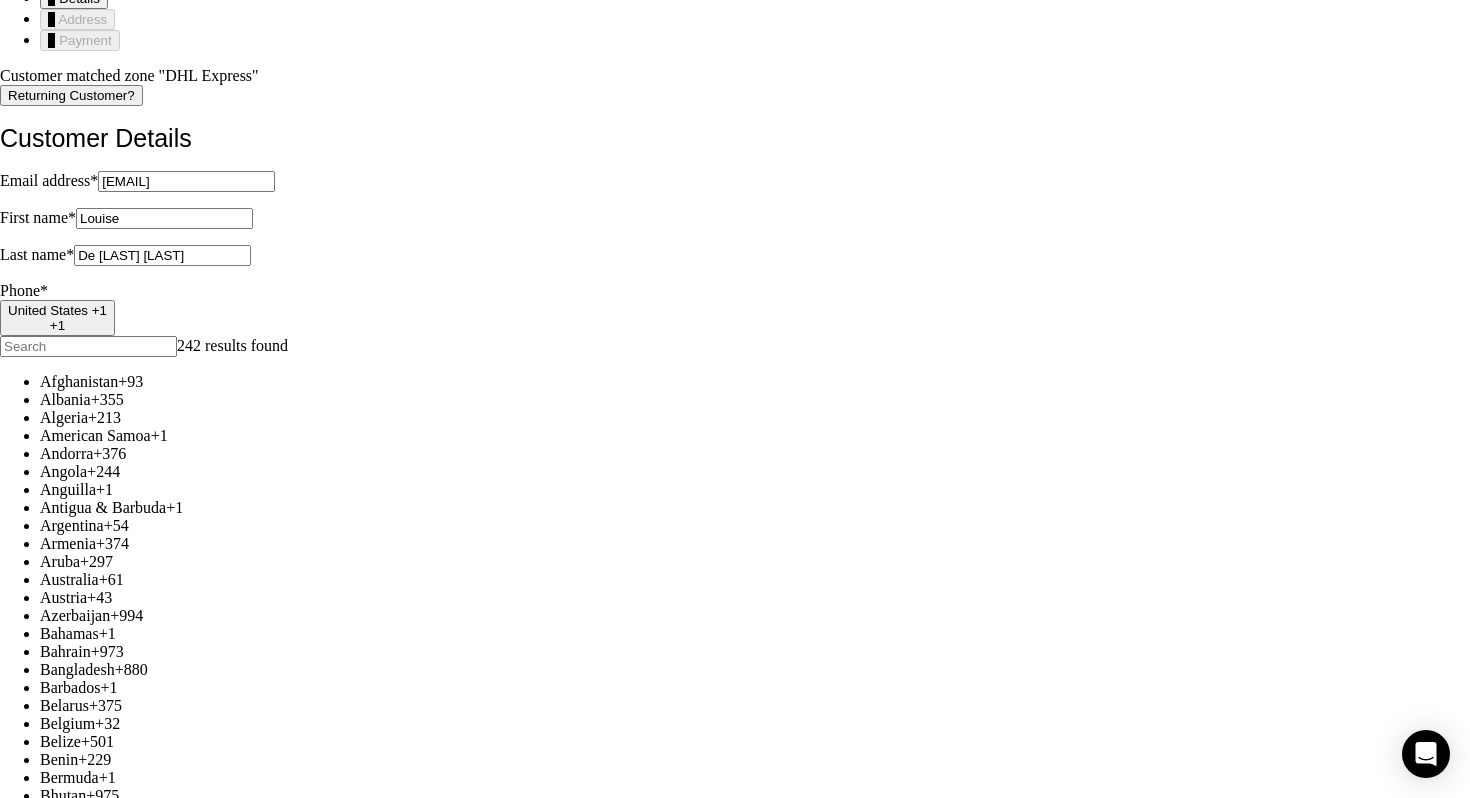 type on "[PHONE]" 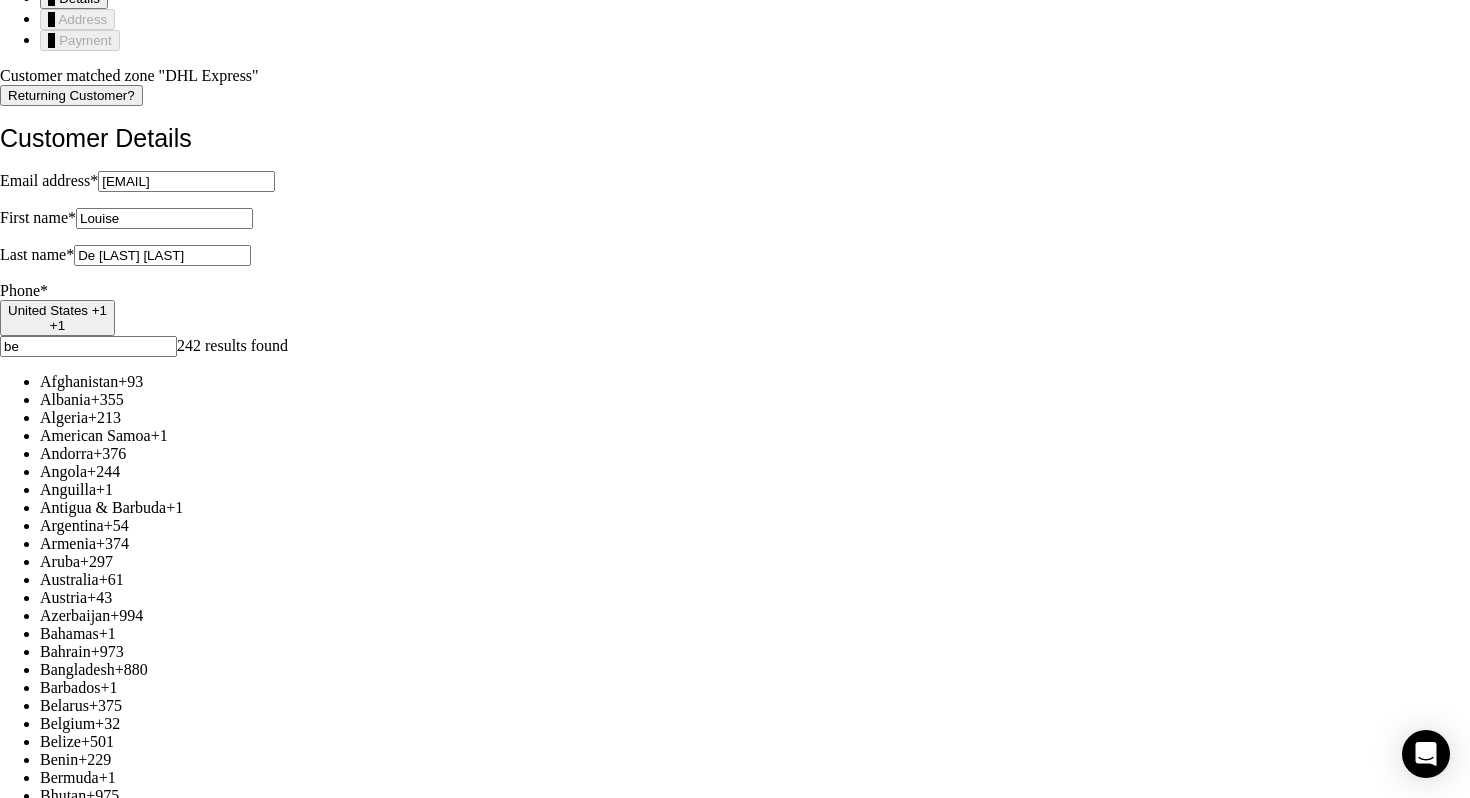 scroll, scrollTop: 0, scrollLeft: 0, axis: both 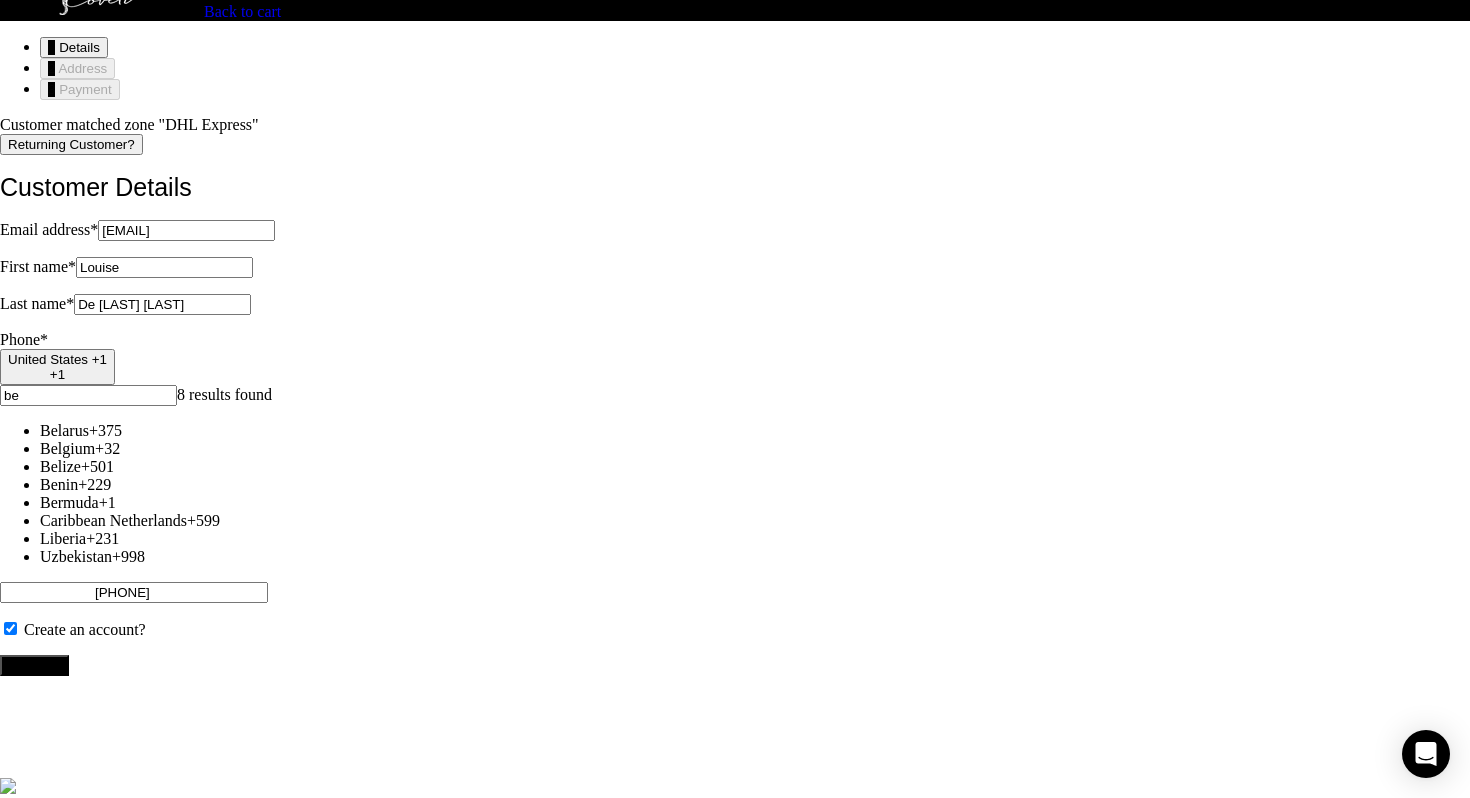 type on "be" 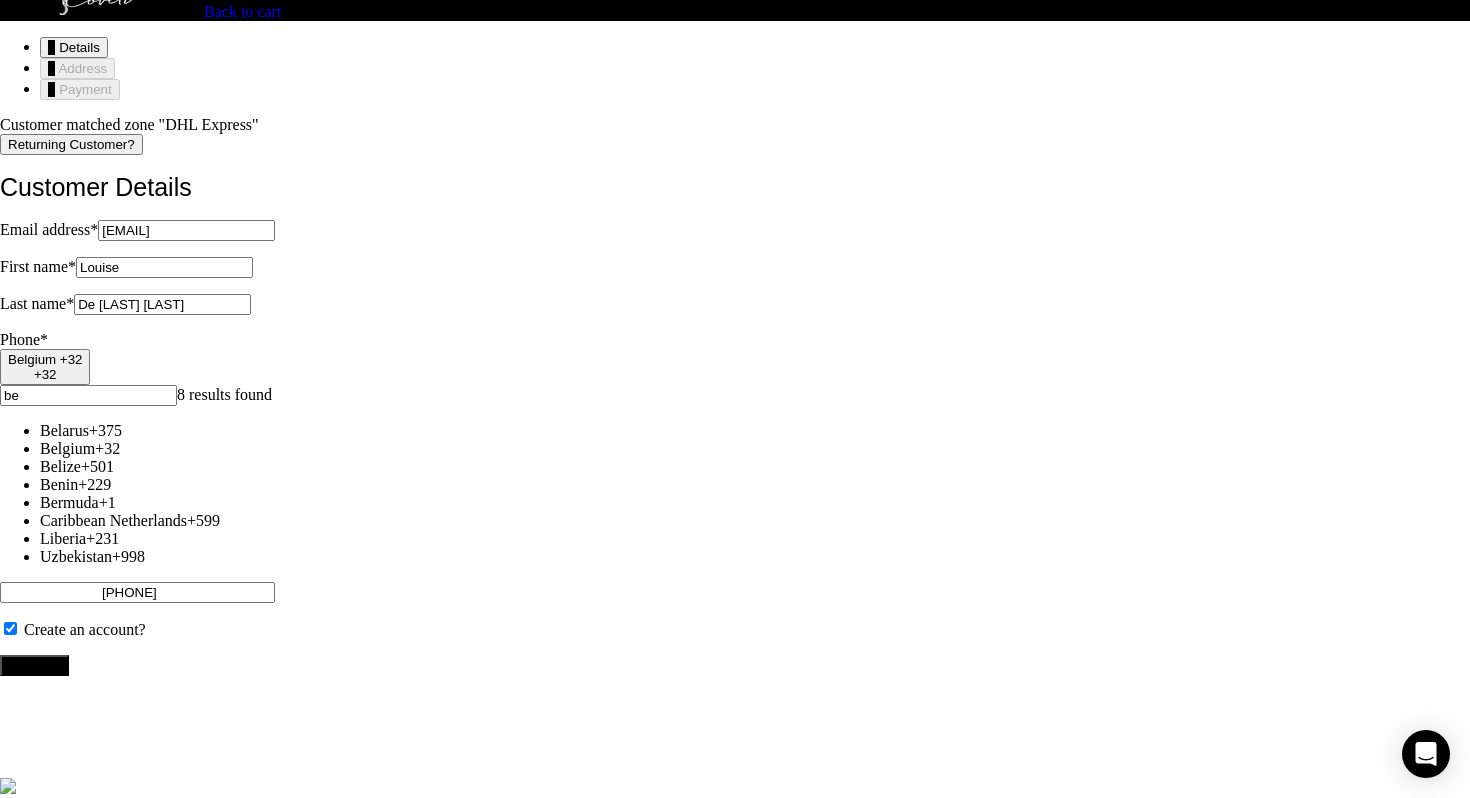 type on "470 12 10 74" 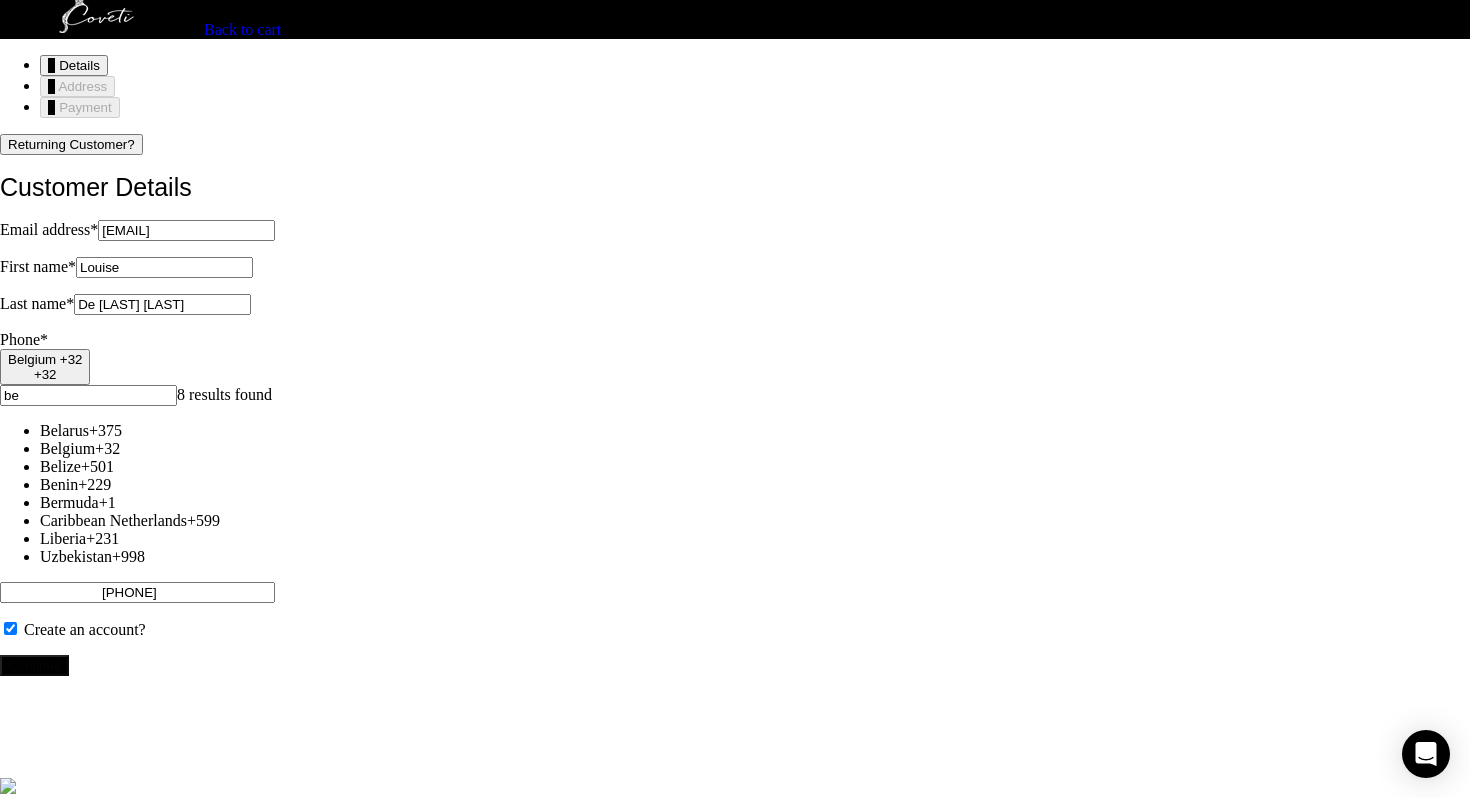 scroll, scrollTop: 0, scrollLeft: 0, axis: both 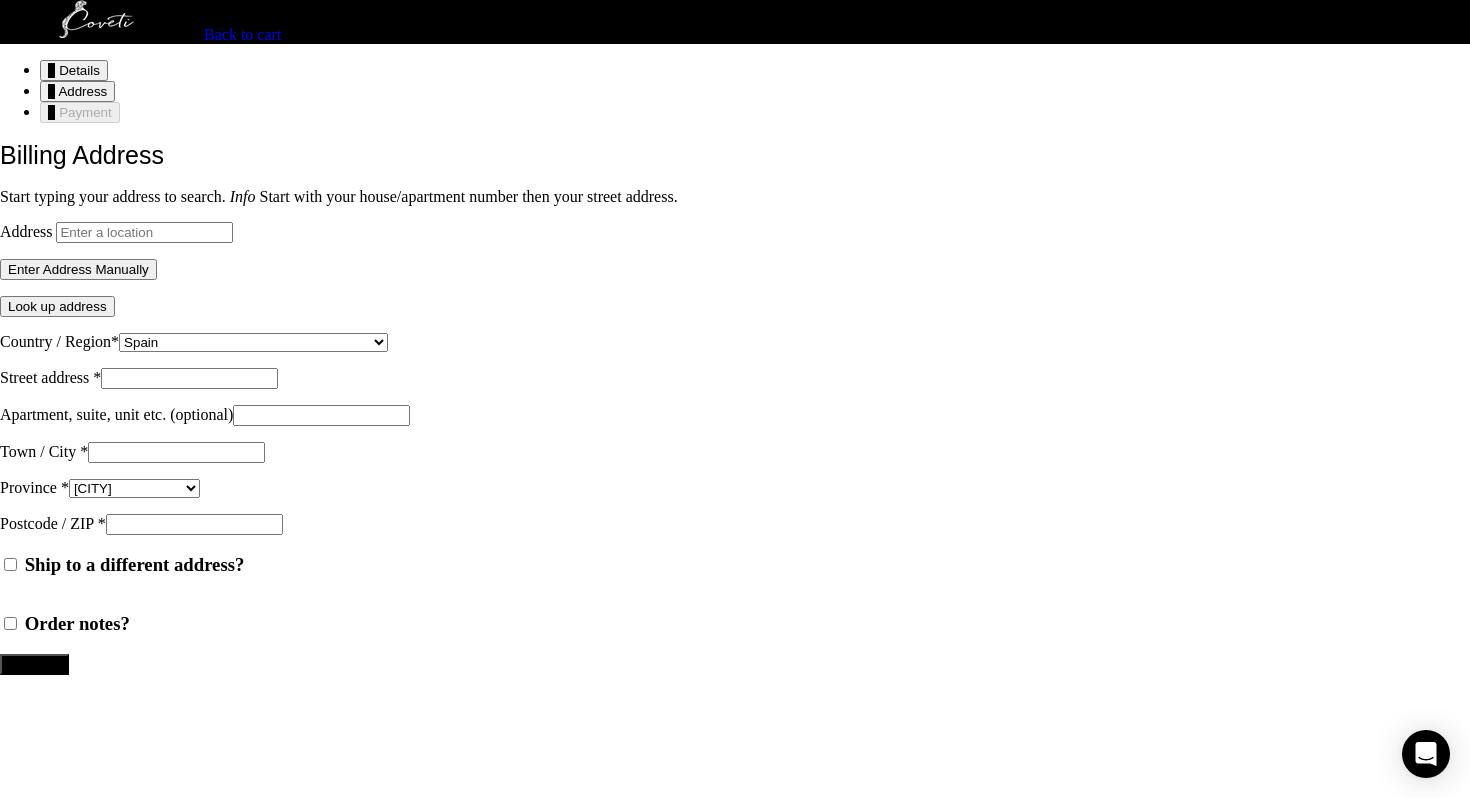 click on "Address" at bounding box center [144, 232] 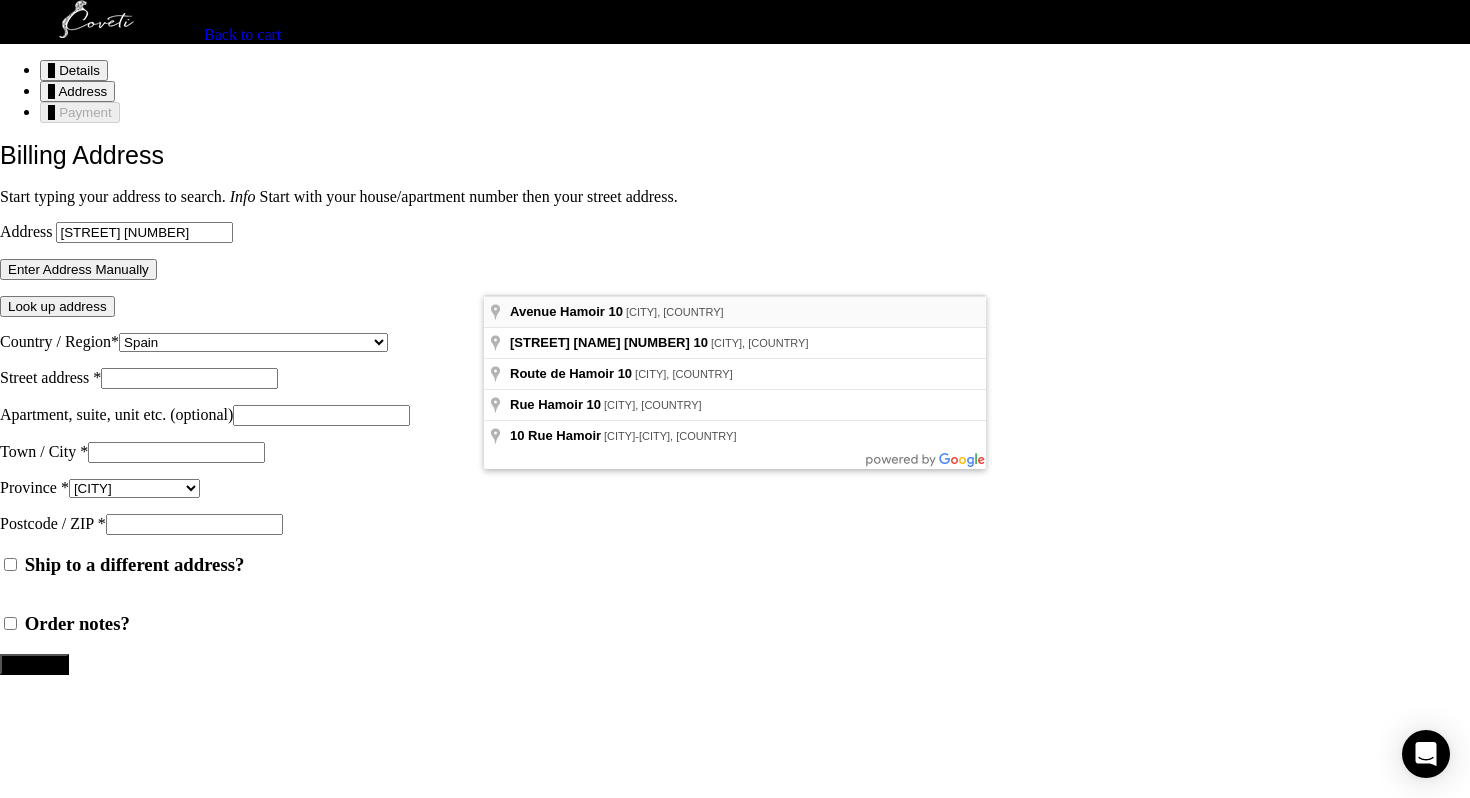 type on "Avenue Hamoir 10, Uccle, Belgium" 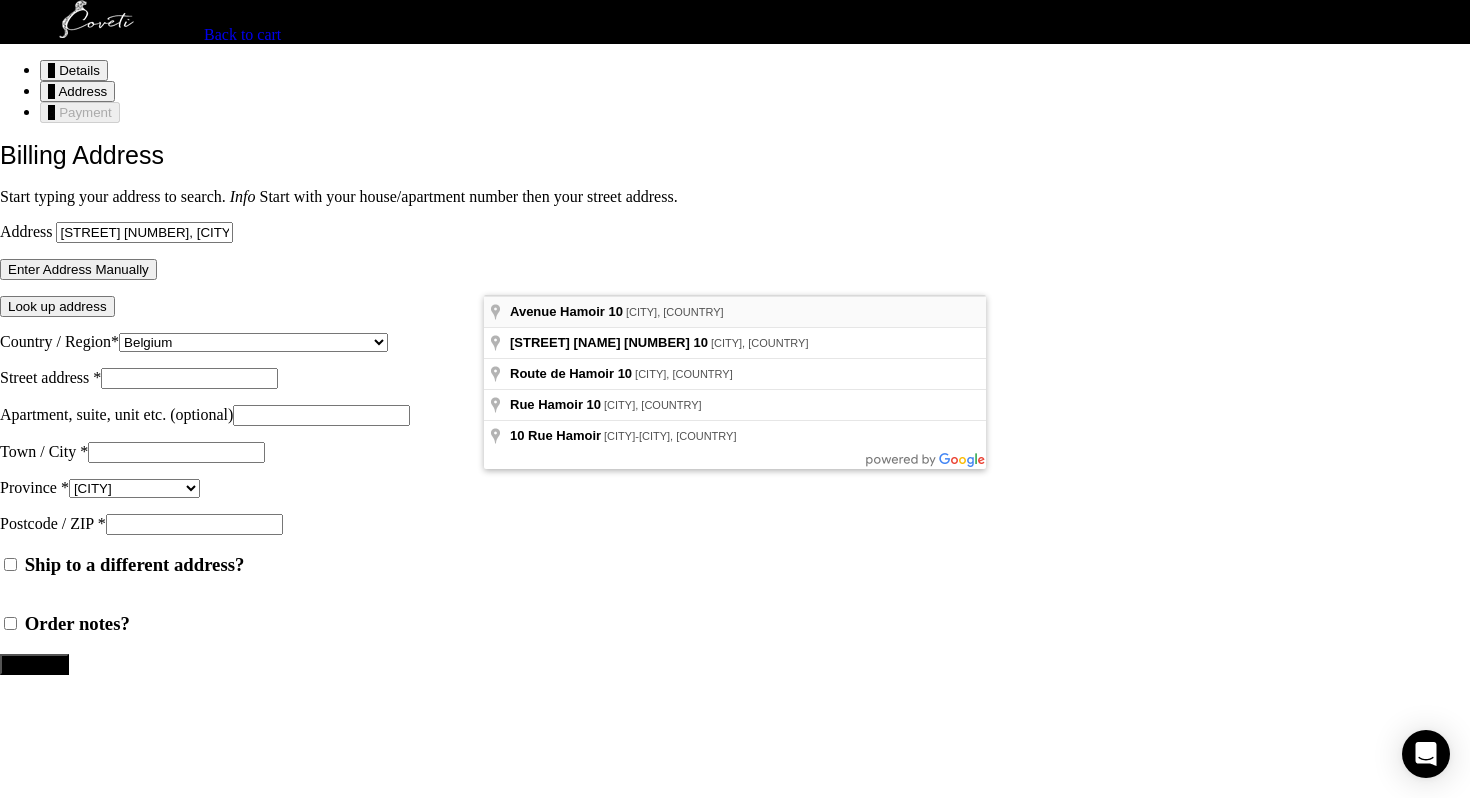 select on "BE" 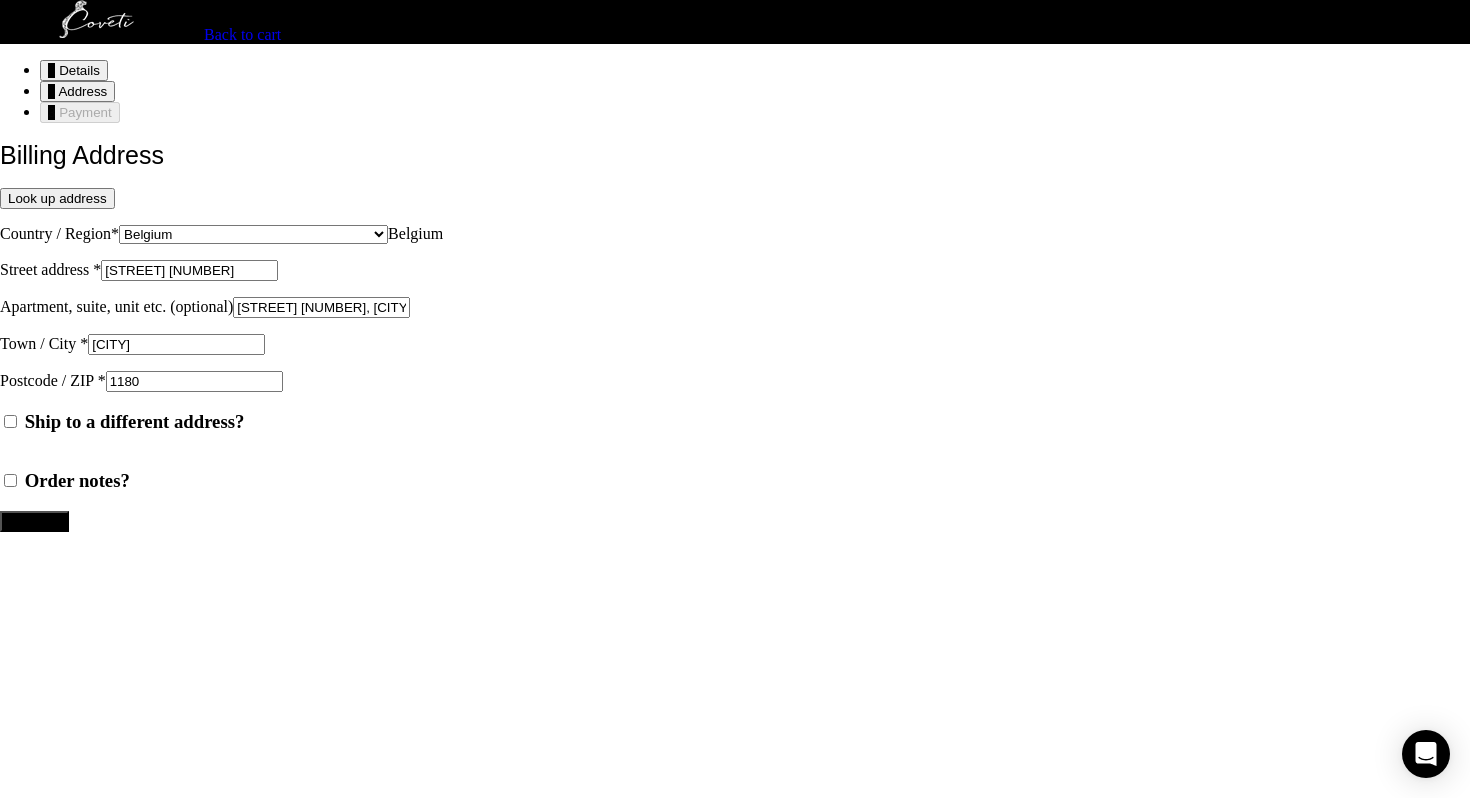 scroll, scrollTop: 235, scrollLeft: 0, axis: vertical 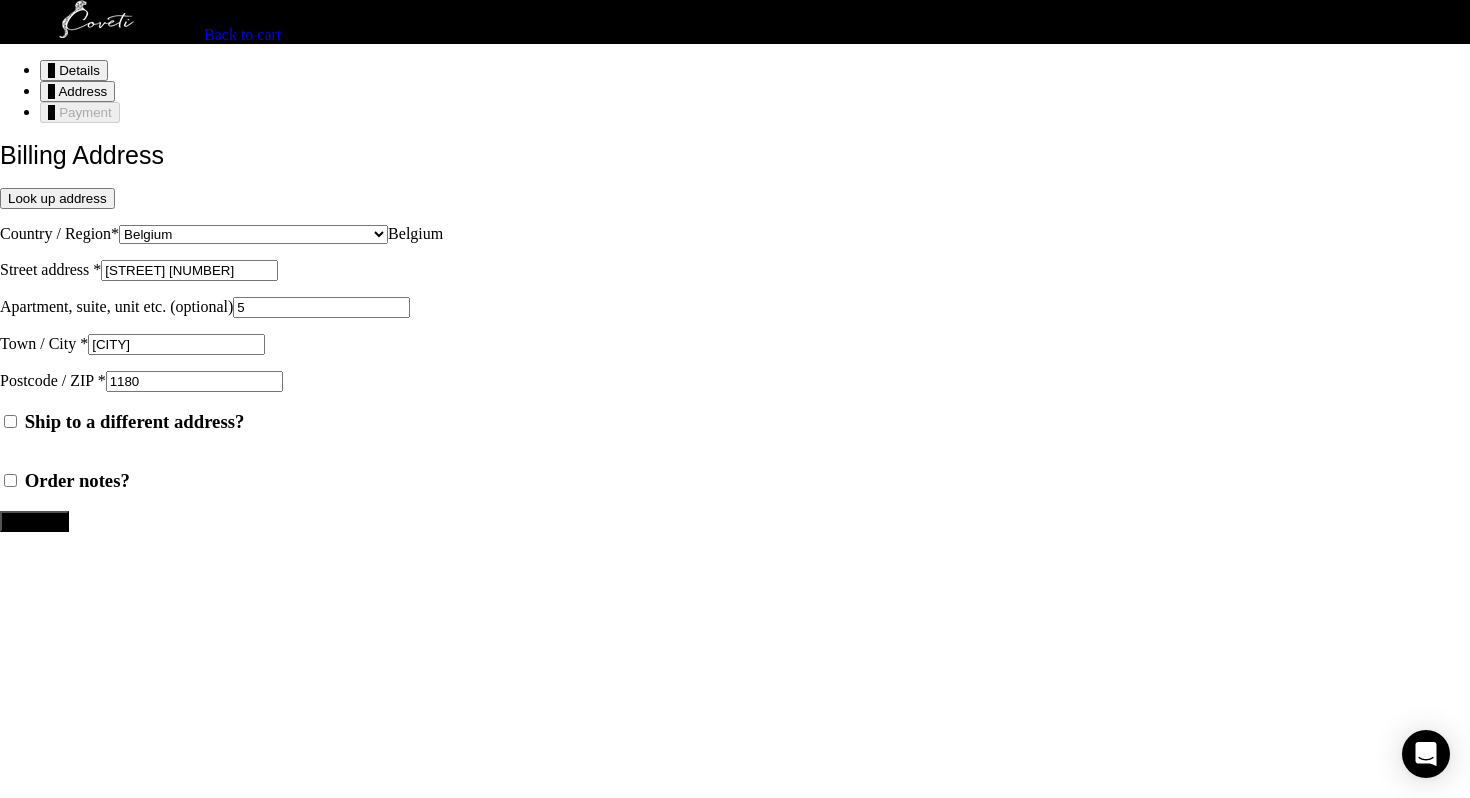 type on "5" 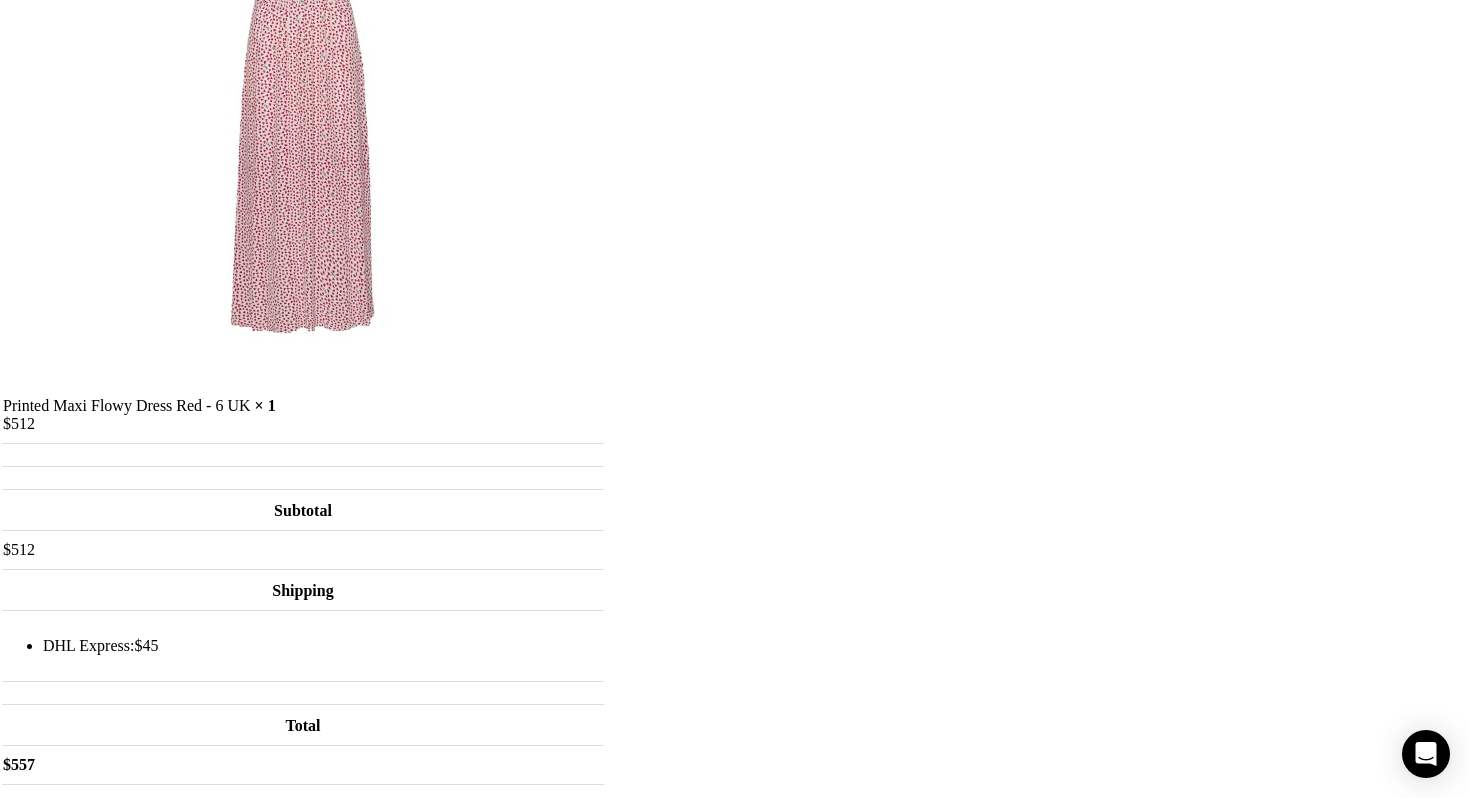 scroll, scrollTop: 618, scrollLeft: 0, axis: vertical 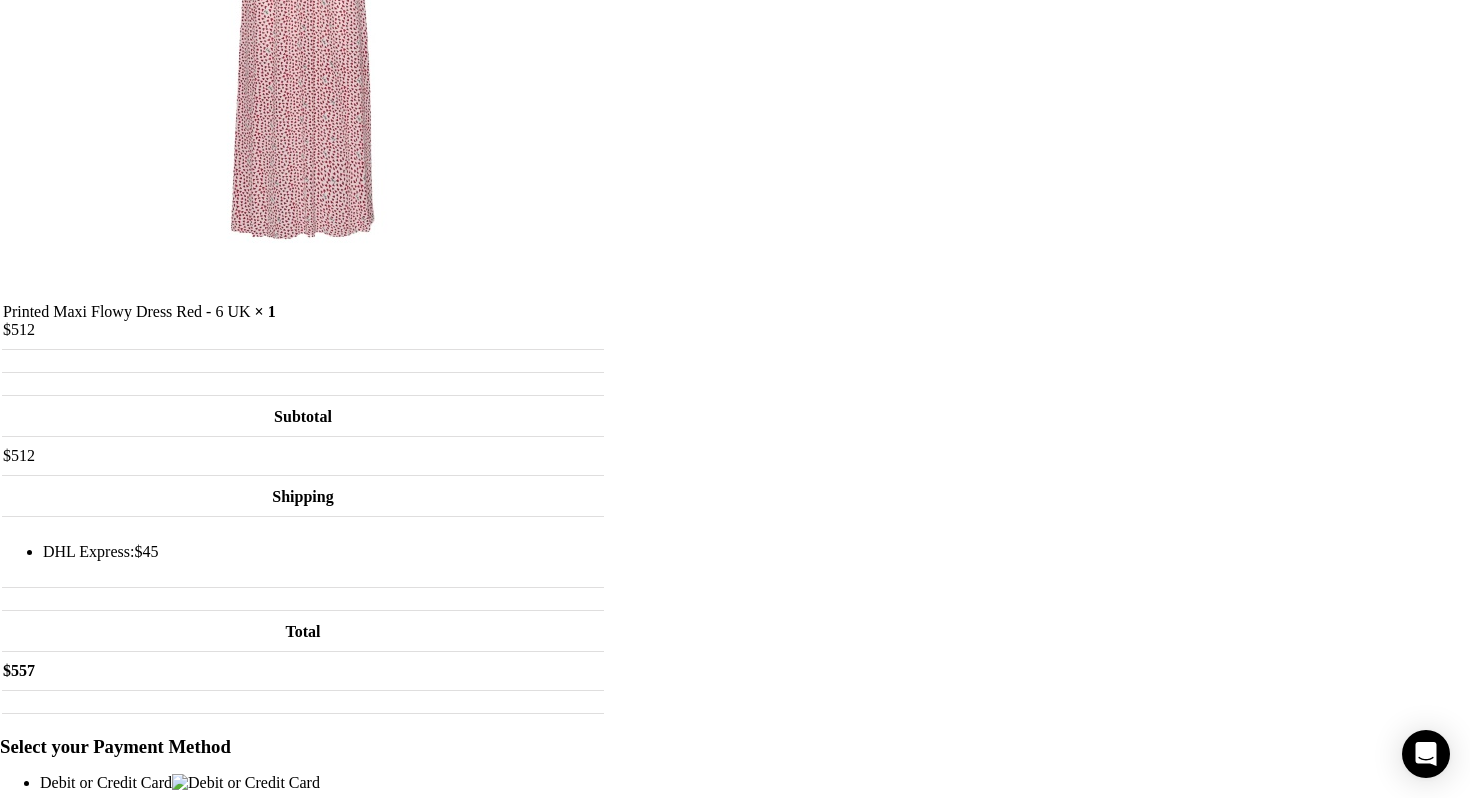 click on "I have read and agree to the website  terms and conditions   *" at bounding box center (10, 903) 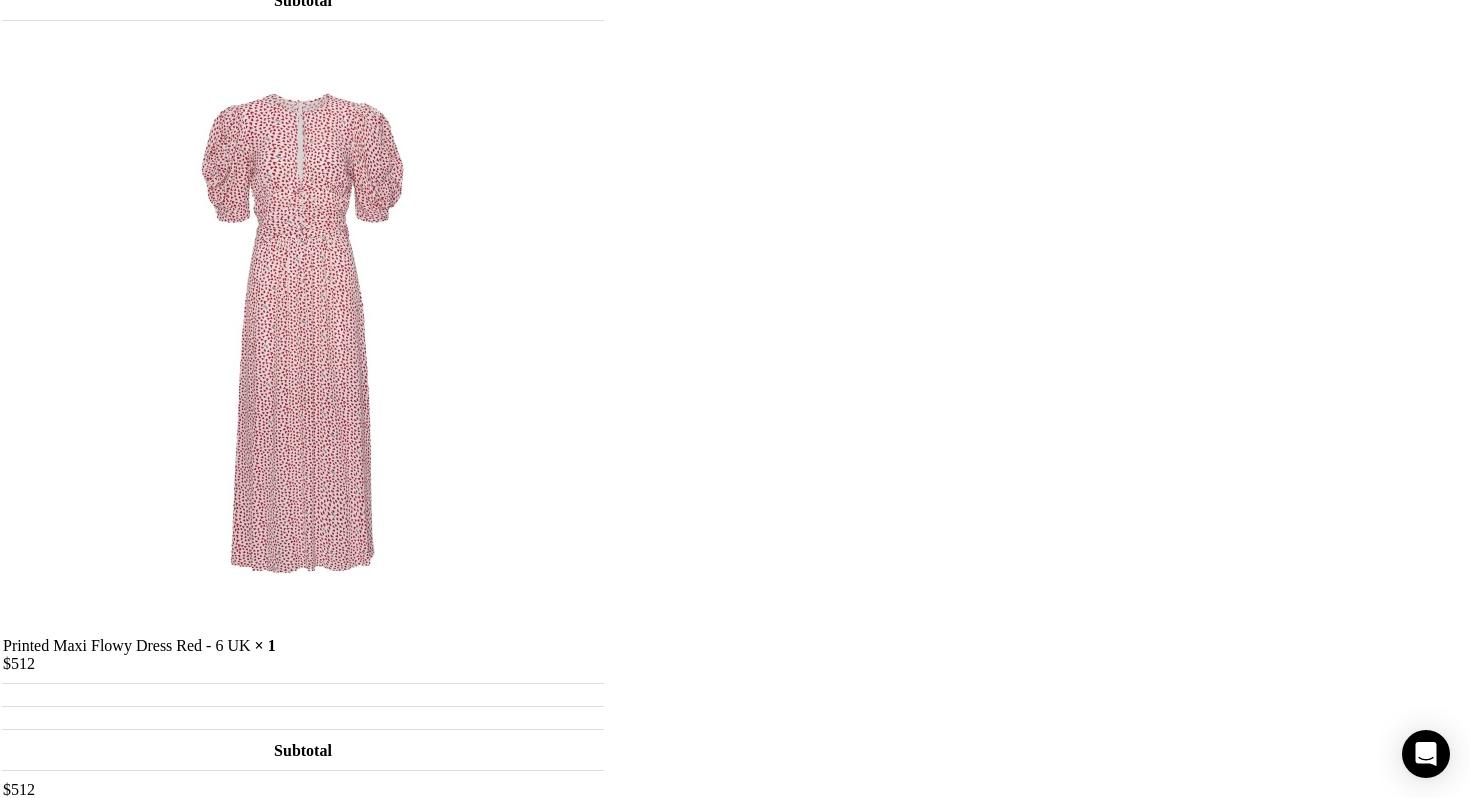 scroll, scrollTop: 781, scrollLeft: 0, axis: vertical 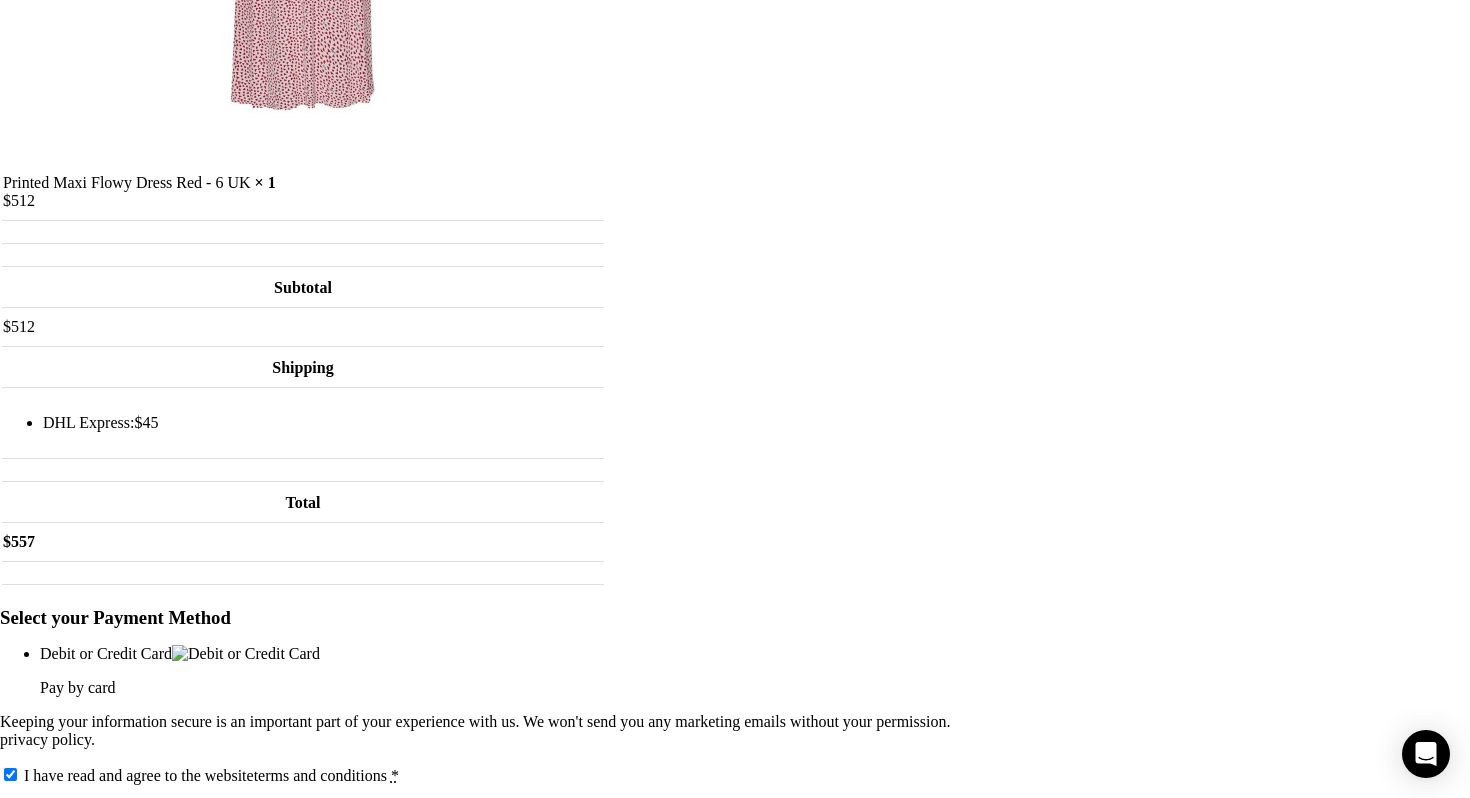 click on "Proceed to Pay" at bounding box center [53, 811] 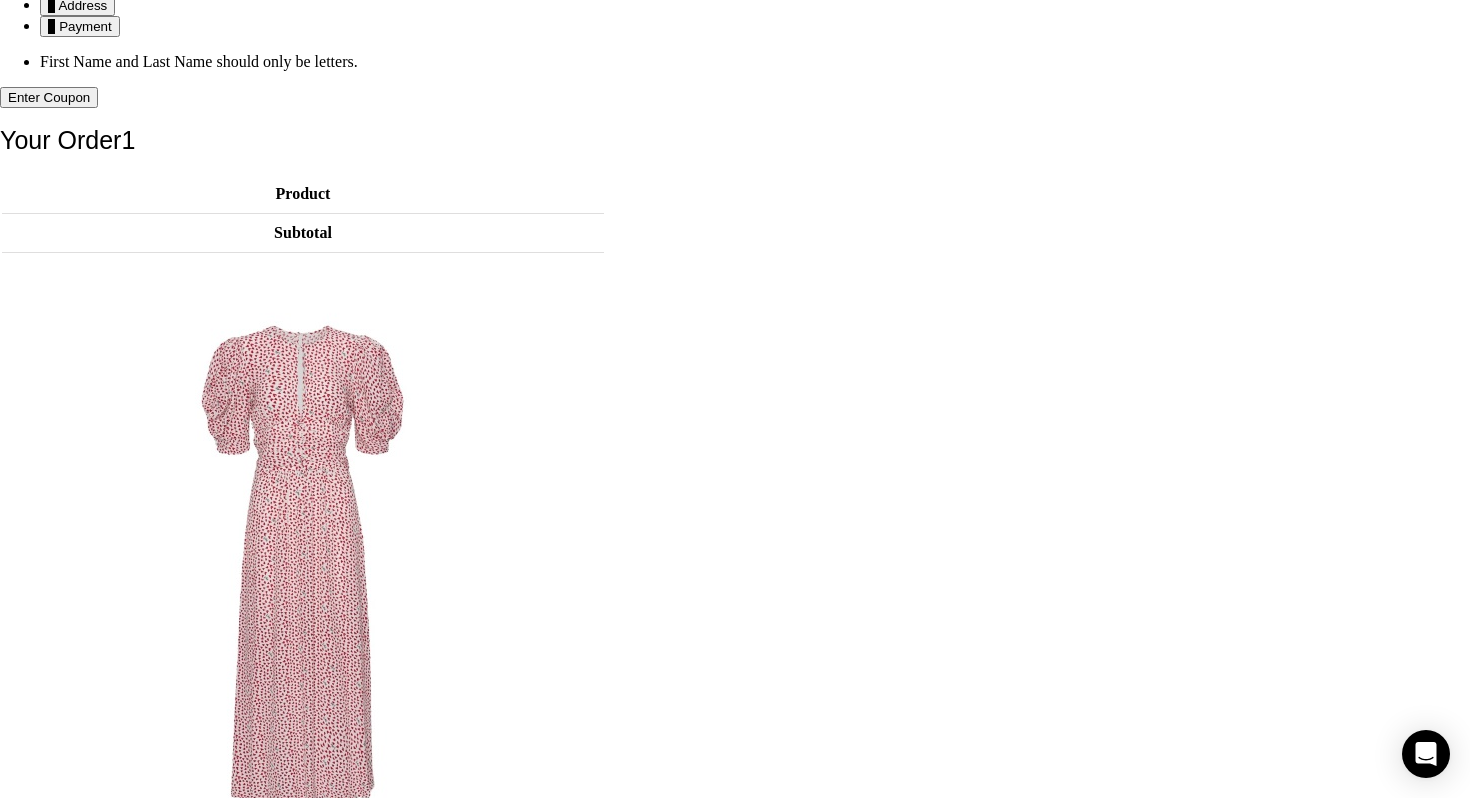 scroll, scrollTop: 79, scrollLeft: 0, axis: vertical 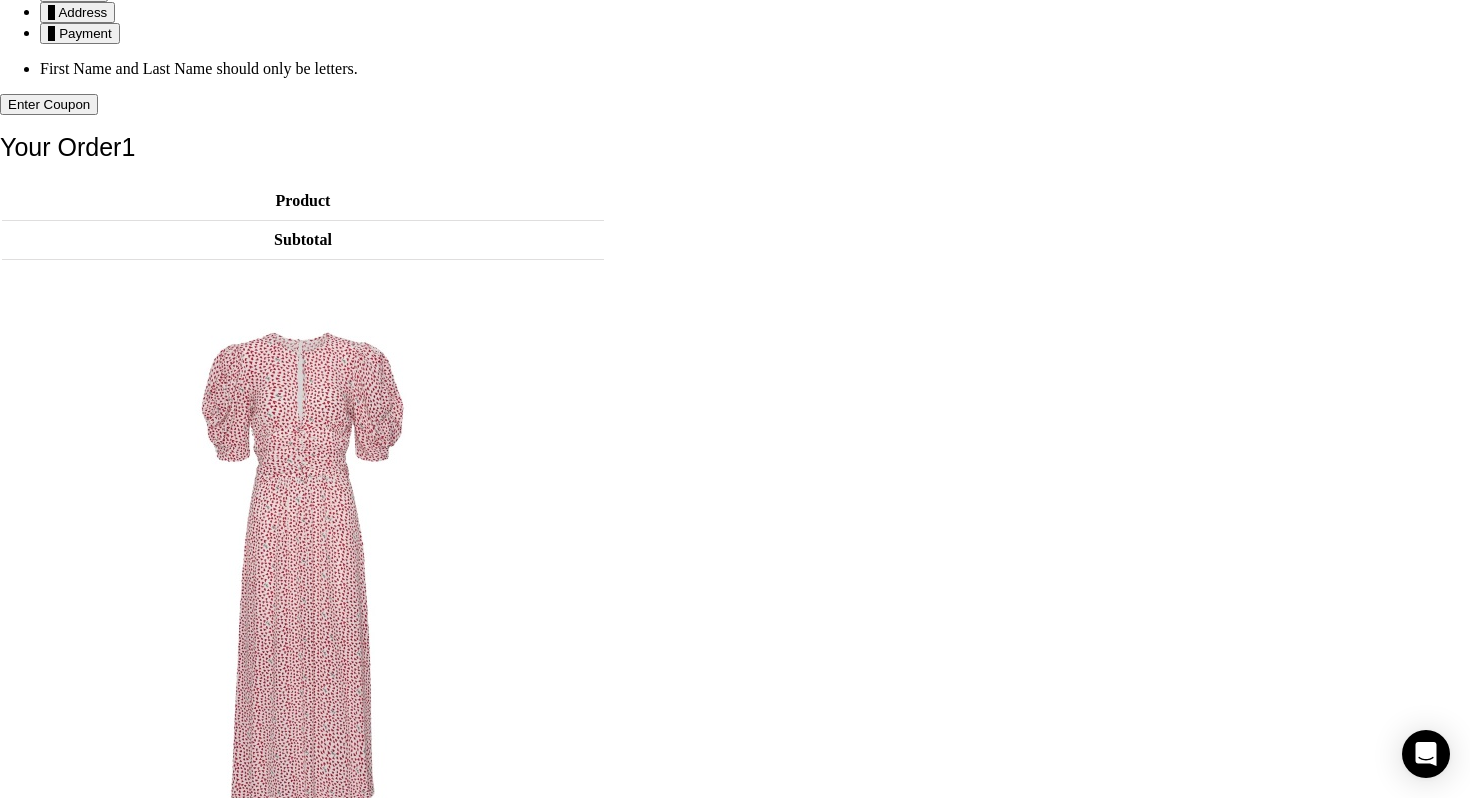 click on "First Name and Last Name should only be letters." at bounding box center [755, 69] 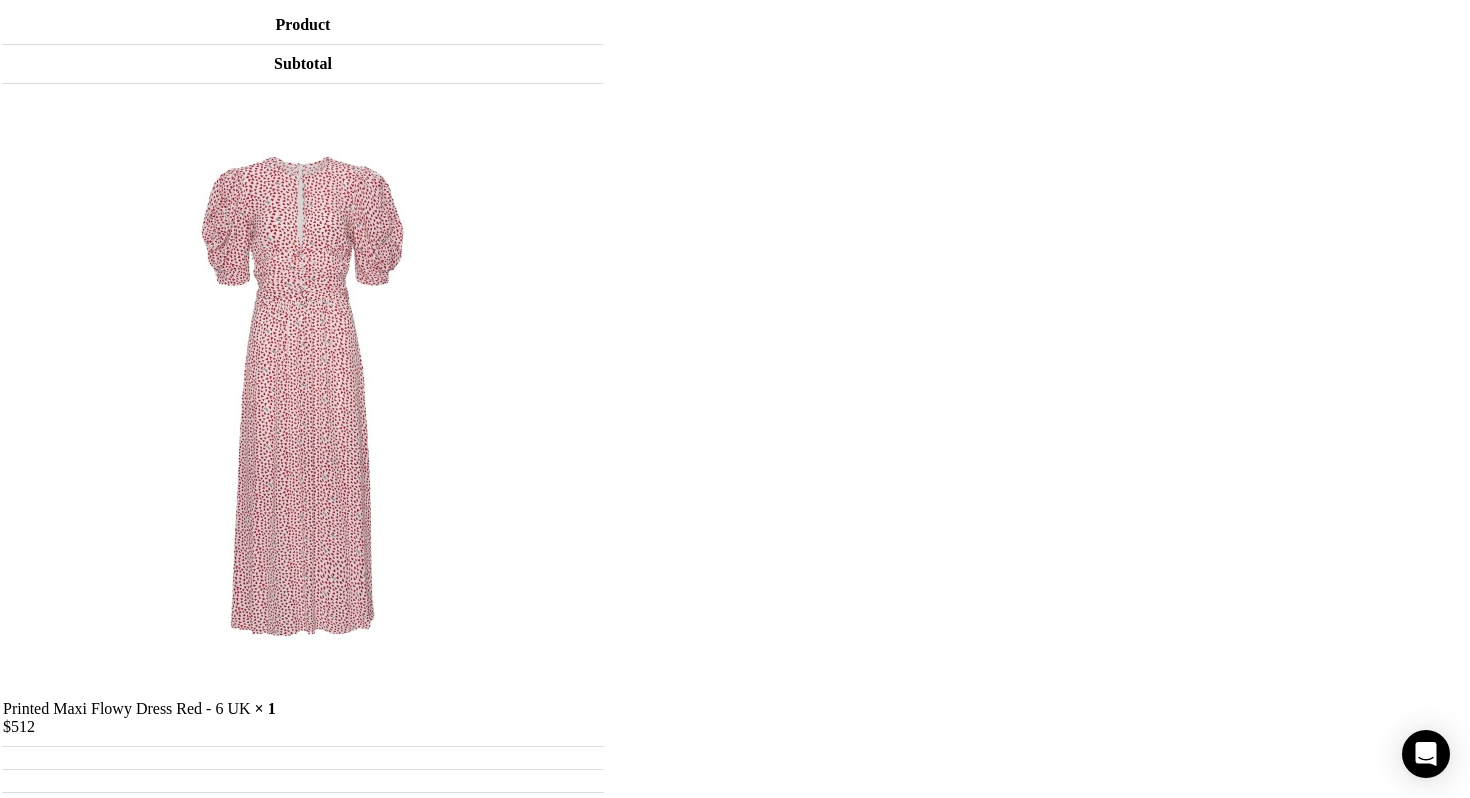 scroll, scrollTop: 0, scrollLeft: 0, axis: both 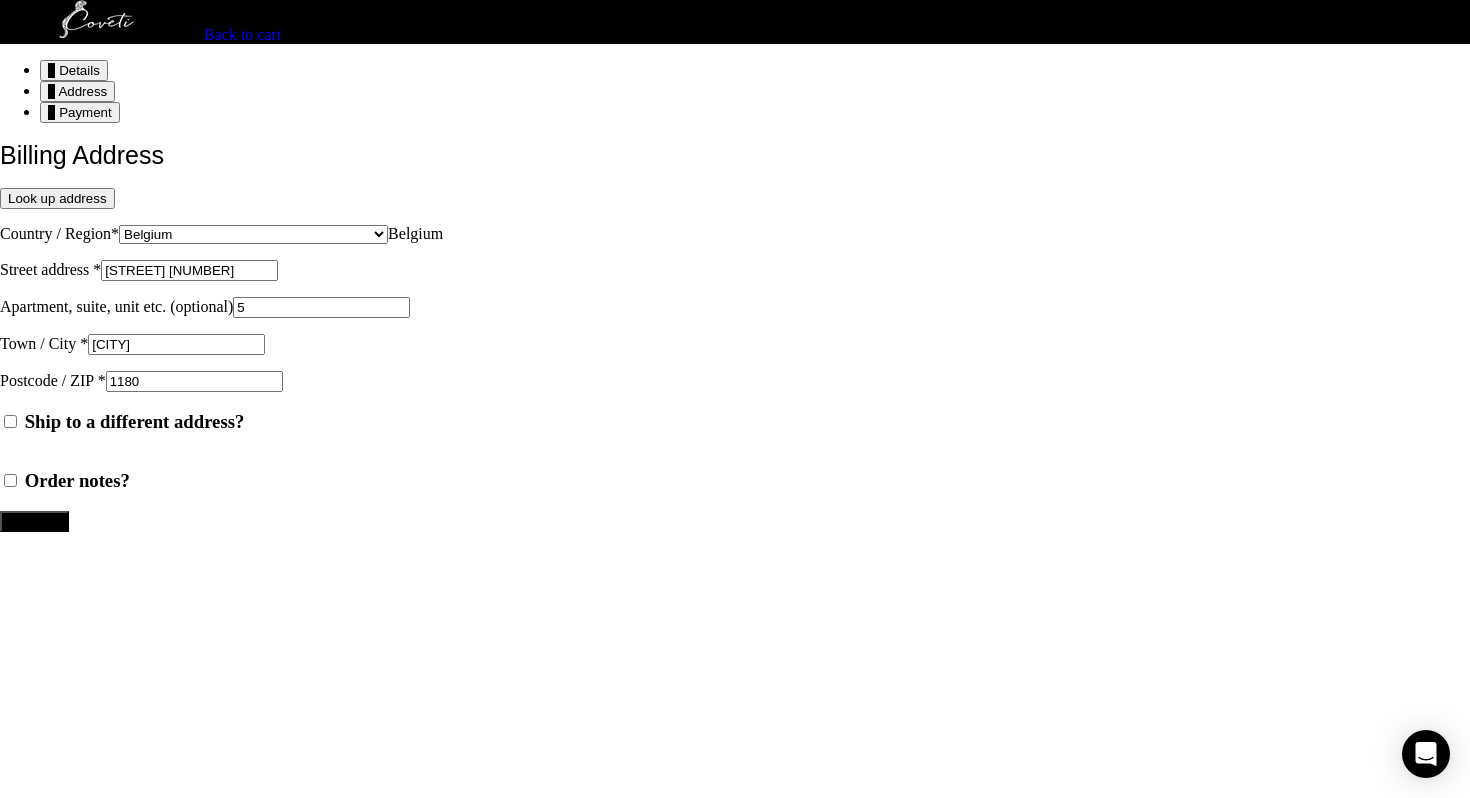 click on "1
Details" at bounding box center [74, 70] 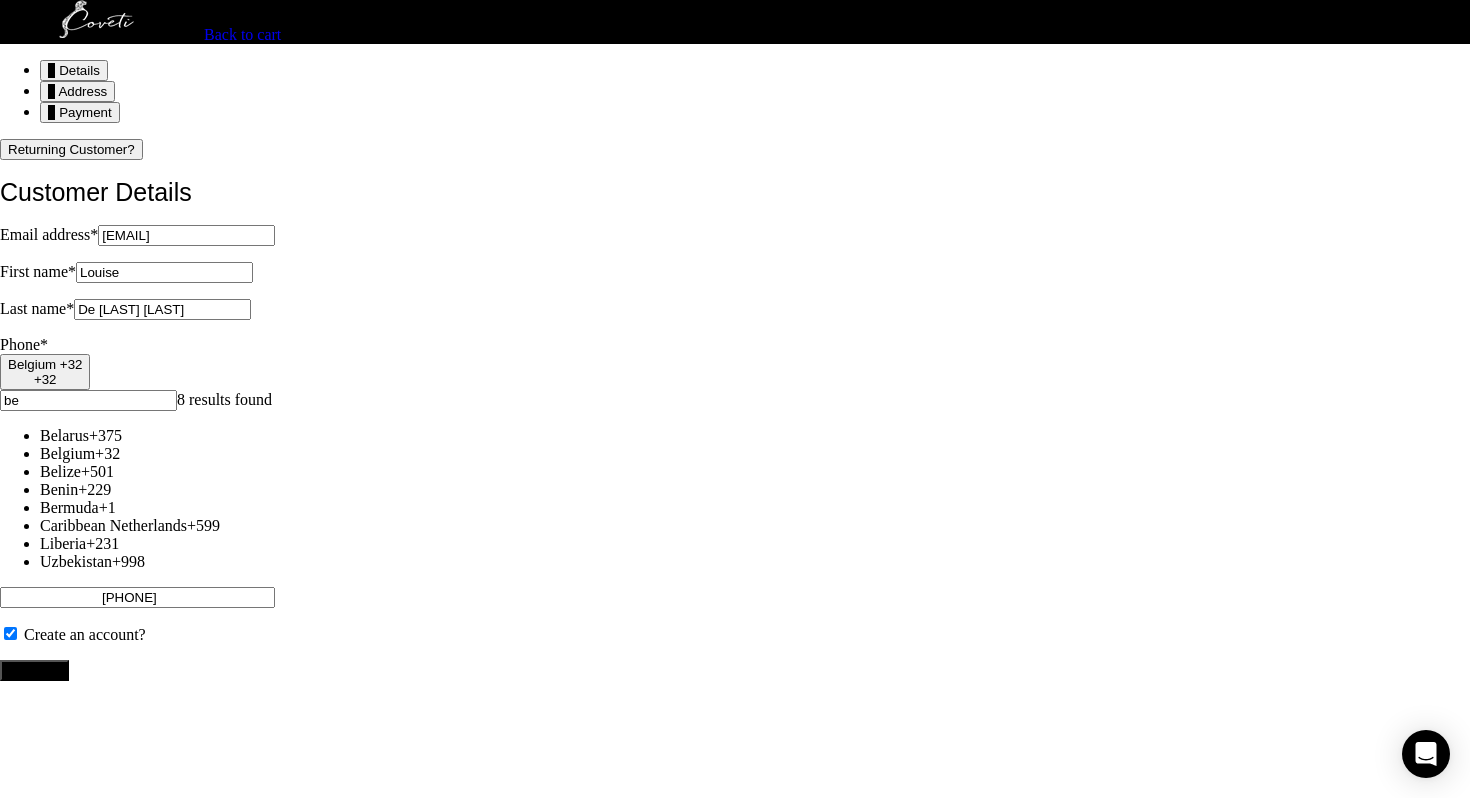 drag, startPoint x: 904, startPoint y: 432, endPoint x: 670, endPoint y: 428, distance: 234.03418 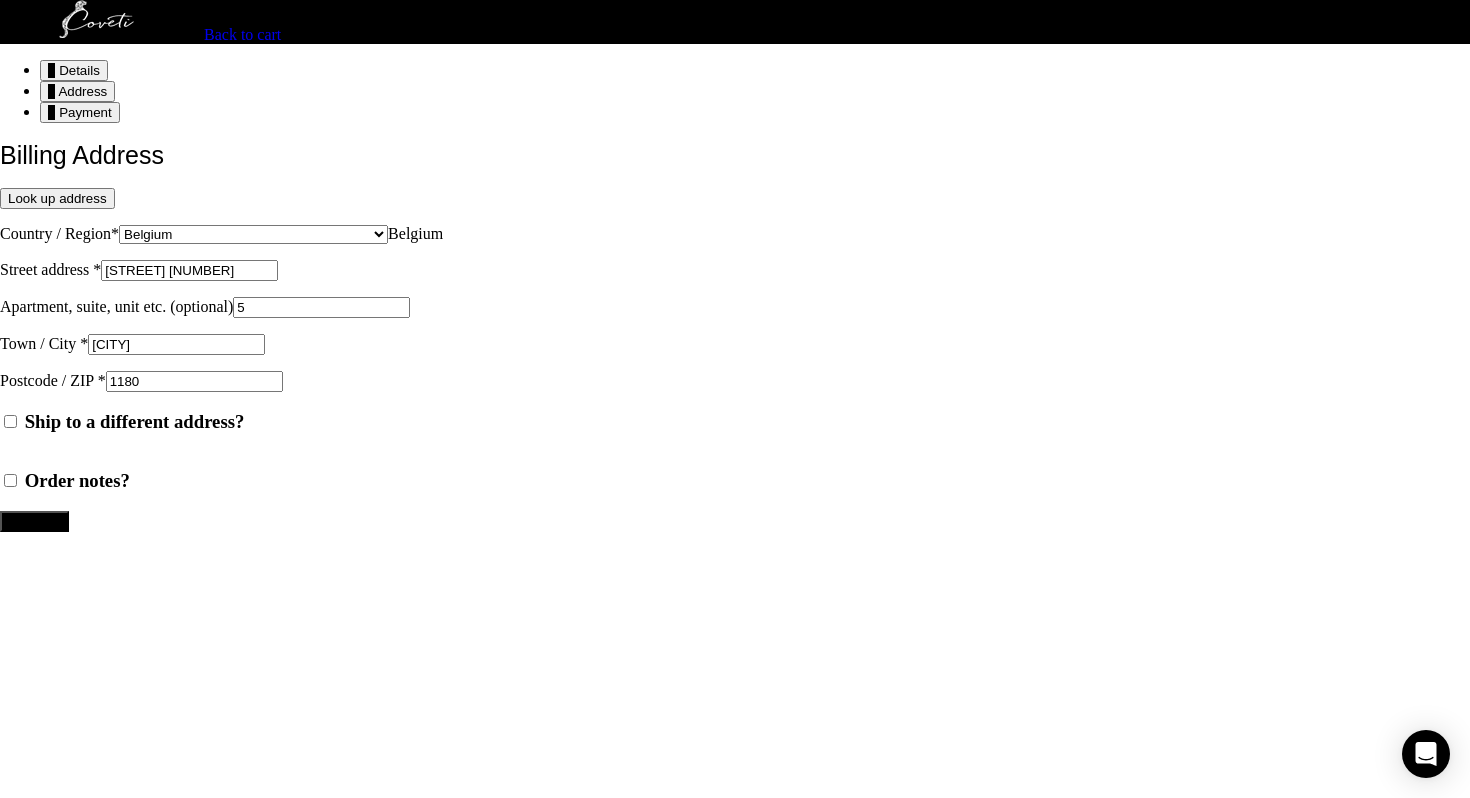 scroll, scrollTop: 290, scrollLeft: 0, axis: vertical 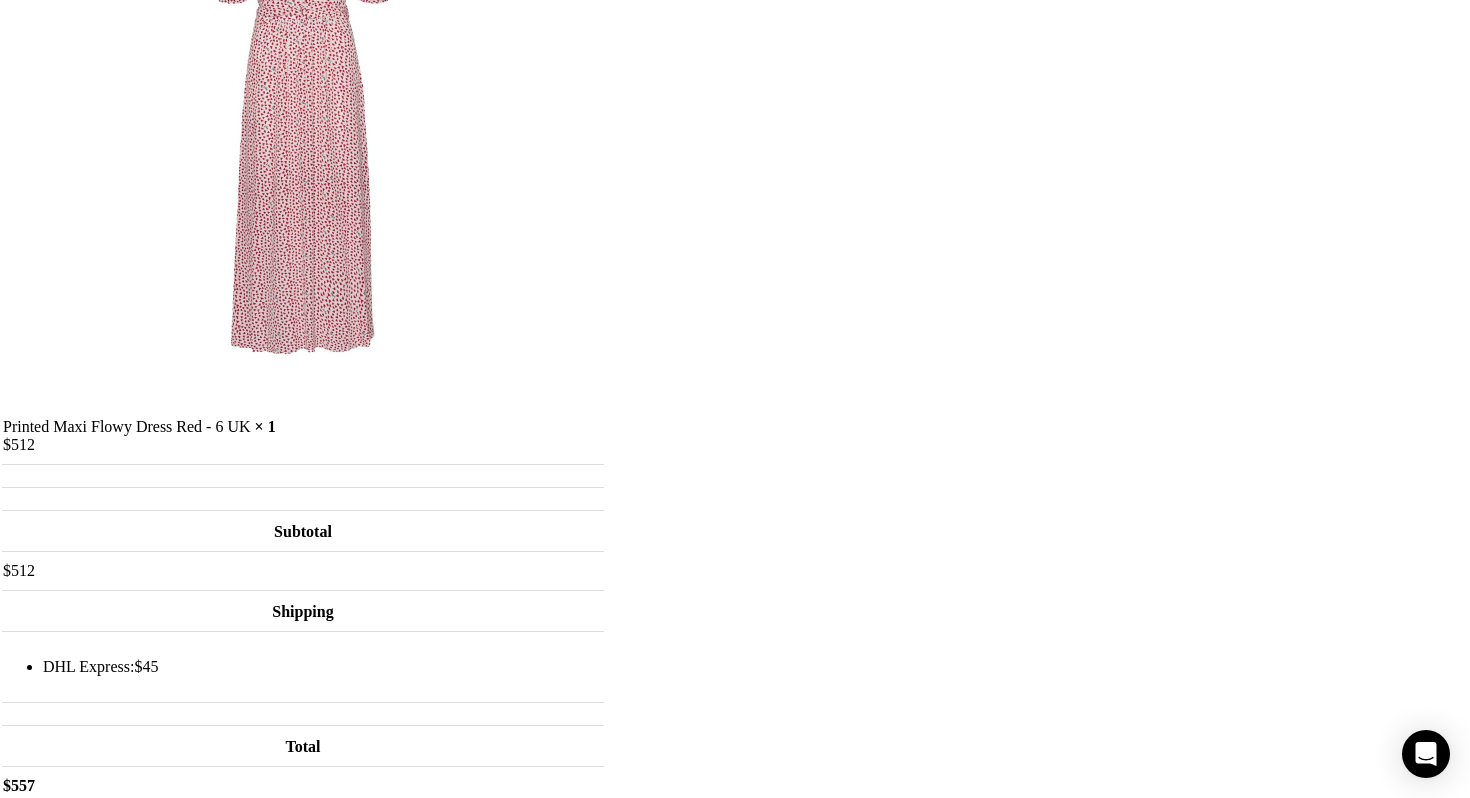 click on "Proceed to Pay" at bounding box center [53, 1055] 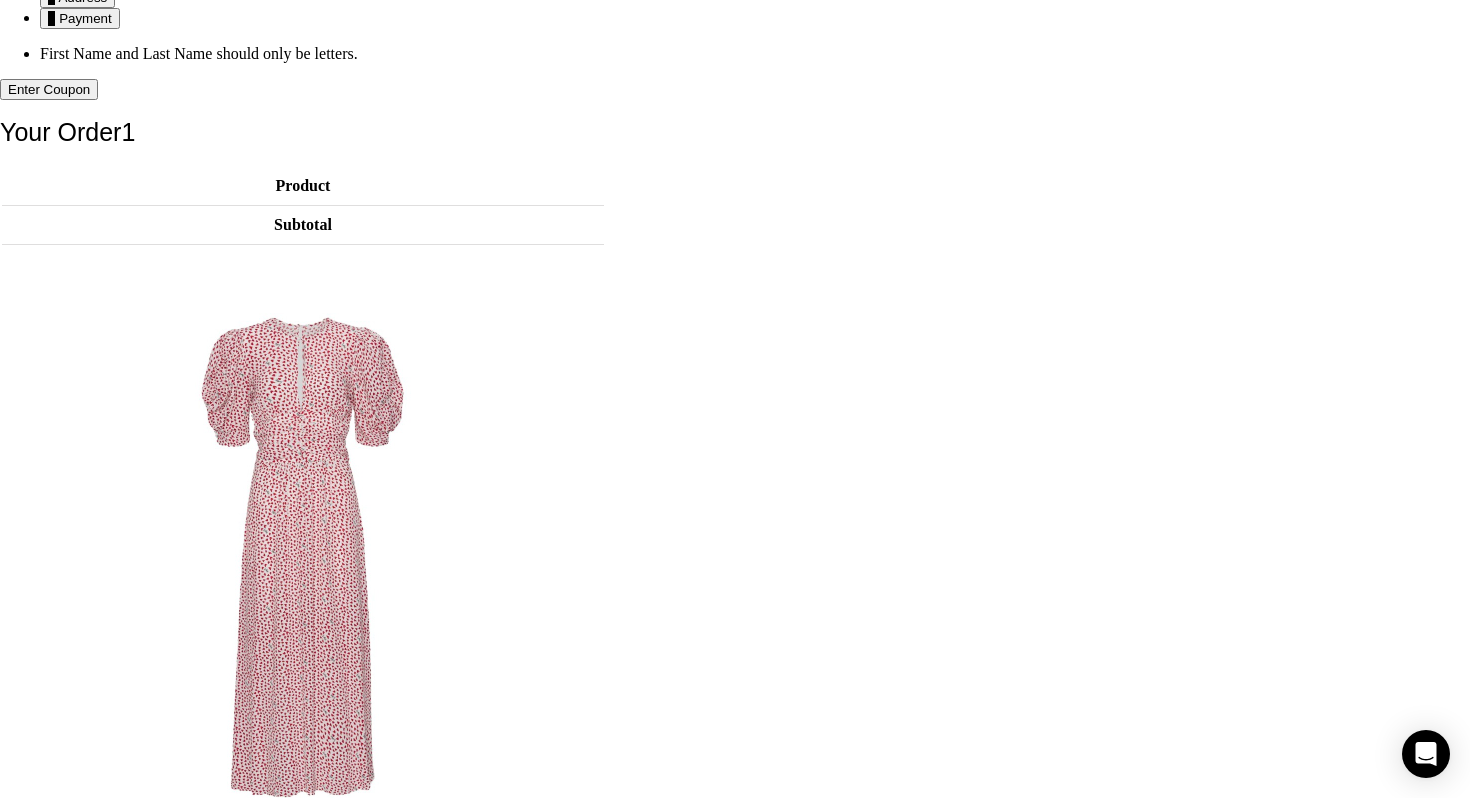 scroll, scrollTop: 79, scrollLeft: 0, axis: vertical 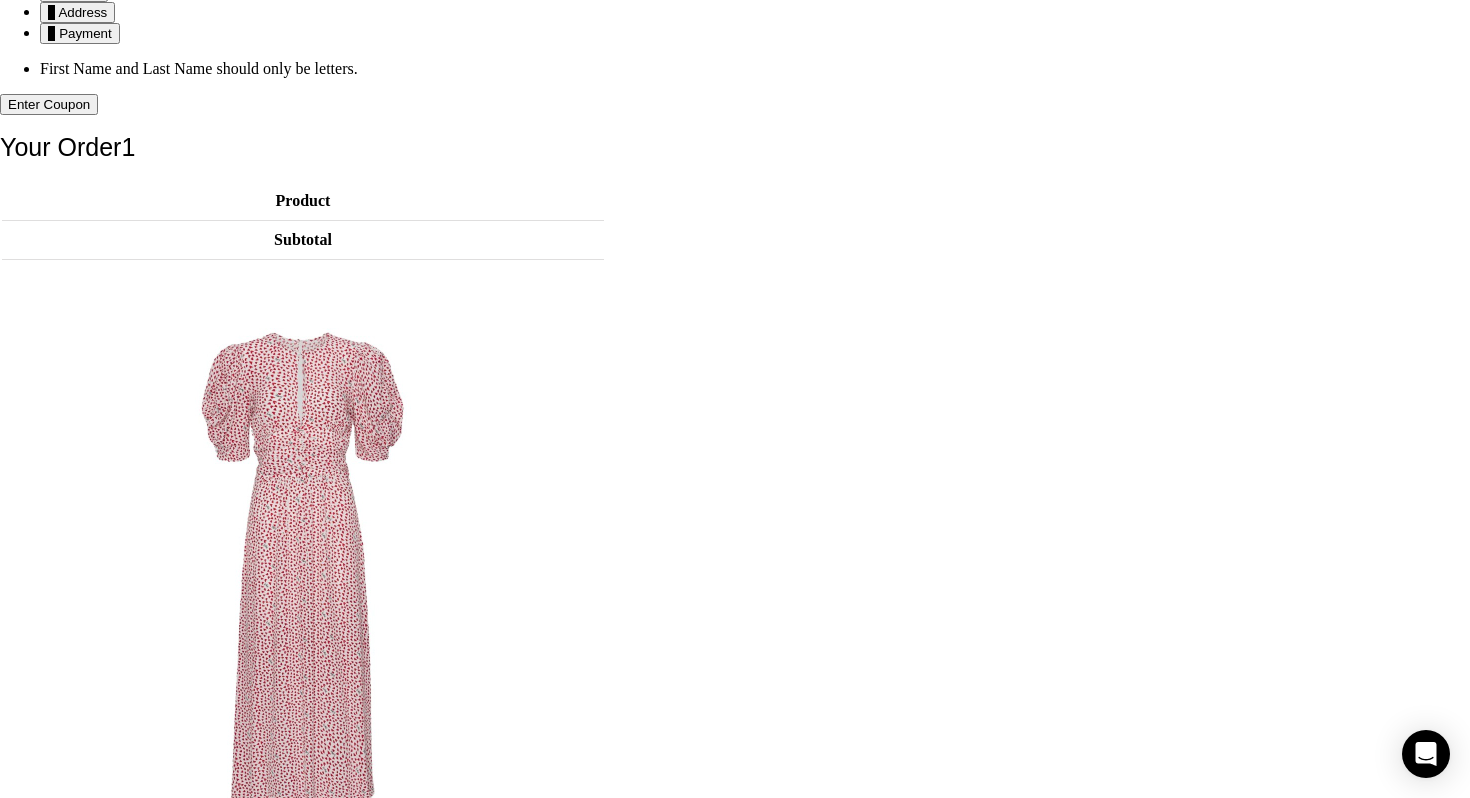 click on "1
Details
2
Address
3
Payment" at bounding box center [735, 12] 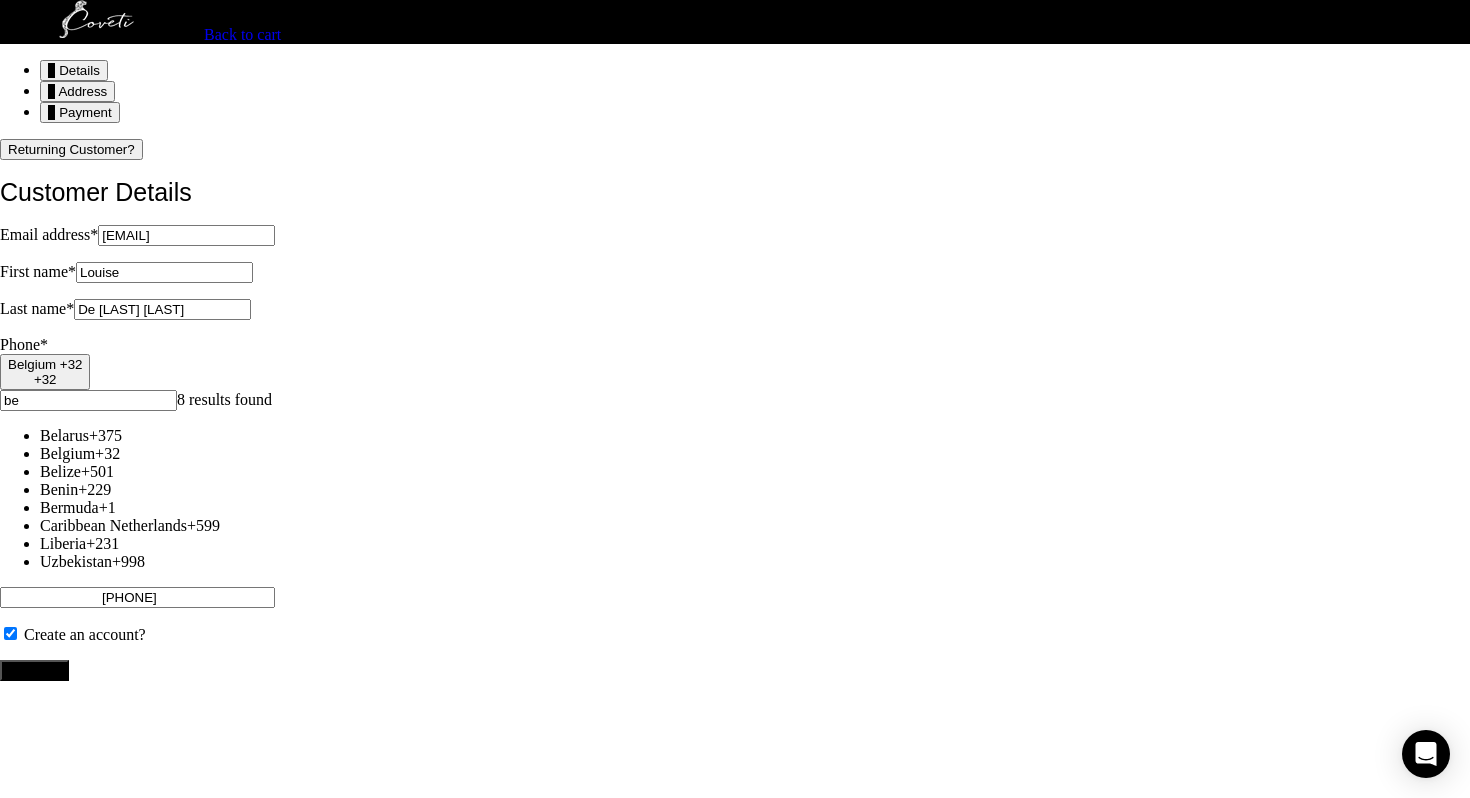scroll, scrollTop: 0, scrollLeft: 0, axis: both 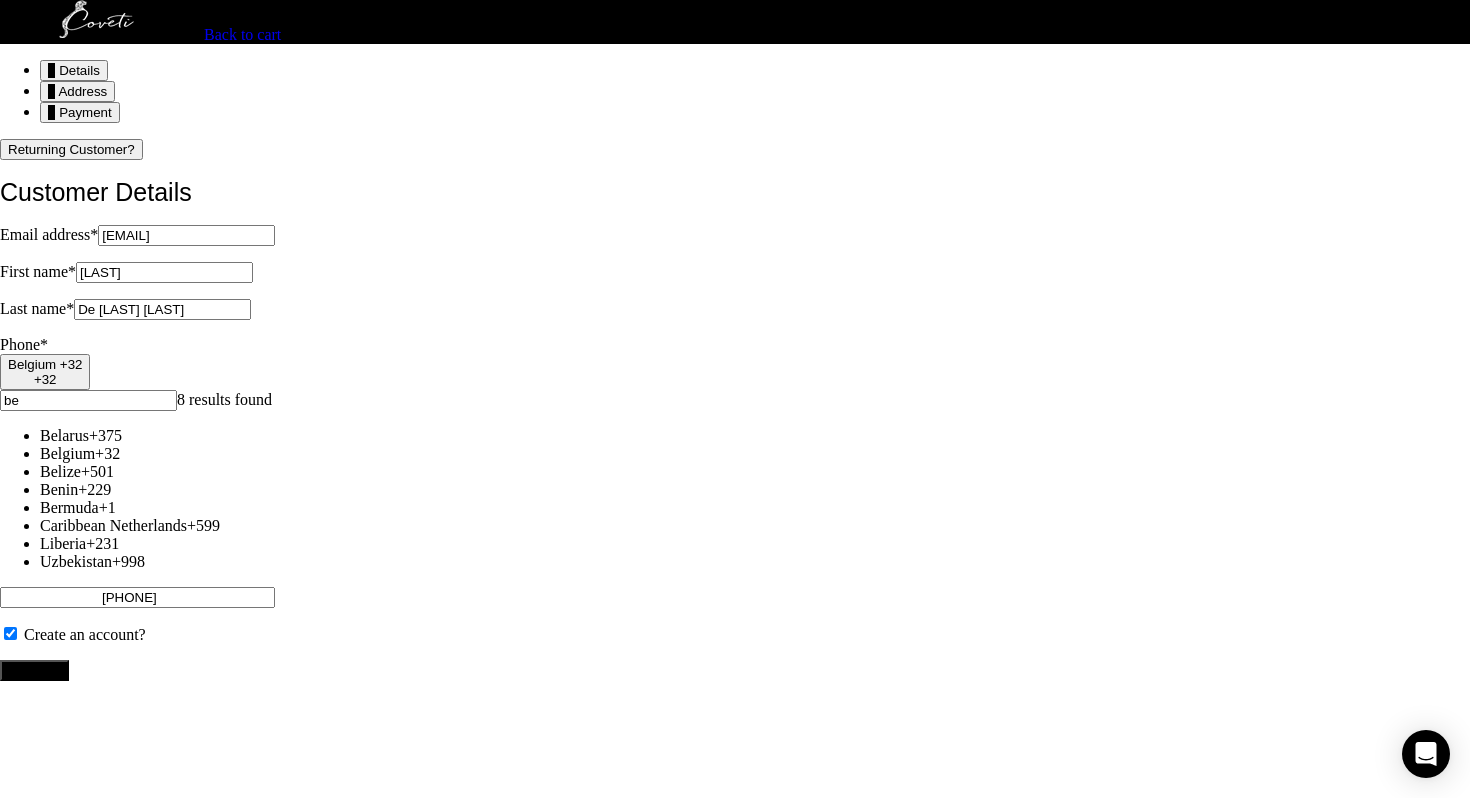 type on "Louise" 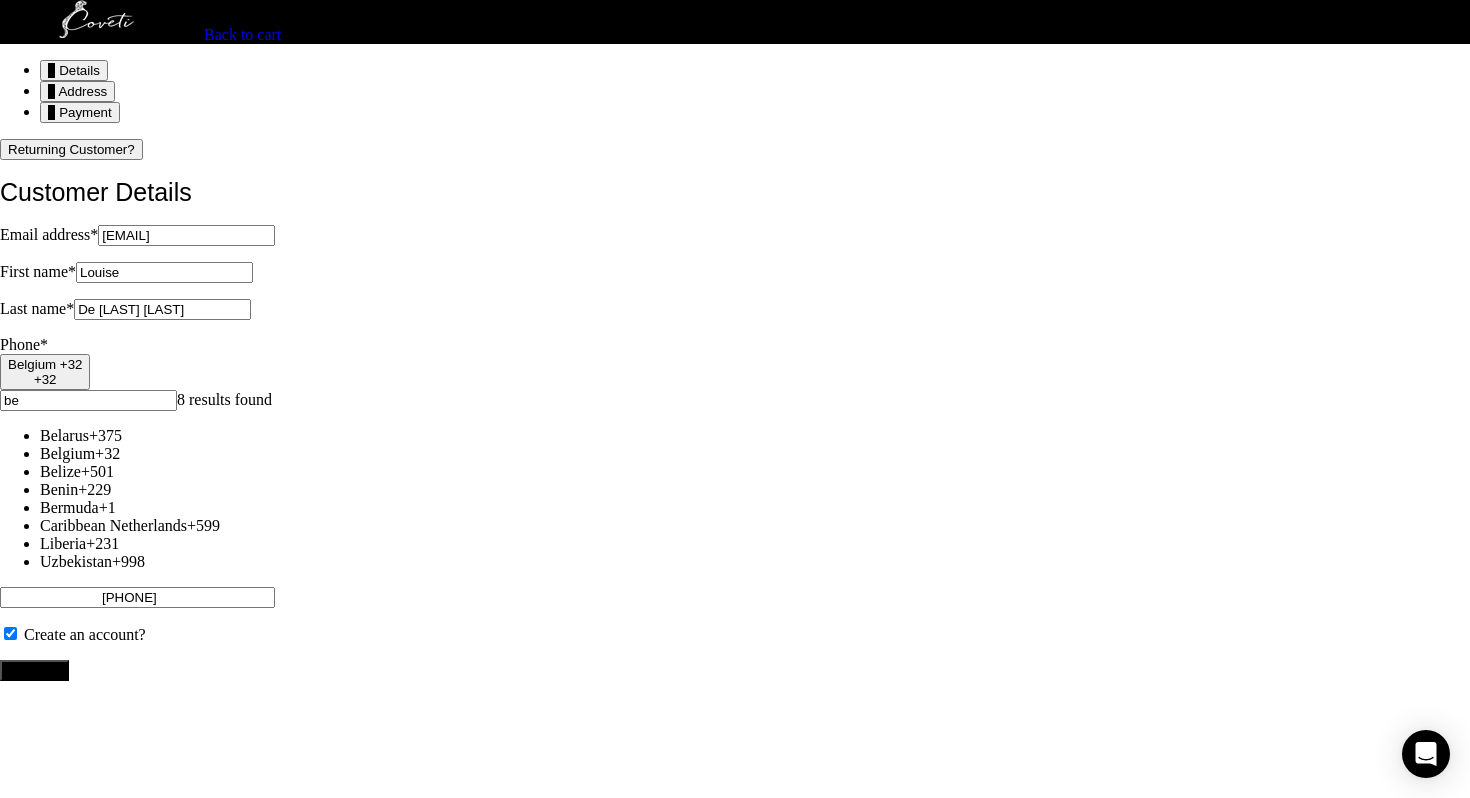 click on "Returning Customer?
Customer Details
Email address  * louisedaramon@gmail.com Email address is a required field. First name  * Louise First name is a required field. Last name  * De Sauvan D Aramon Last name is a required field. Phone  * Belgium +32 +32 be 8 results found Belarus +375 Belgium +32 Belize +501 Benin +229 Bermuda +1 Caribbean Netherlands +599 Liberia +231 Uzbekistan +998 470 12 10 74 Phone is a required field.
Create an account?
Continue
Billing Address
Start typing your address to search.
Info
Start with your house/apartment number then your street address.
Address
Avenue Hamoir 10, Uccle, Belgium
Please enter your address
*" at bounding box center [735, 410] 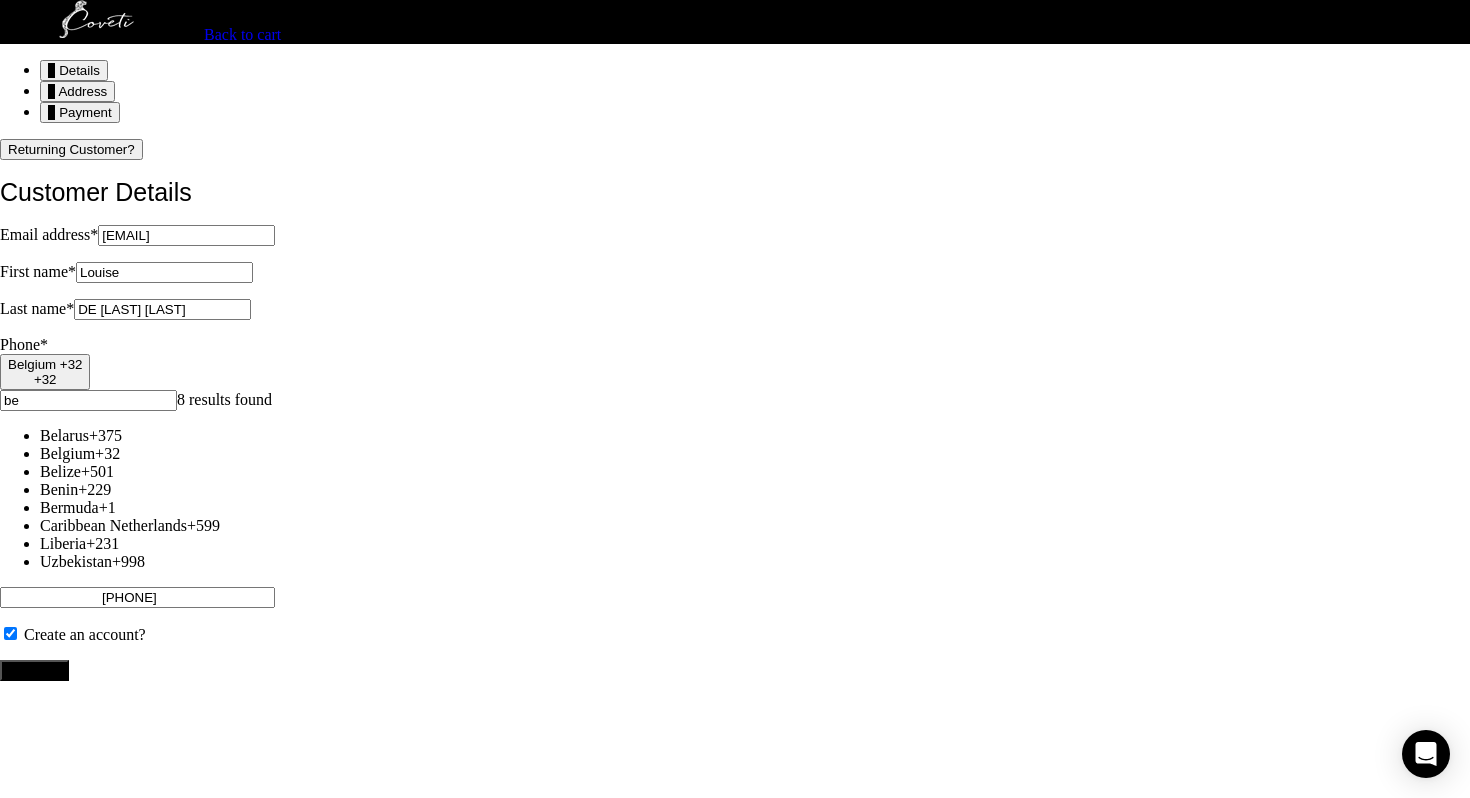 type on "DE SAUVAN D ARAMON" 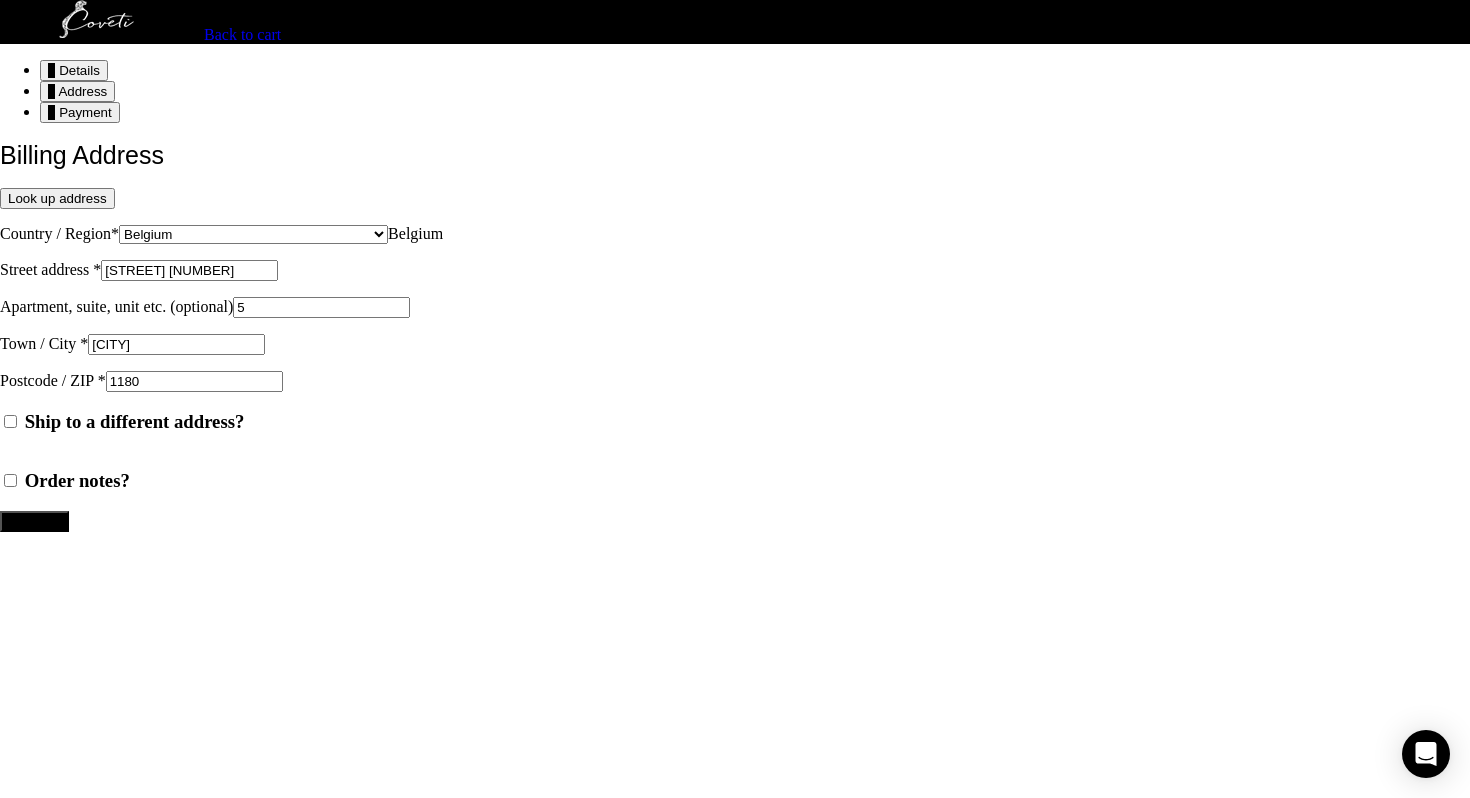 scroll, scrollTop: 308, scrollLeft: 0, axis: vertical 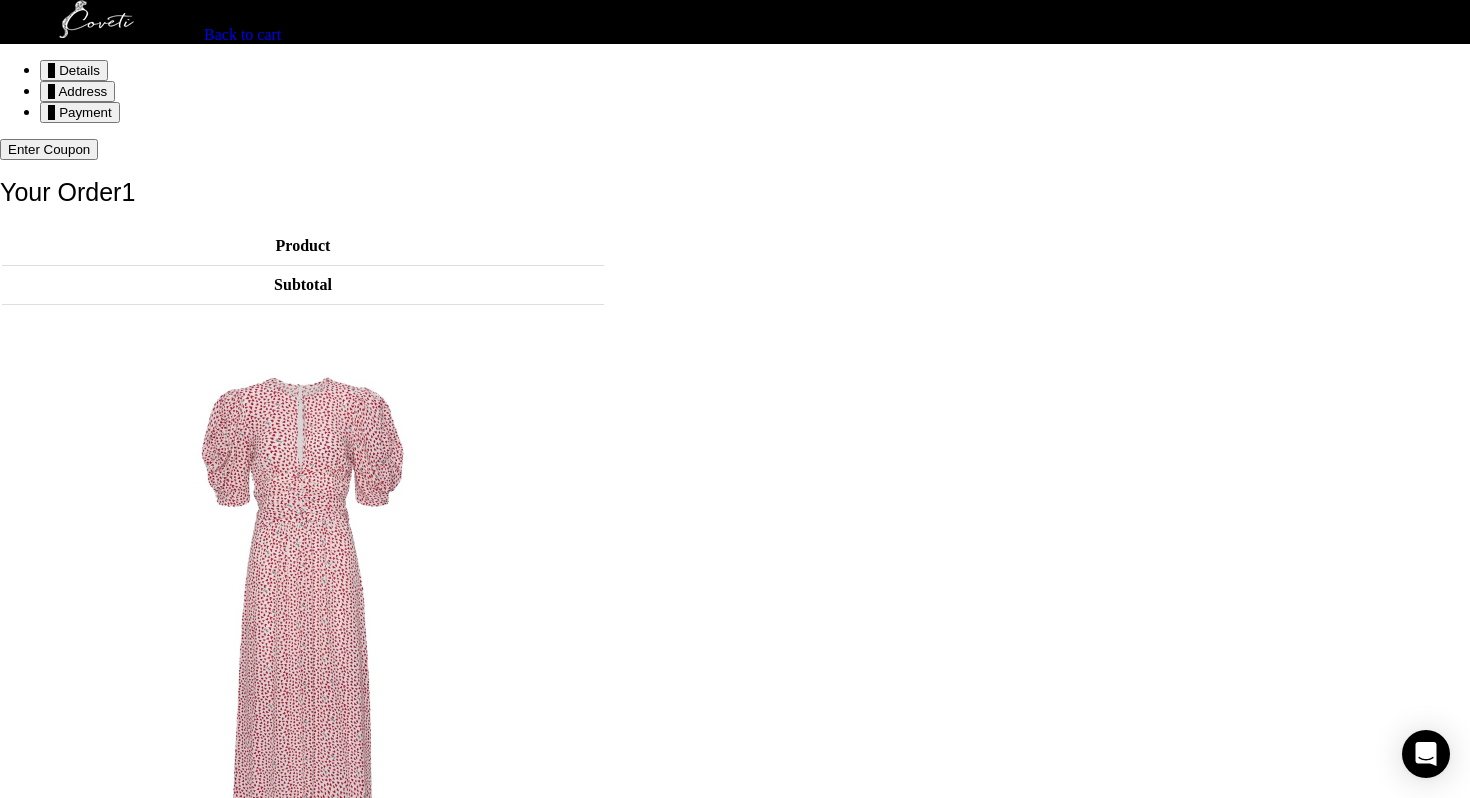 click on "Shipping" at bounding box center (303, 1115) 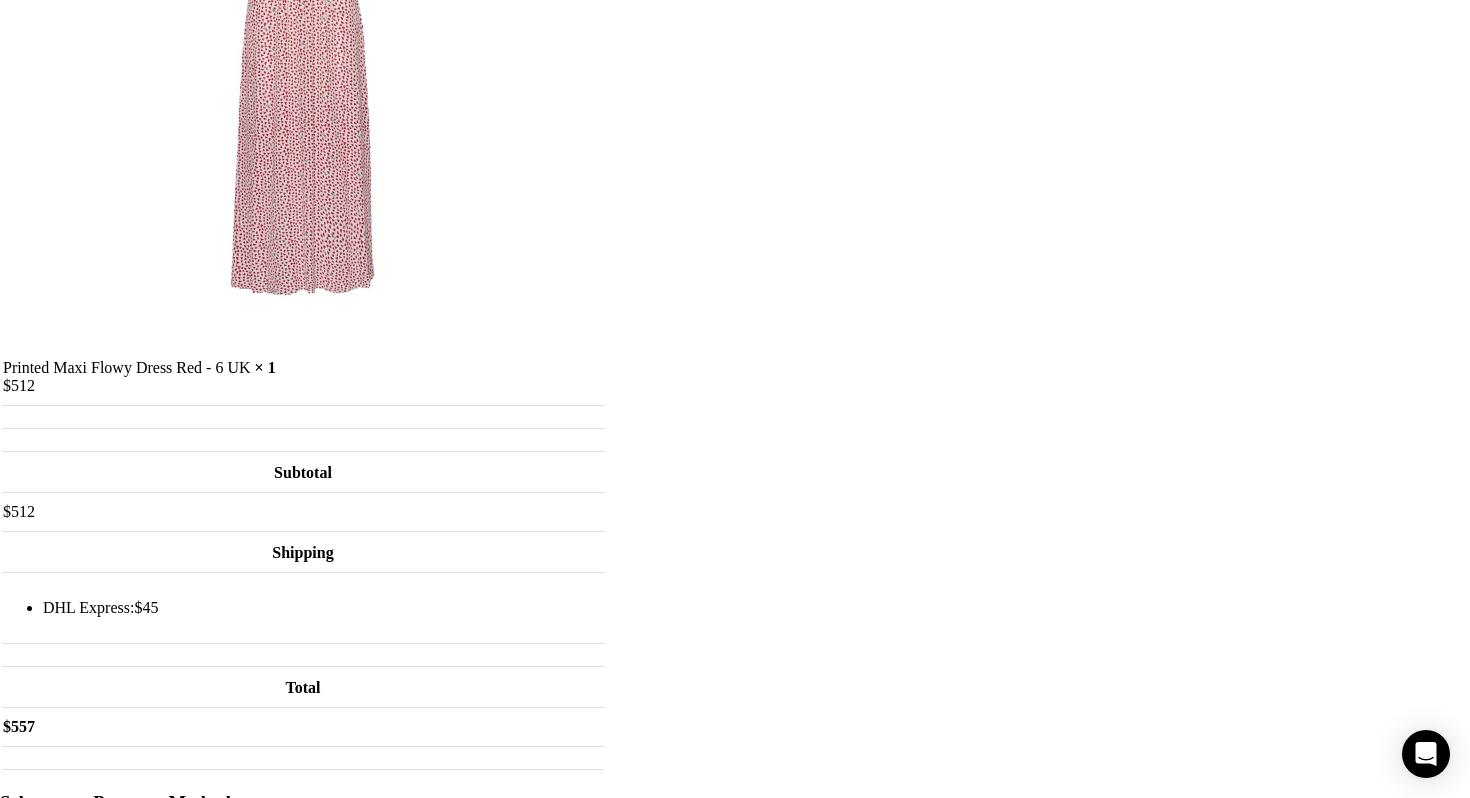 scroll, scrollTop: 595, scrollLeft: 0, axis: vertical 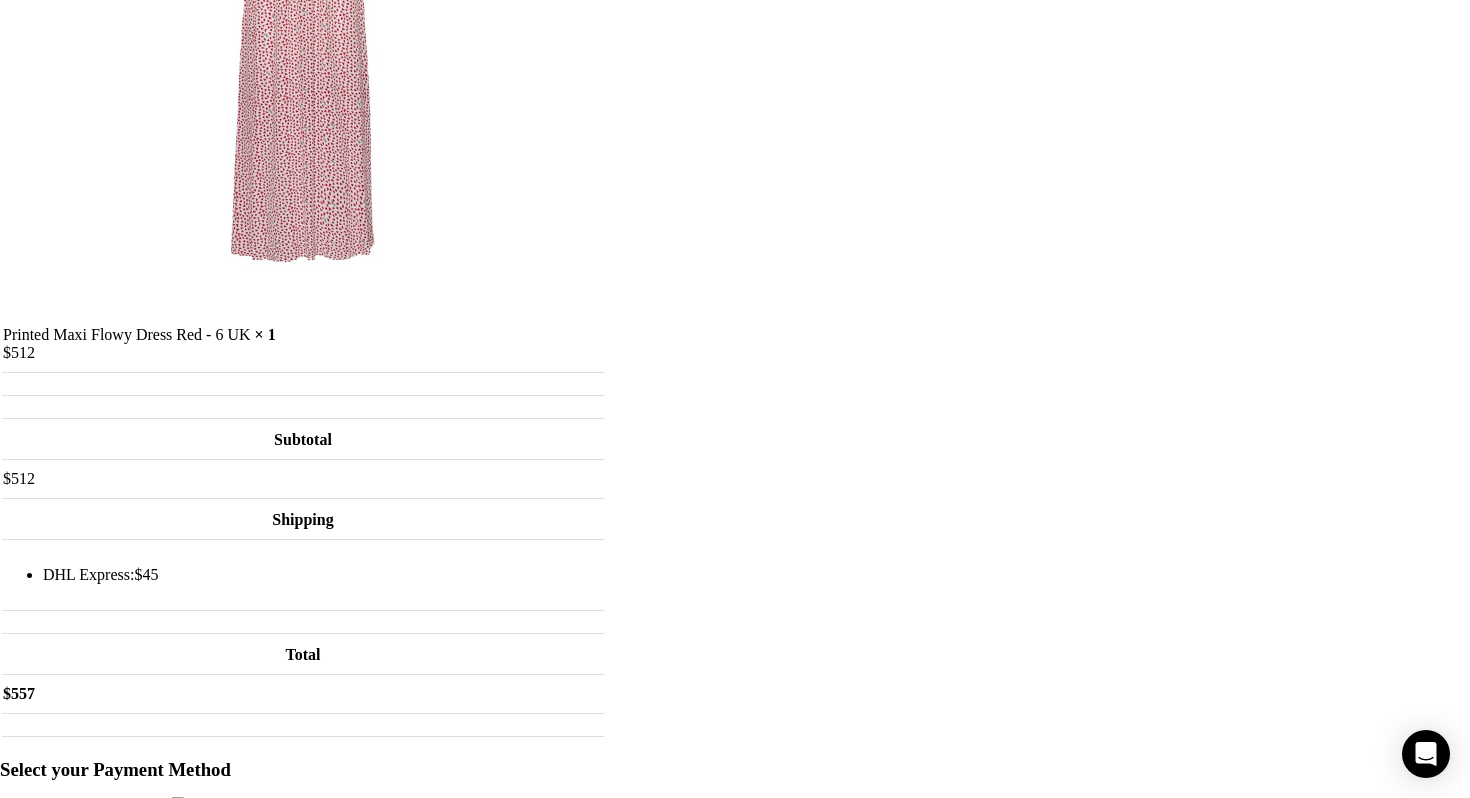 click on "Proceed to Pay" at bounding box center [53, 963] 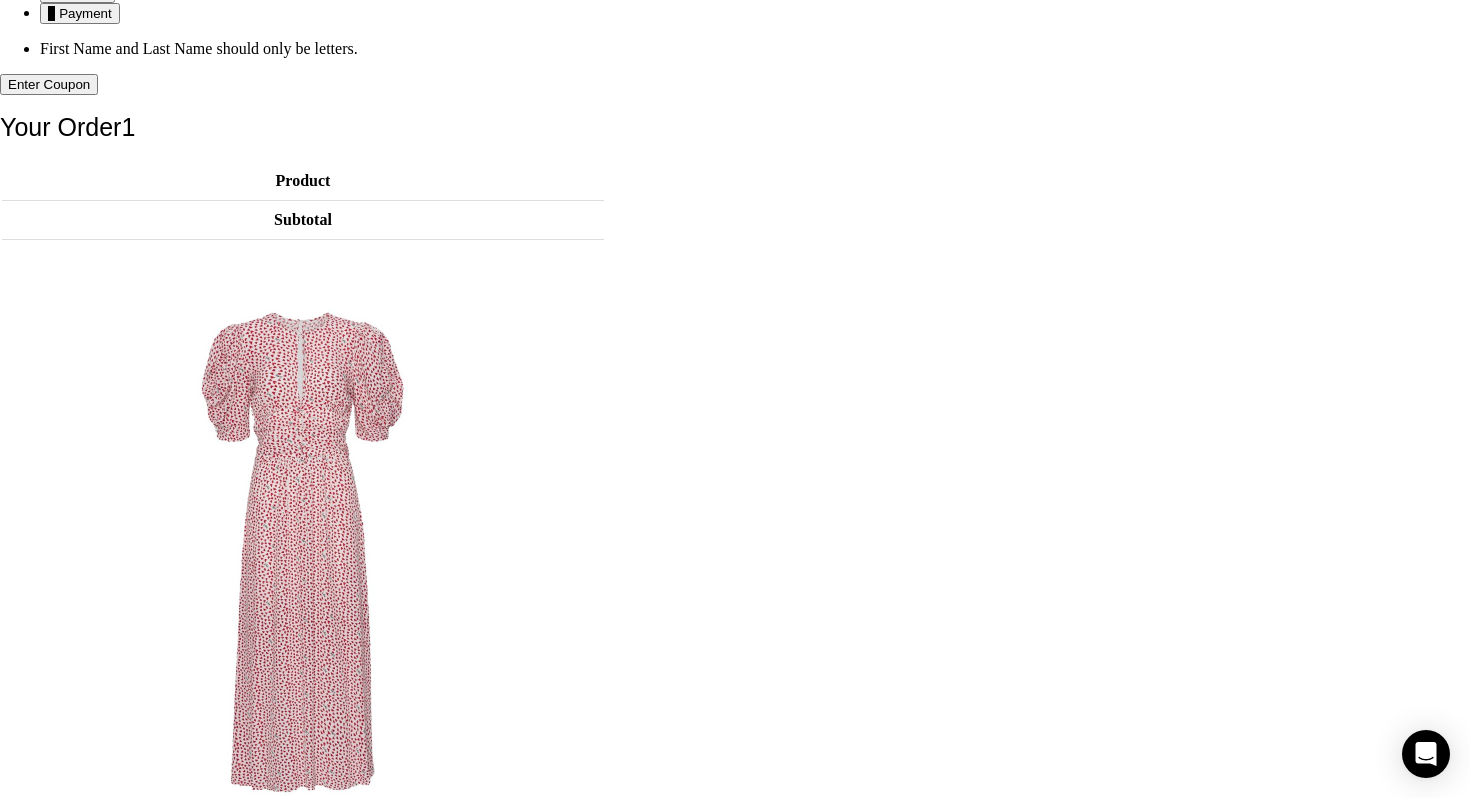scroll, scrollTop: 79, scrollLeft: 0, axis: vertical 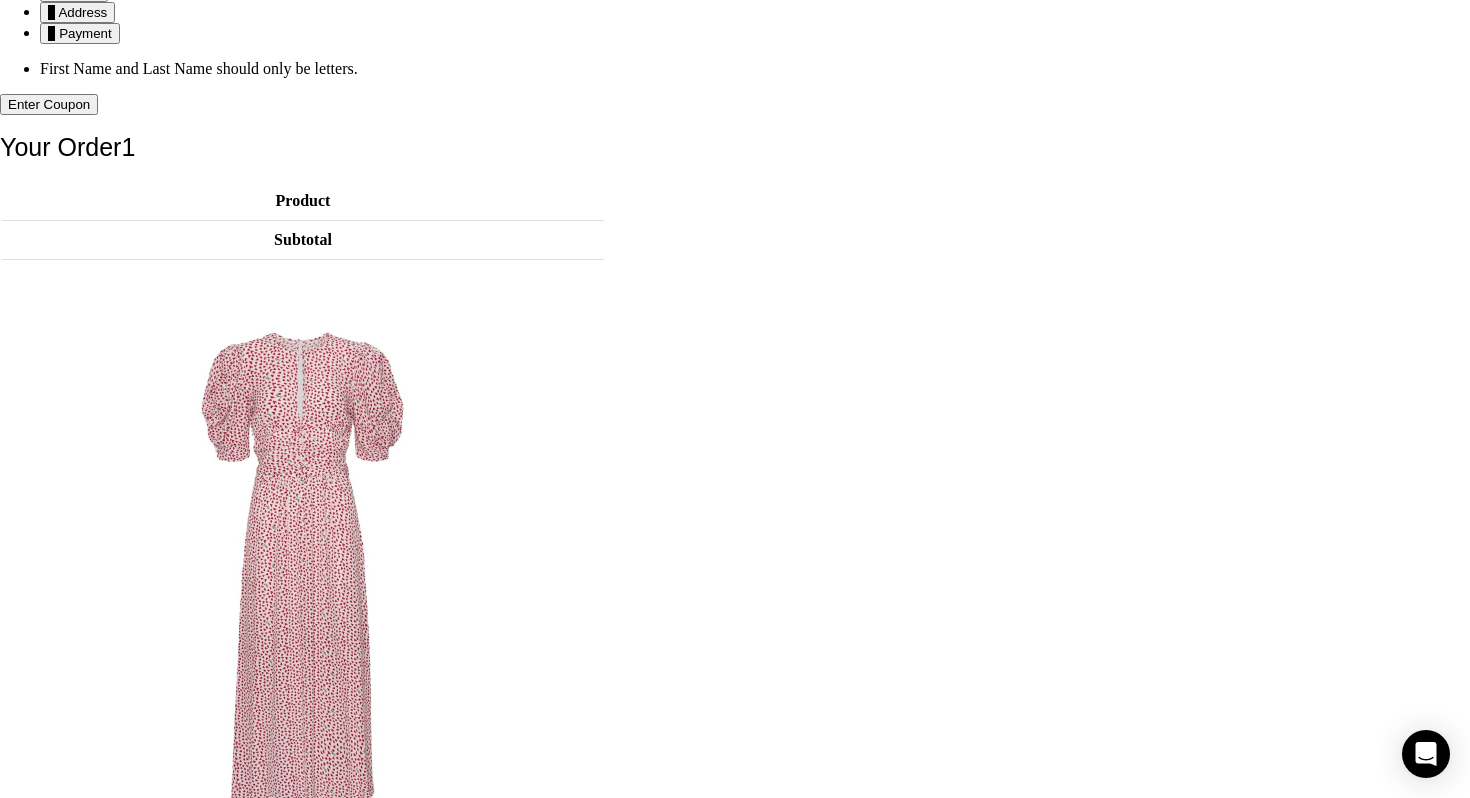 click on "First Name and Last Name should only be letters." at bounding box center (755, 69) 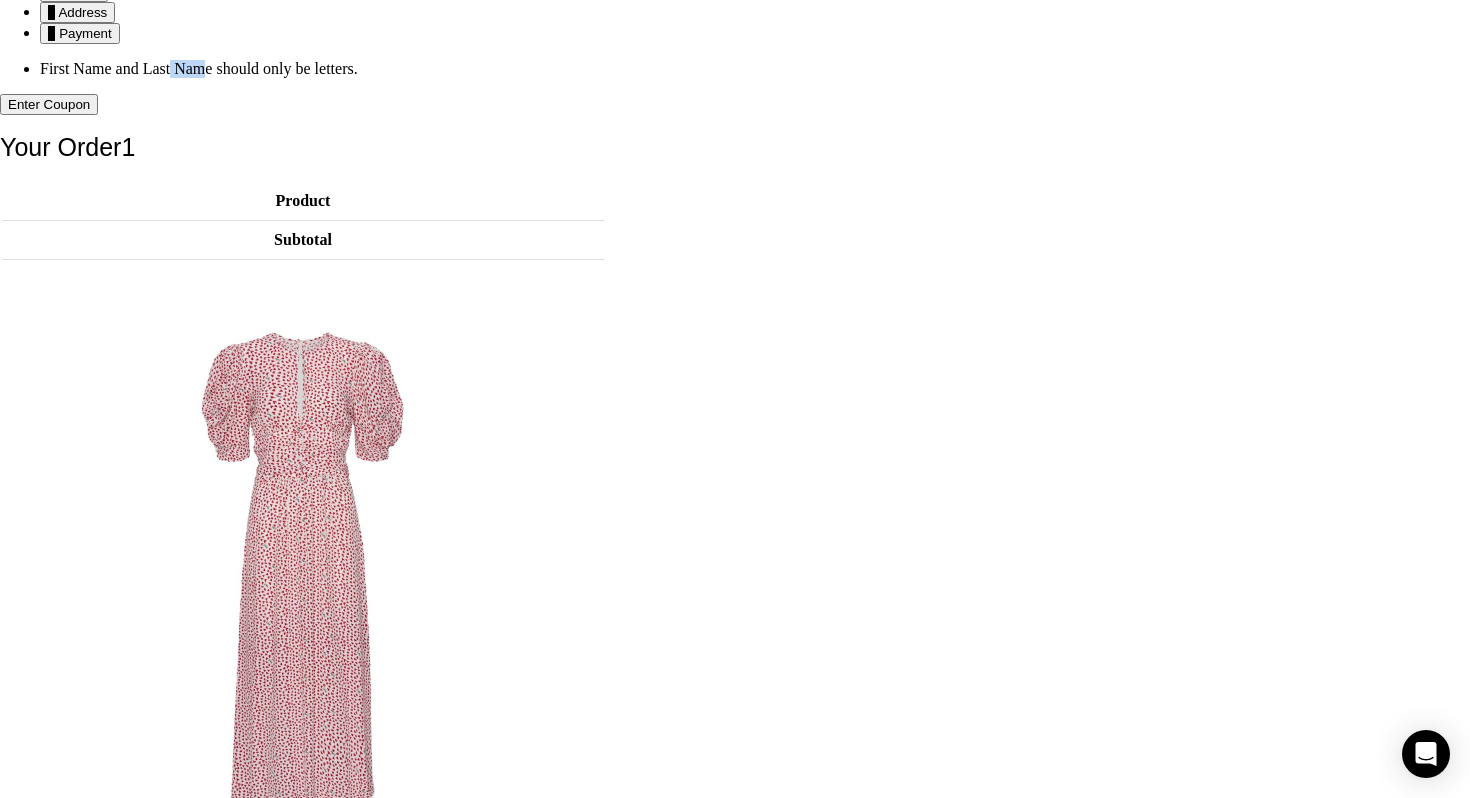click on "First Name and Last Name should only be letters." at bounding box center (755, 69) 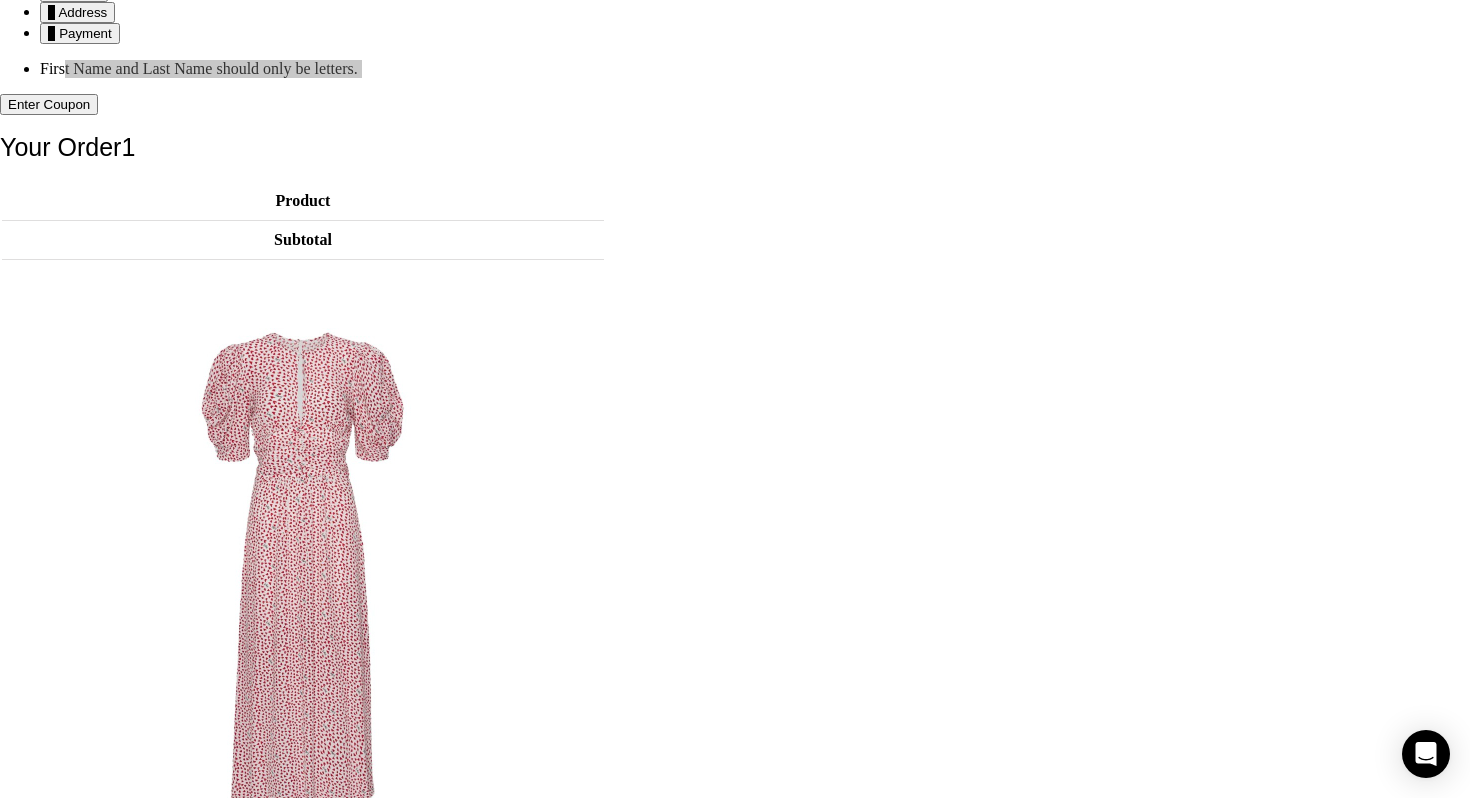 click on "First Name and Last Name should only be letters." at bounding box center (755, 69) 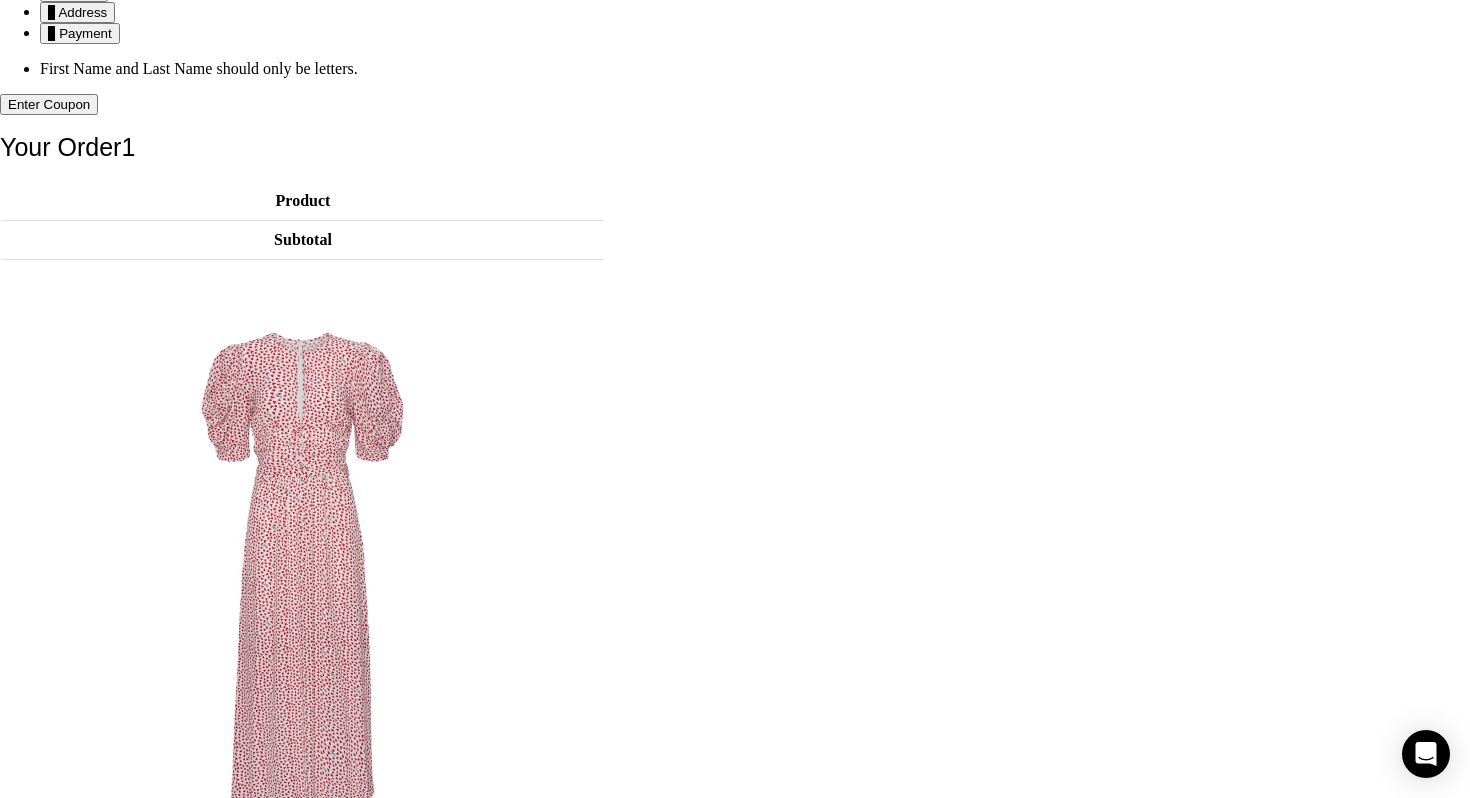 click on "Enter Coupon" at bounding box center (735, 104) 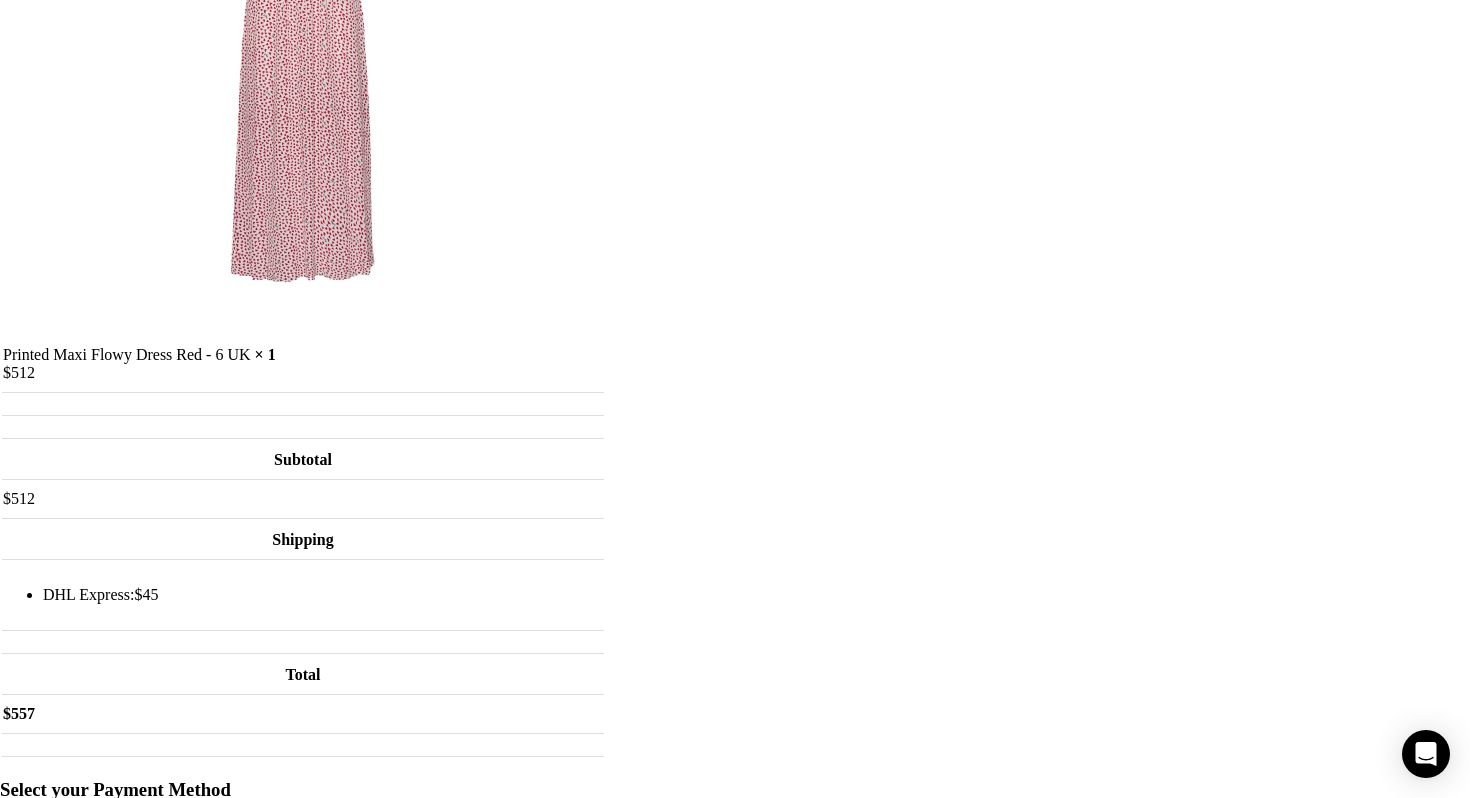 scroll, scrollTop: 781, scrollLeft: 0, axis: vertical 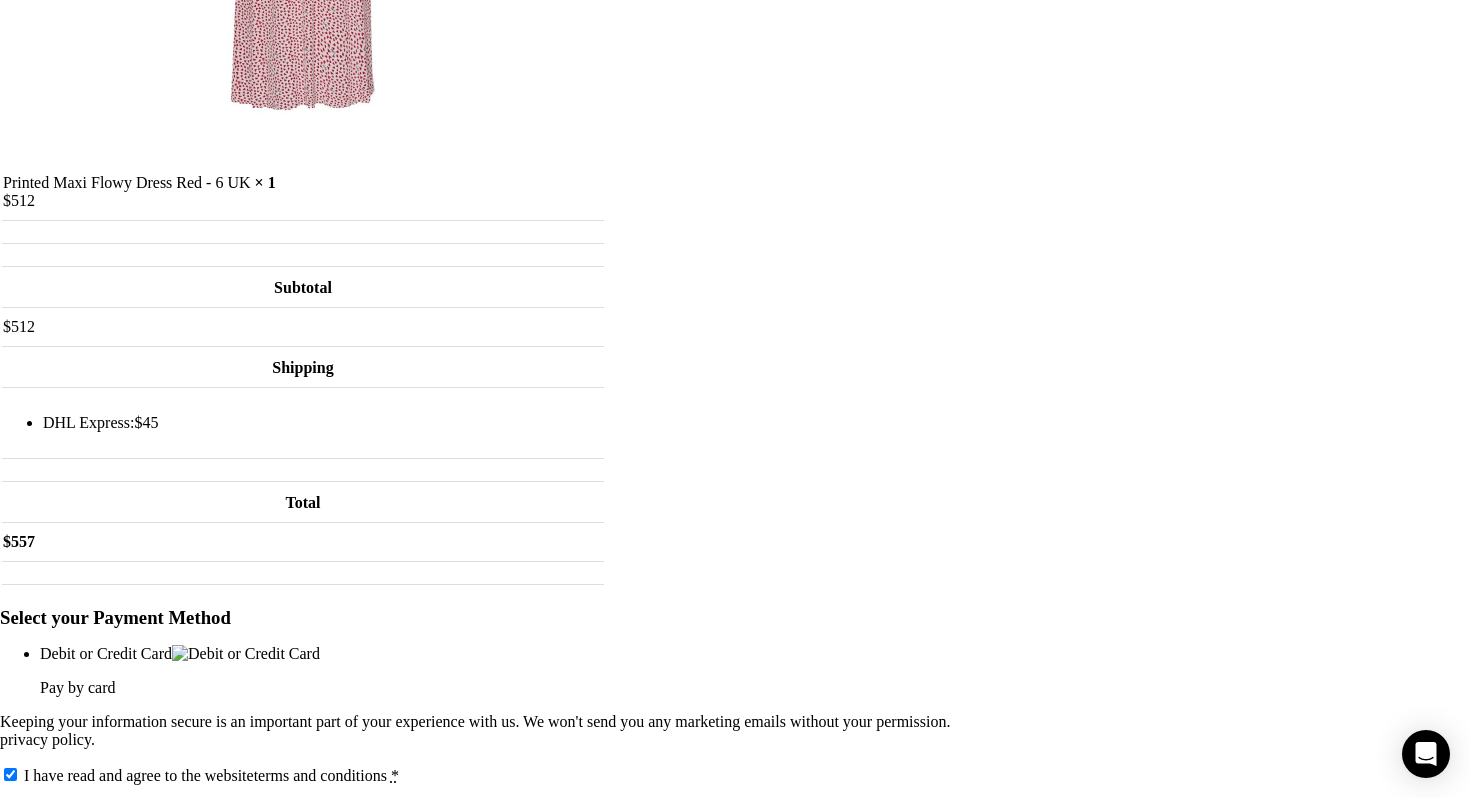 click on "Proceed to Pay" at bounding box center [53, 811] 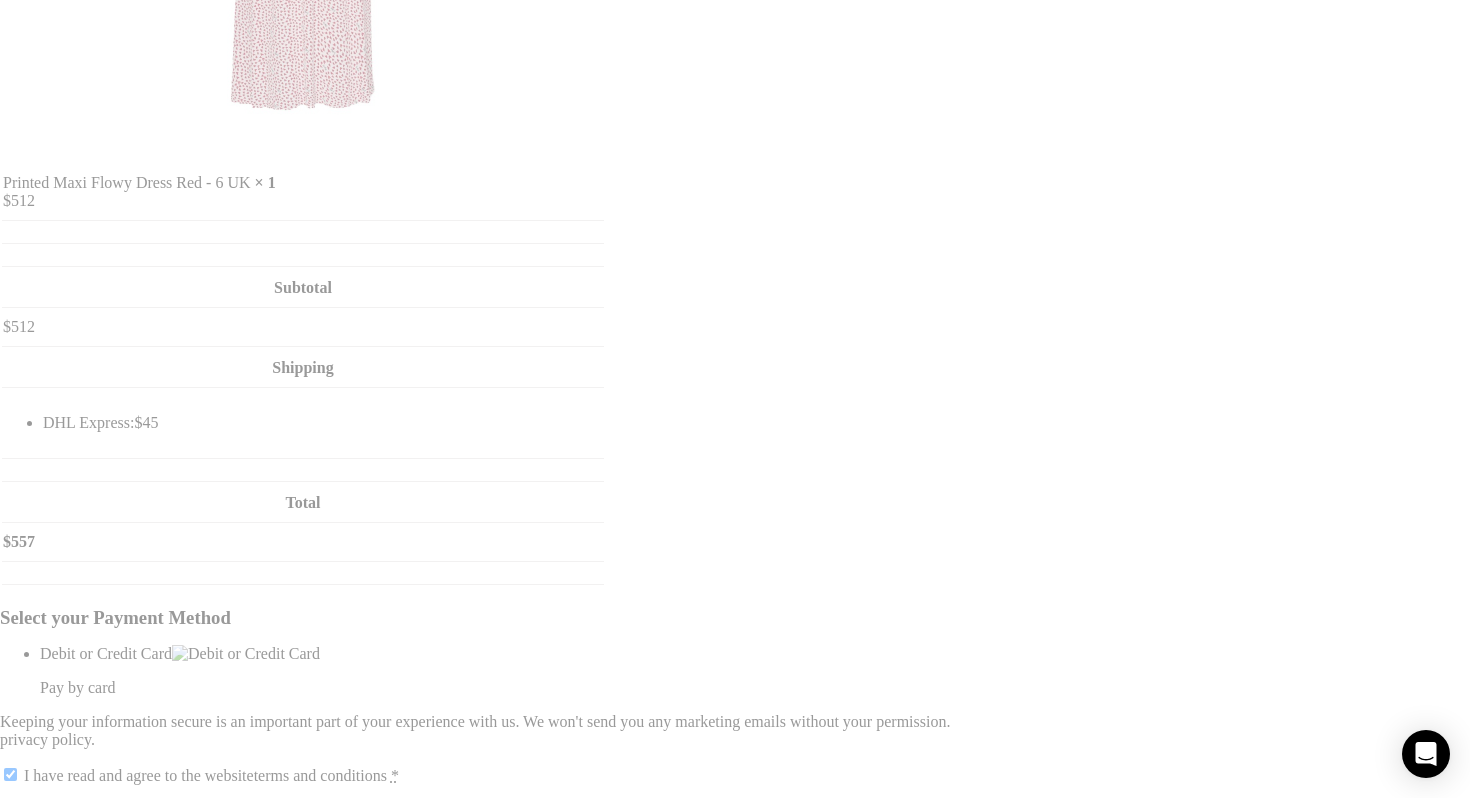 click at bounding box center [735, 90] 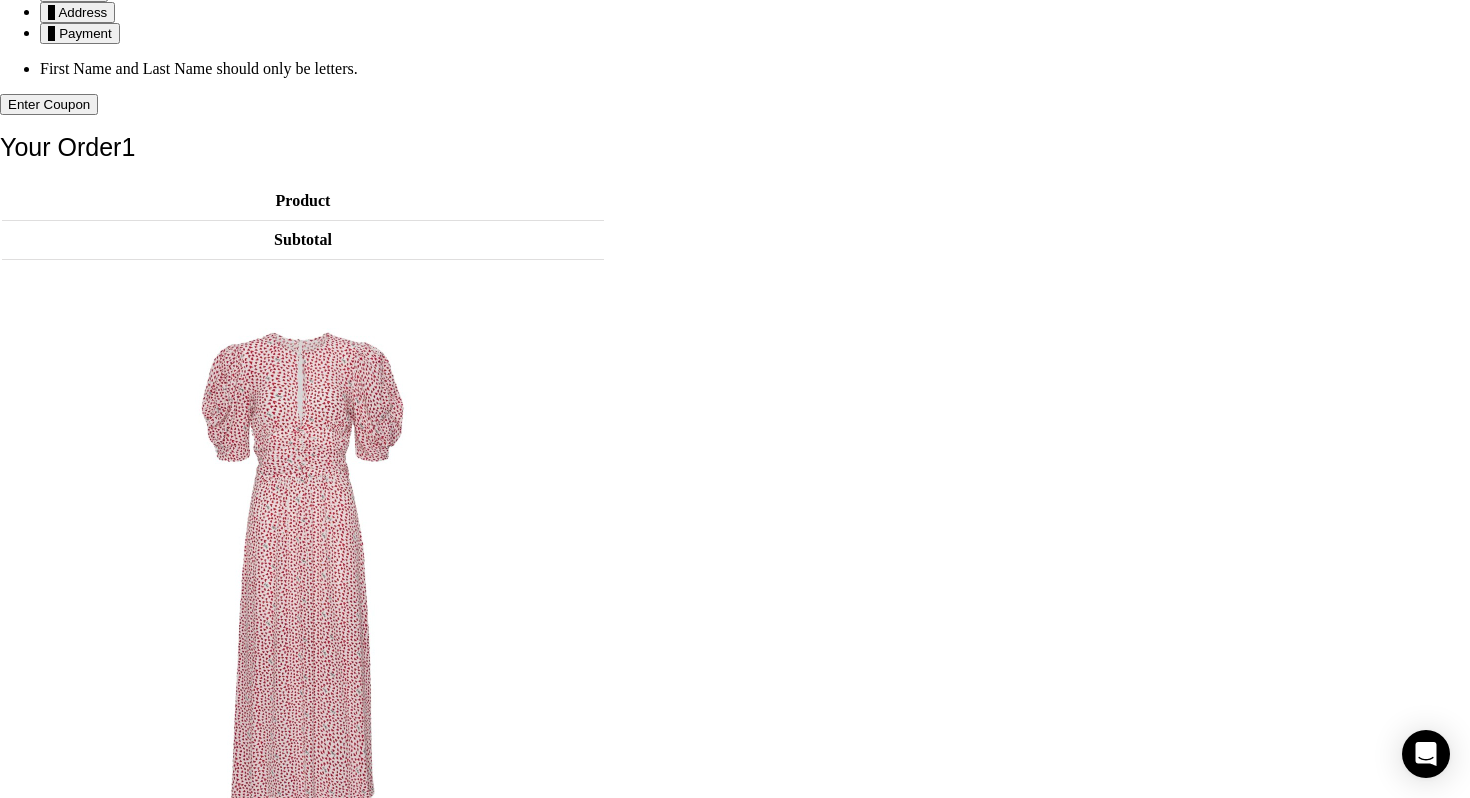 scroll, scrollTop: 0, scrollLeft: 0, axis: both 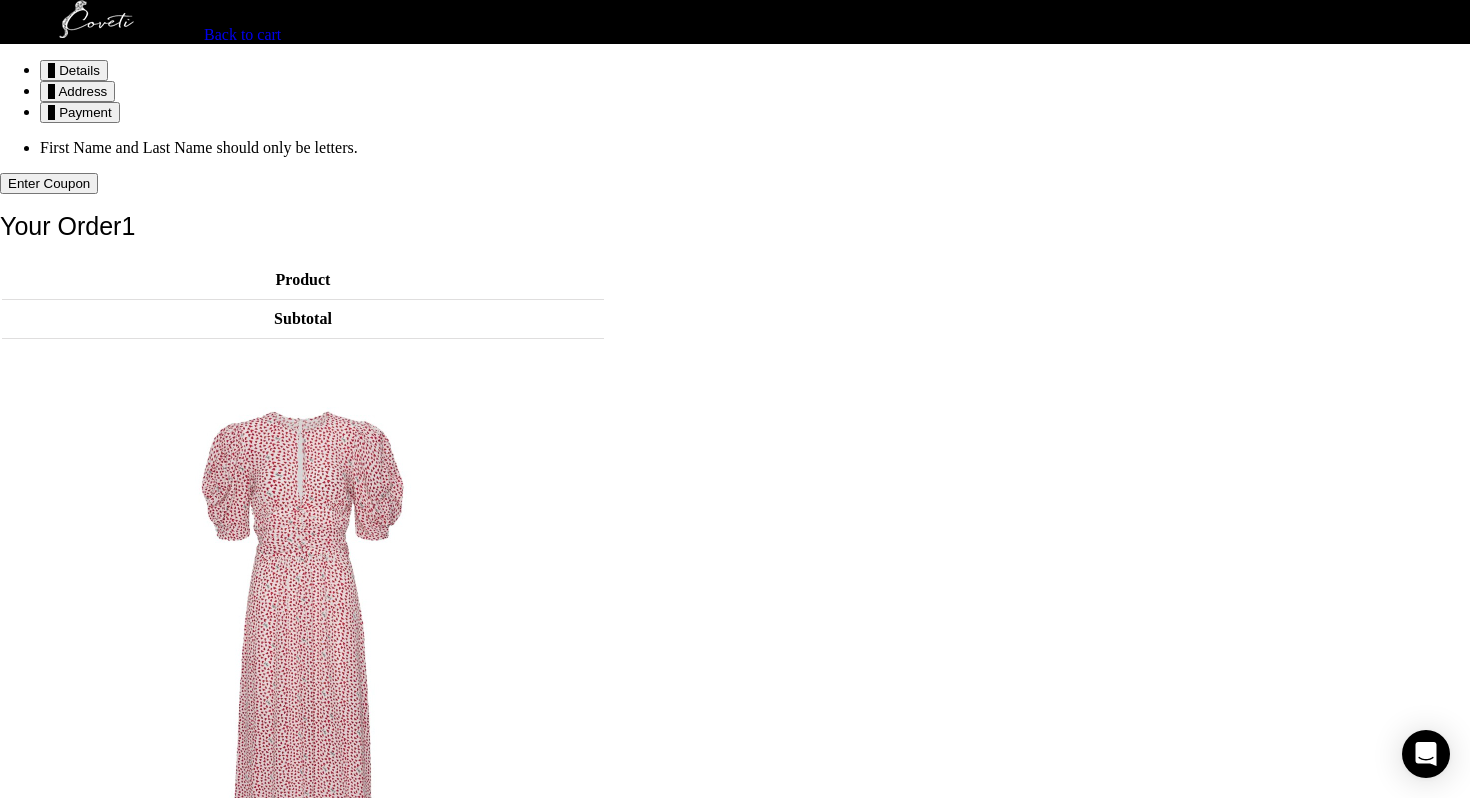 click on "Back to cart" at bounding box center [242, 34] 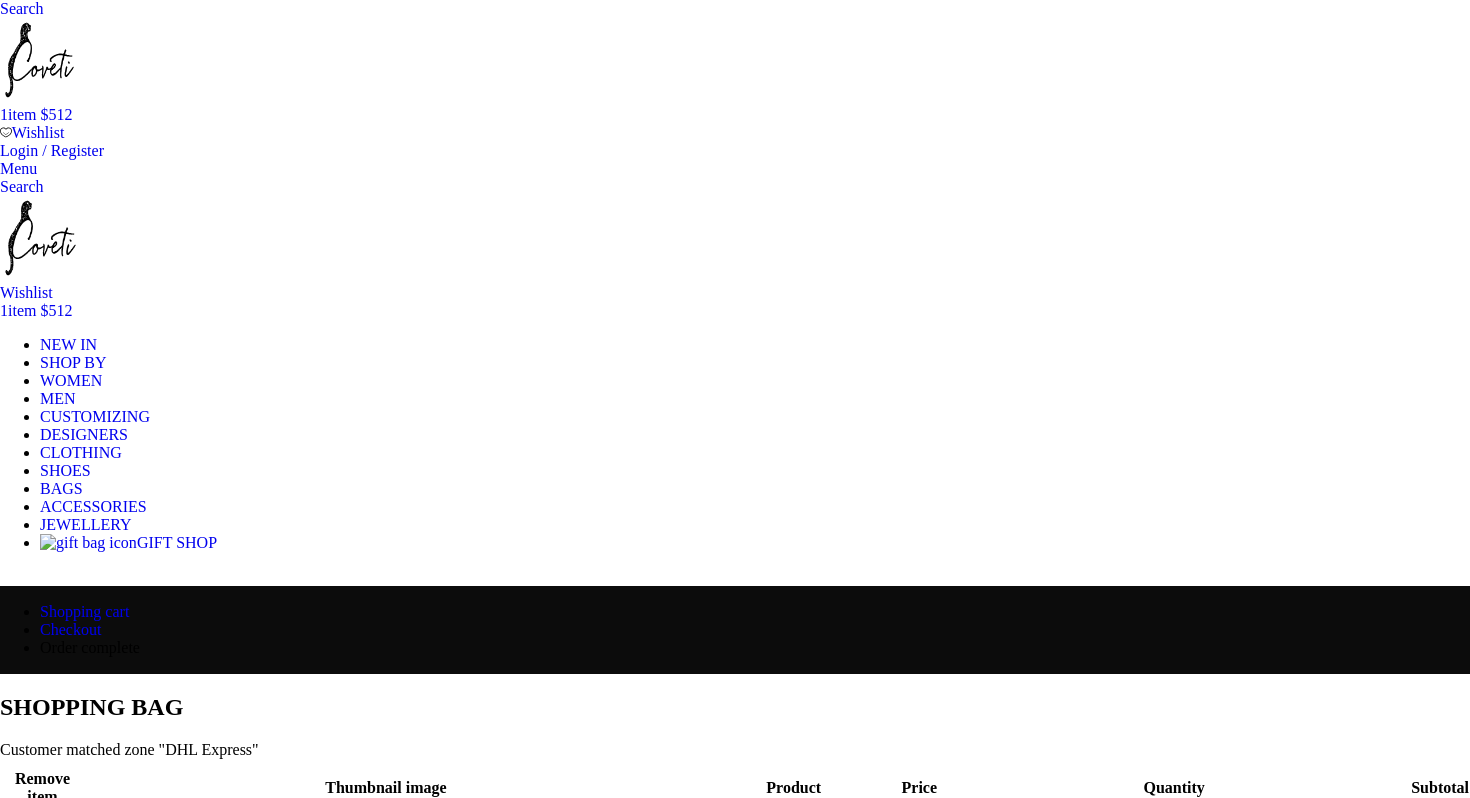 scroll, scrollTop: 0, scrollLeft: 0, axis: both 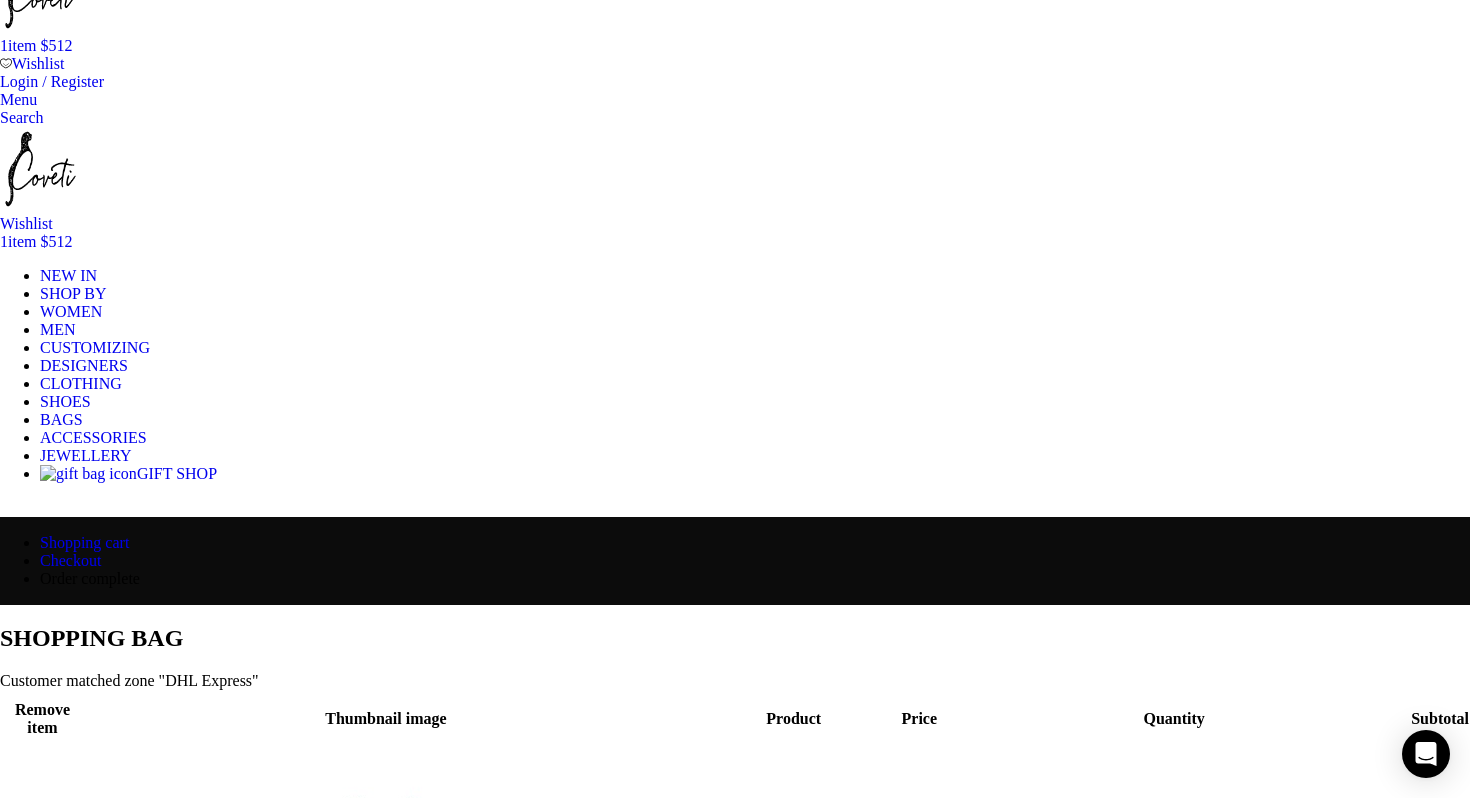 click on "Proceed to checkout" at bounding box center (65, 1605) 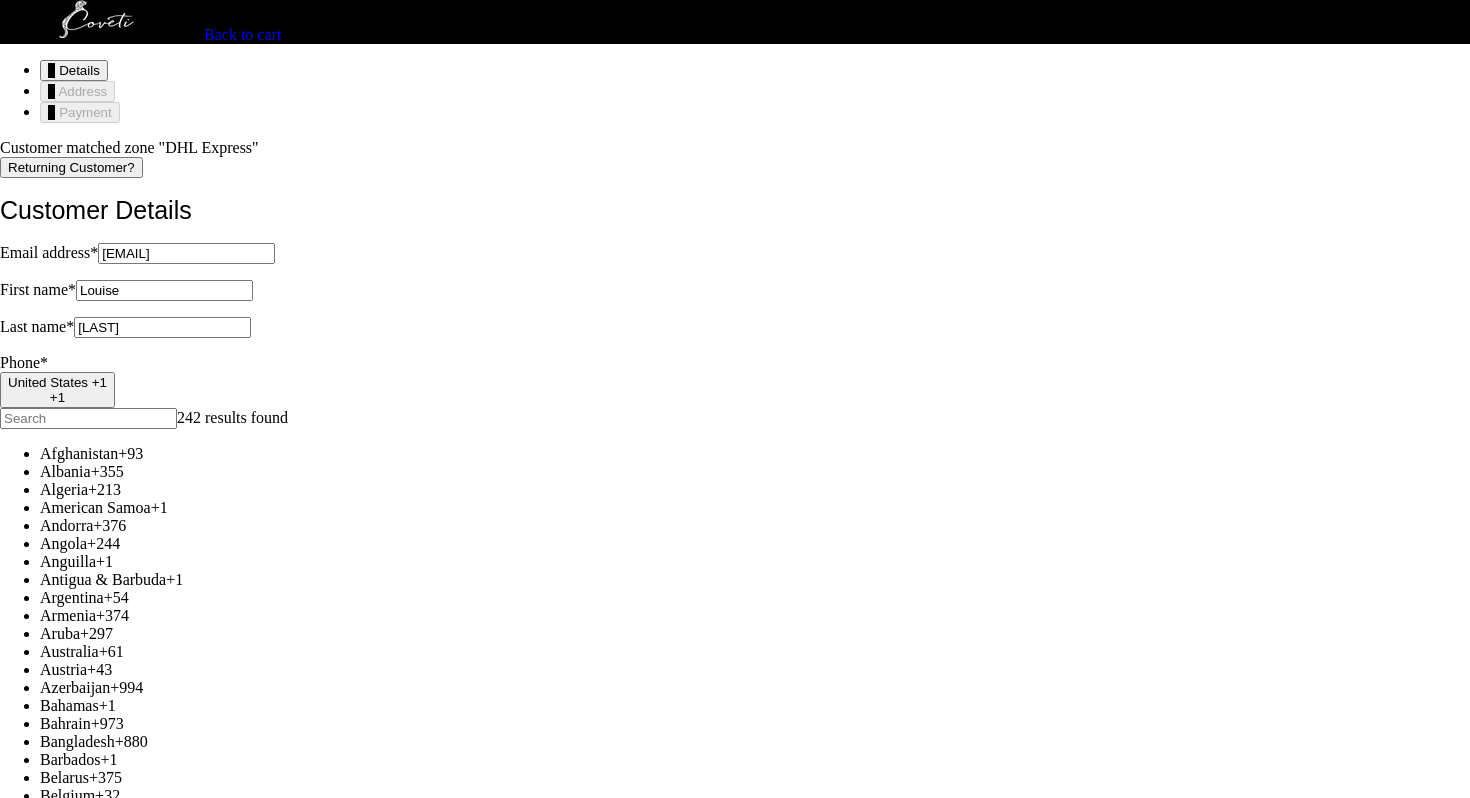 scroll, scrollTop: 0, scrollLeft: 0, axis: both 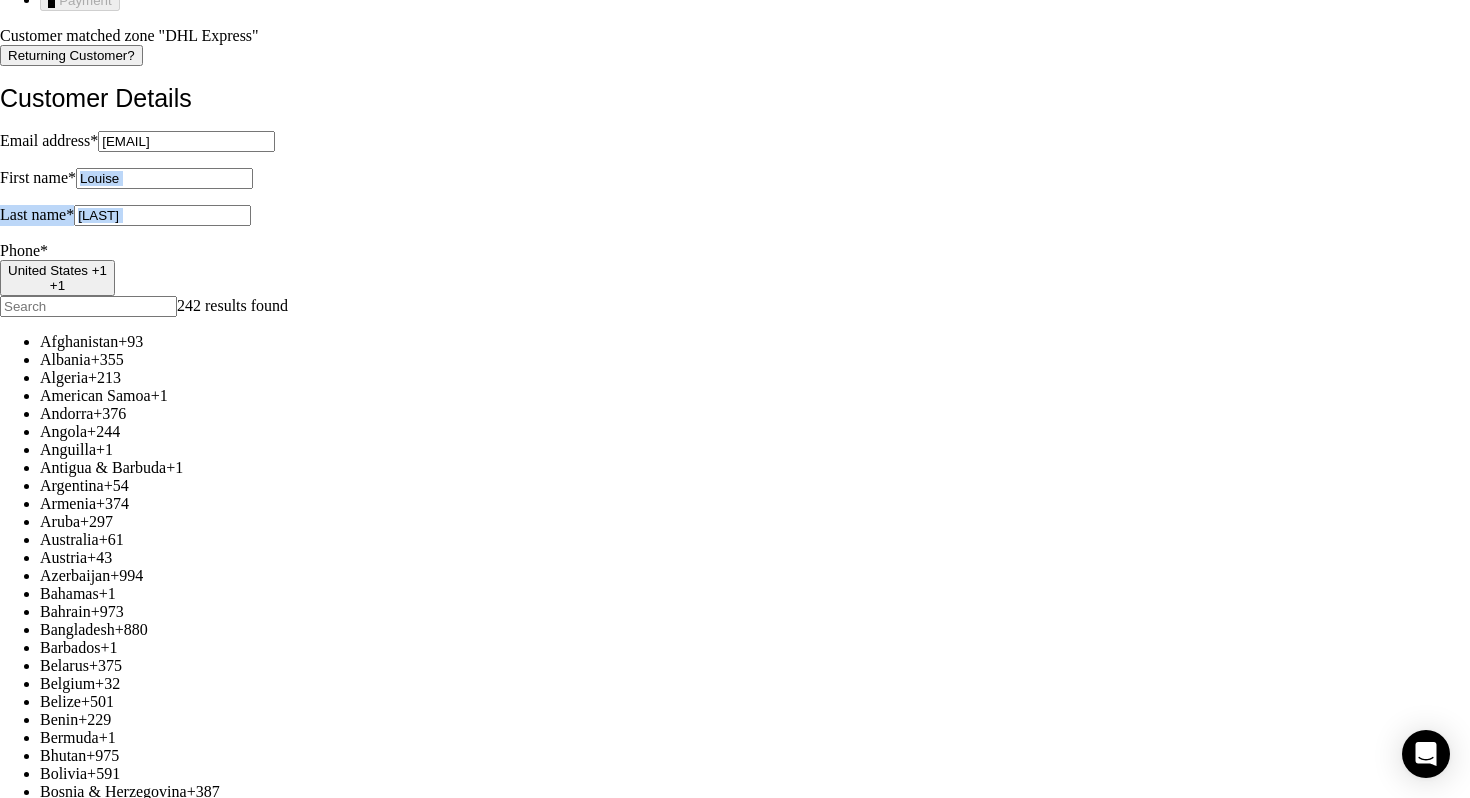 drag, startPoint x: 625, startPoint y: 380, endPoint x: 389, endPoint y: 380, distance: 236 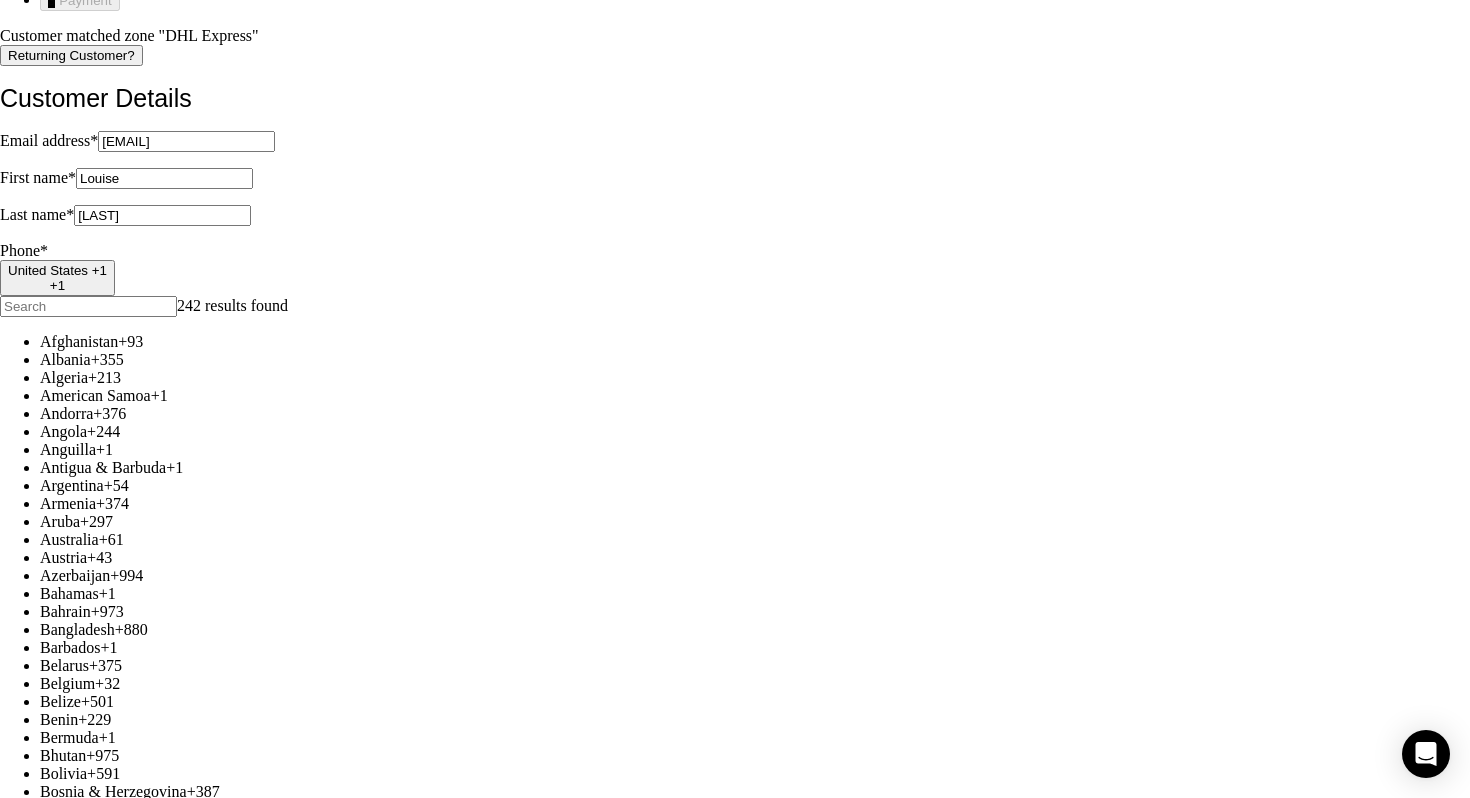 click on "Returning Customer?
Customer Details
Email address  * louisedaramon@gmail.com Email address is a required field. First name  * Louise First name is a required field. Last name  * DE SAUVAN D ARAMON Last name is a required field. Phone  * United States +1 +1 242 results found Afghanistan +93 Albania +355 Algeria +213 American Samoa +1 Andorra +376 Angola +244 Anguilla +1 Antigua & Barbuda +1 Argentina +54 Armenia +374 Aruba +297 Australia +61 Austria +43 Azerbaijan +994 Bahamas +1 Bahrain +973 Bangladesh +880 Barbados +1 Belarus +375 Belgium +32 Belize +501 Benin +229 Bermuda +1 Bhutan +975 Bolivia +591 Bosnia & Herzegovina +387 Botswana +267 Brazil +55 British Indian Ocean Territory +246 British Virgin Islands +1 Brunei +673 Bulgaria +359 Burkina Faso +226 Burundi +257 Cambodia +855 Cameroon +237 Canada +1 Cape Verde +238 Caribbean Netherlands +599 Cayman Islands +1 Central African Republic +236 Chad +235 Chile +56 China +86 Christmas Island +61 Cocos (Keeling) Islands +61 +57 +1" at bounding box center (735, 2403) 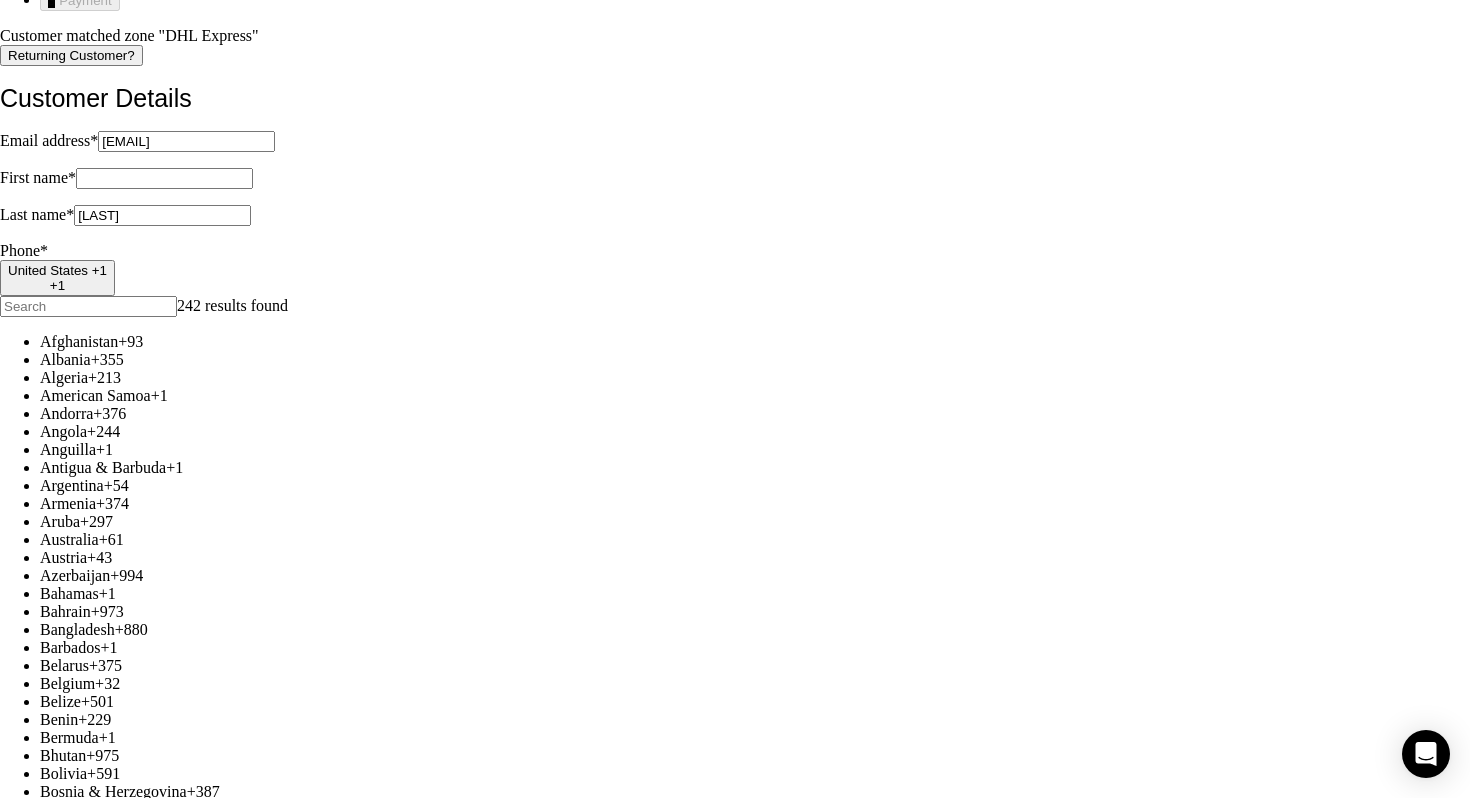type 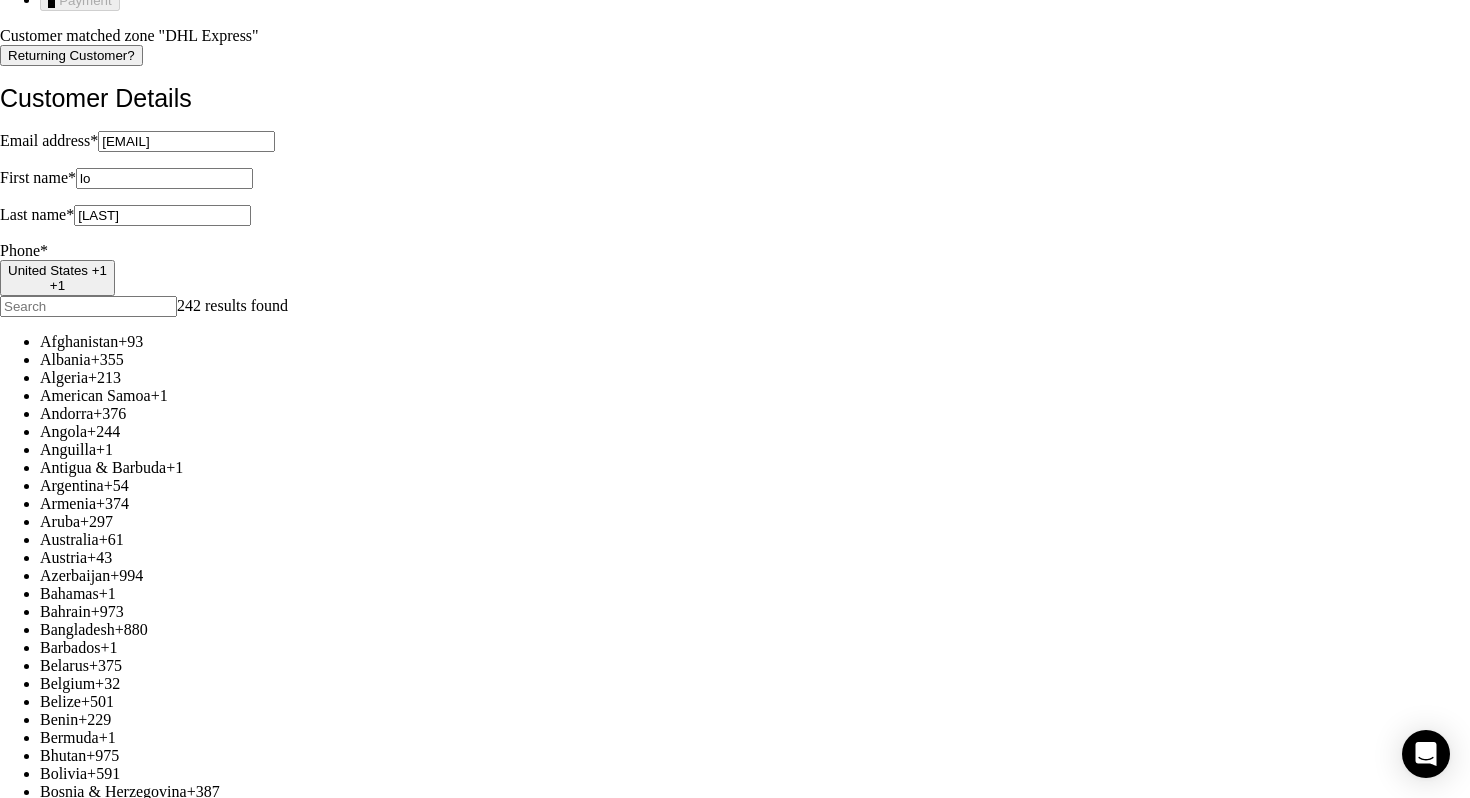 type on "l" 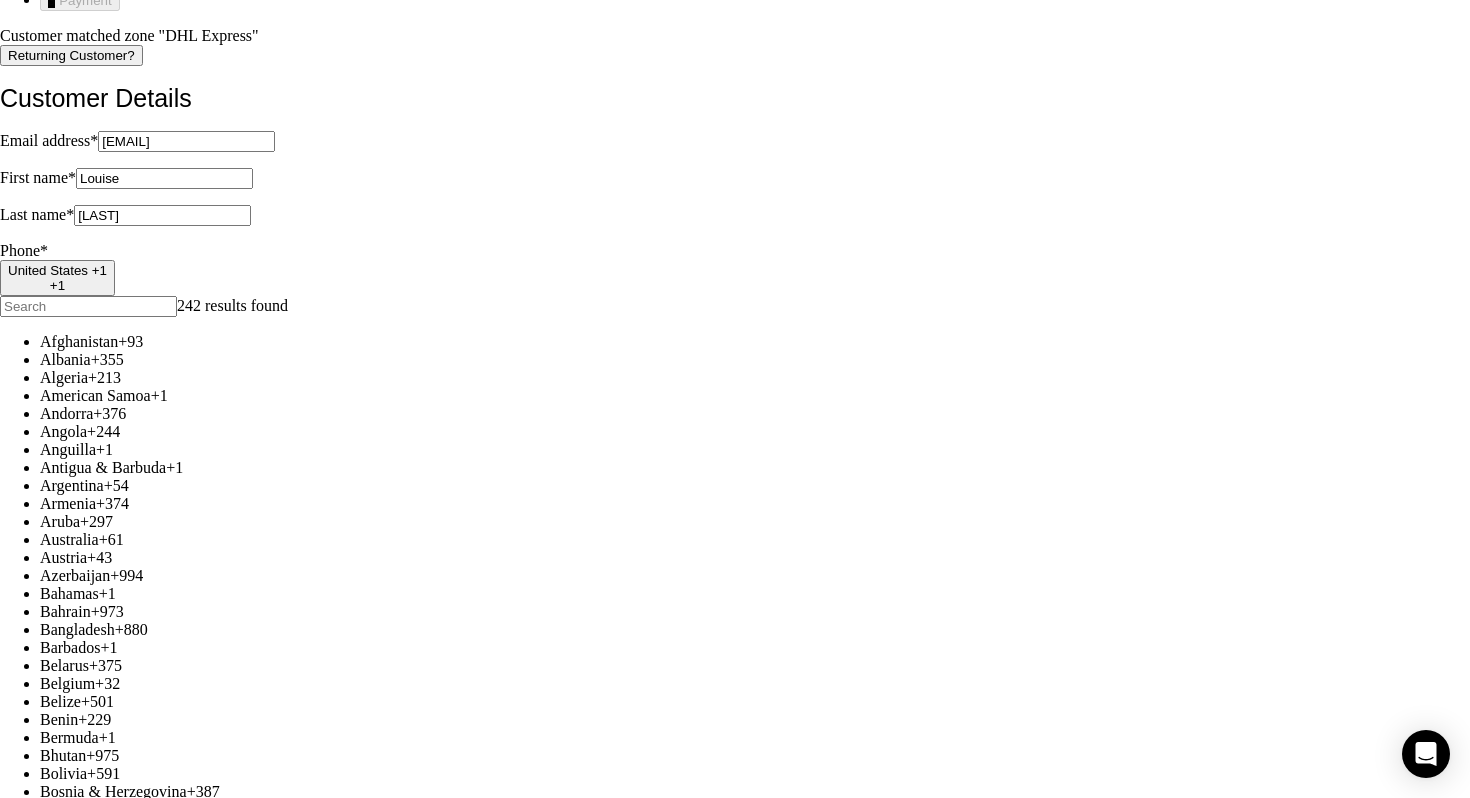 type on "Louise" 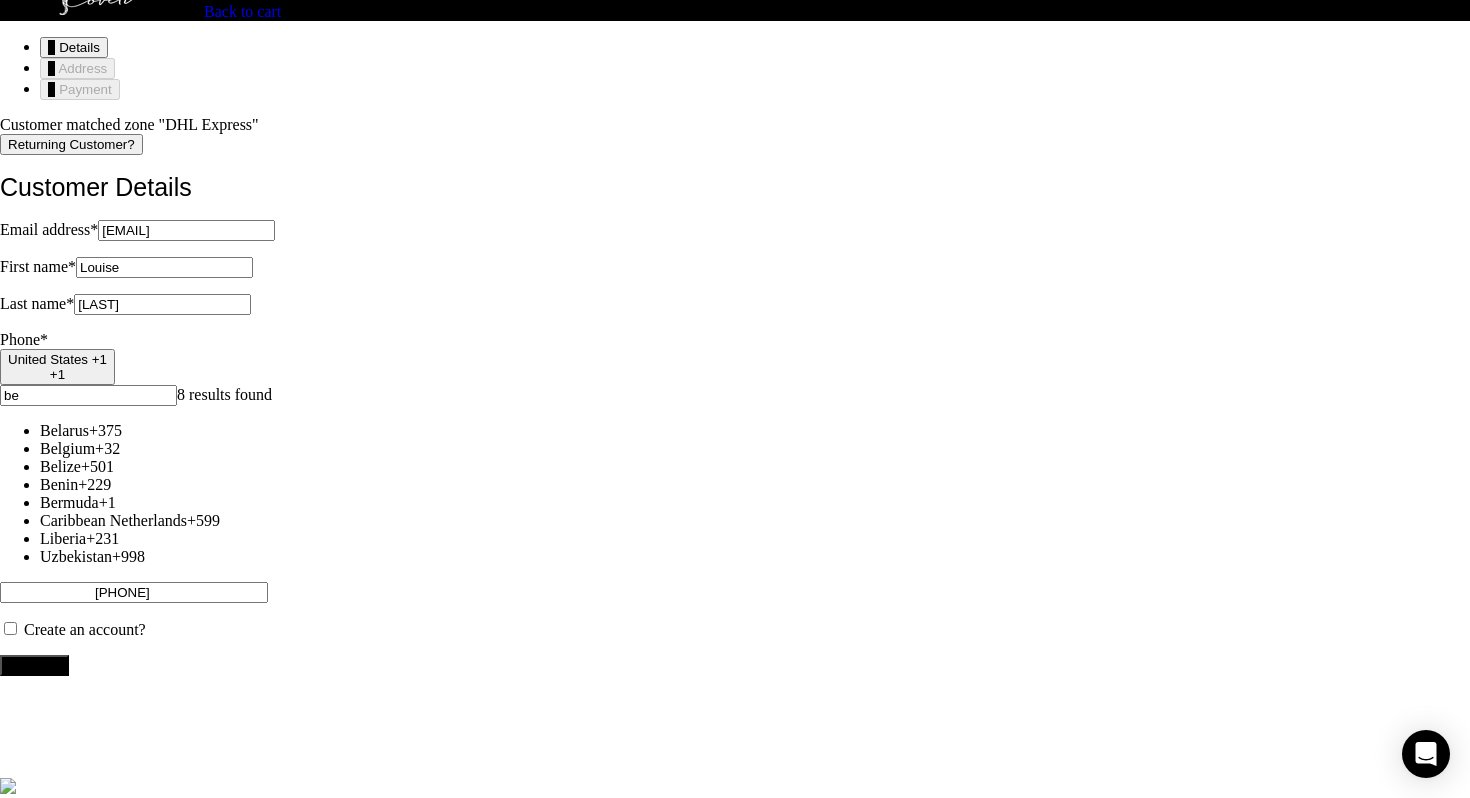 type on "be" 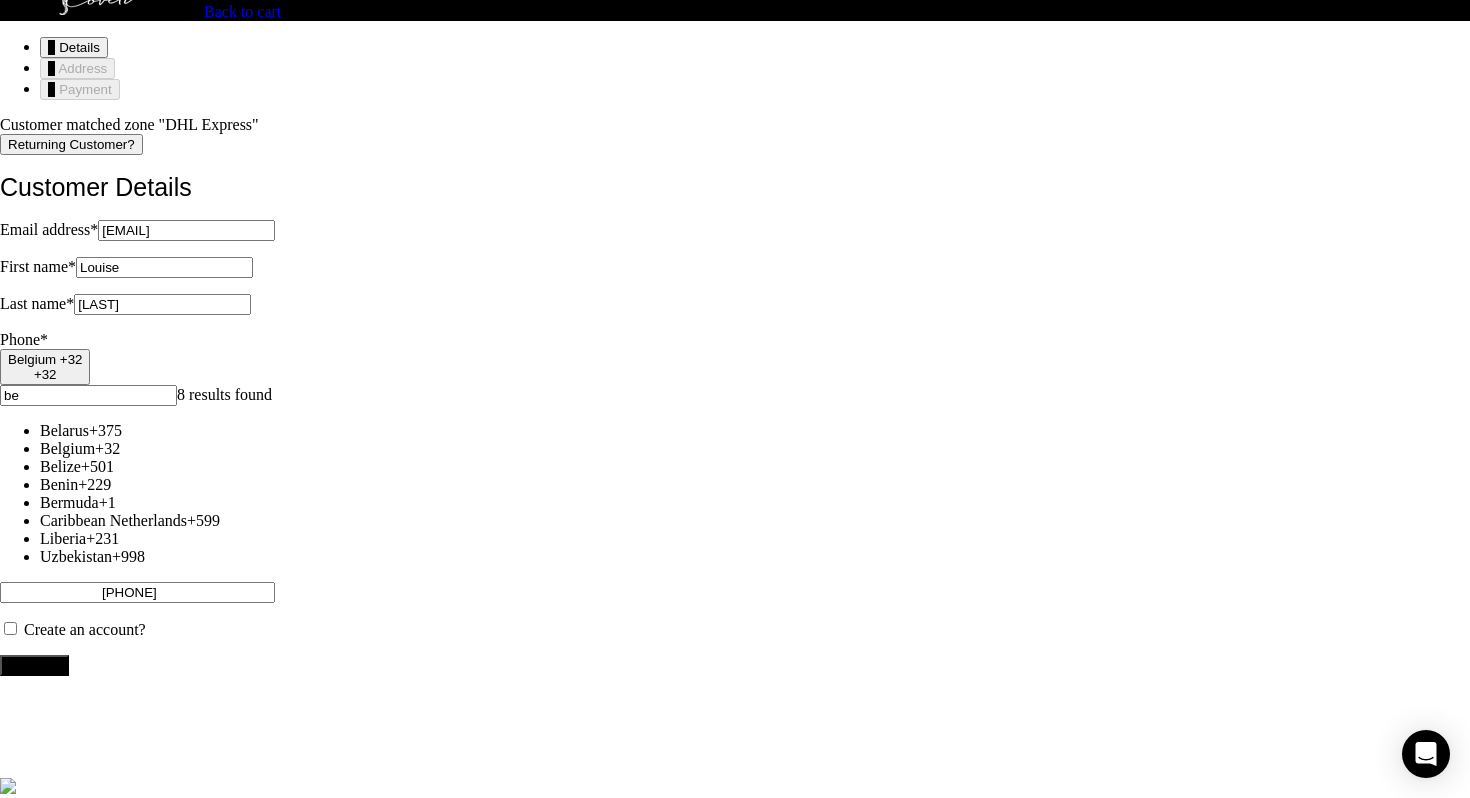 click on "Returning Customer?
Customer Details
Email address  * louisedaramon@gmail.com Email address is a required field. First name  * Louise First name is a required field. Last name  * De Sauvan D Aramon Last name is a required field. Phone  * Belgium +32 +32 be 8 results found Belarus +375 Belgium +32 Belize +501 Benin +229 Bermuda +1 Caribbean Netherlands +599 Liberia +231 Uzbekistan +998 470 12 10 74 Phone is a required field.
Create an account?
Continue
Billing Address
Start typing your address to search.
Info
Start with your house/apartment number then your street address.
Address
Please enter your address
Enter Address Manually" at bounding box center [735, 405] 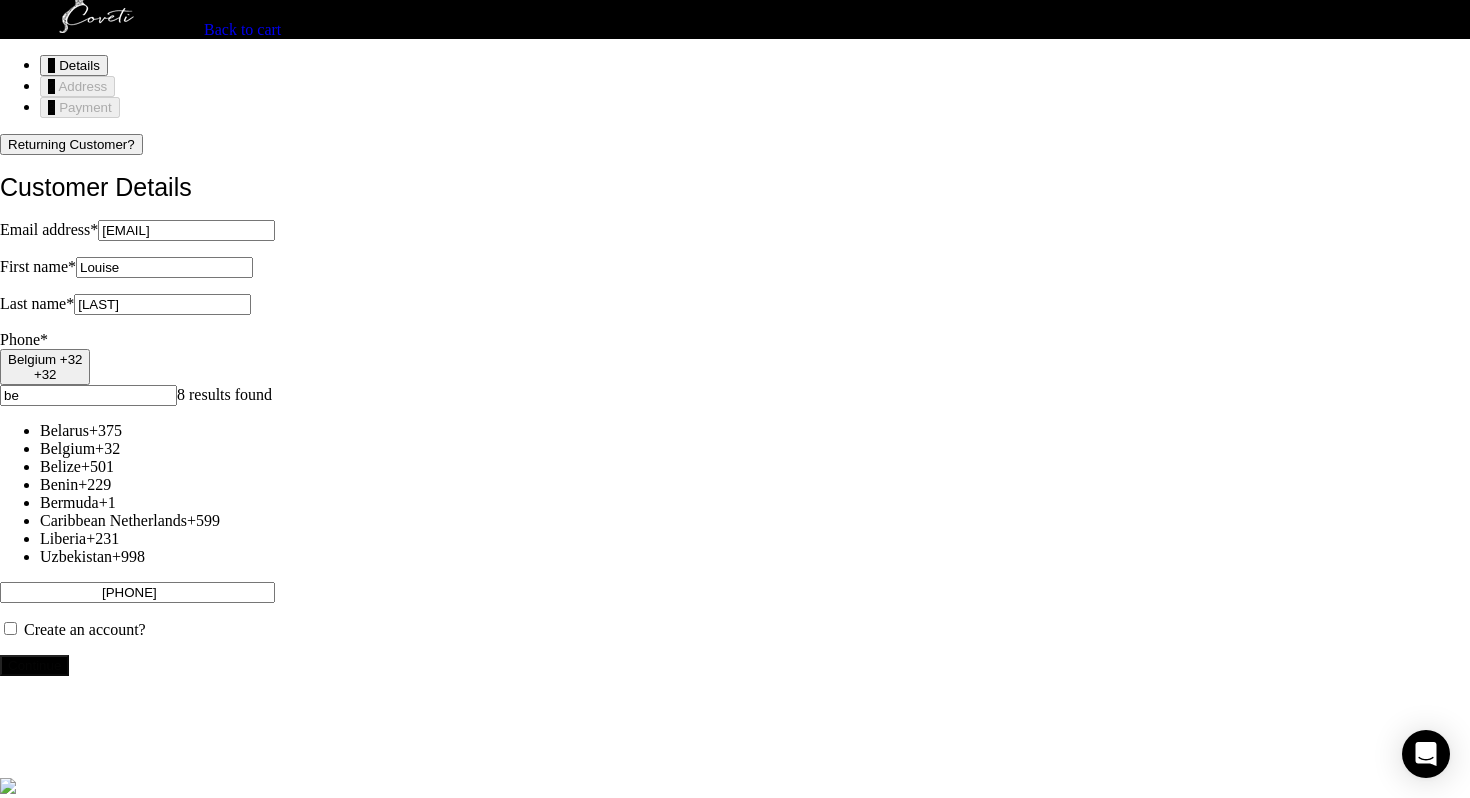 scroll, scrollTop: 58, scrollLeft: 0, axis: vertical 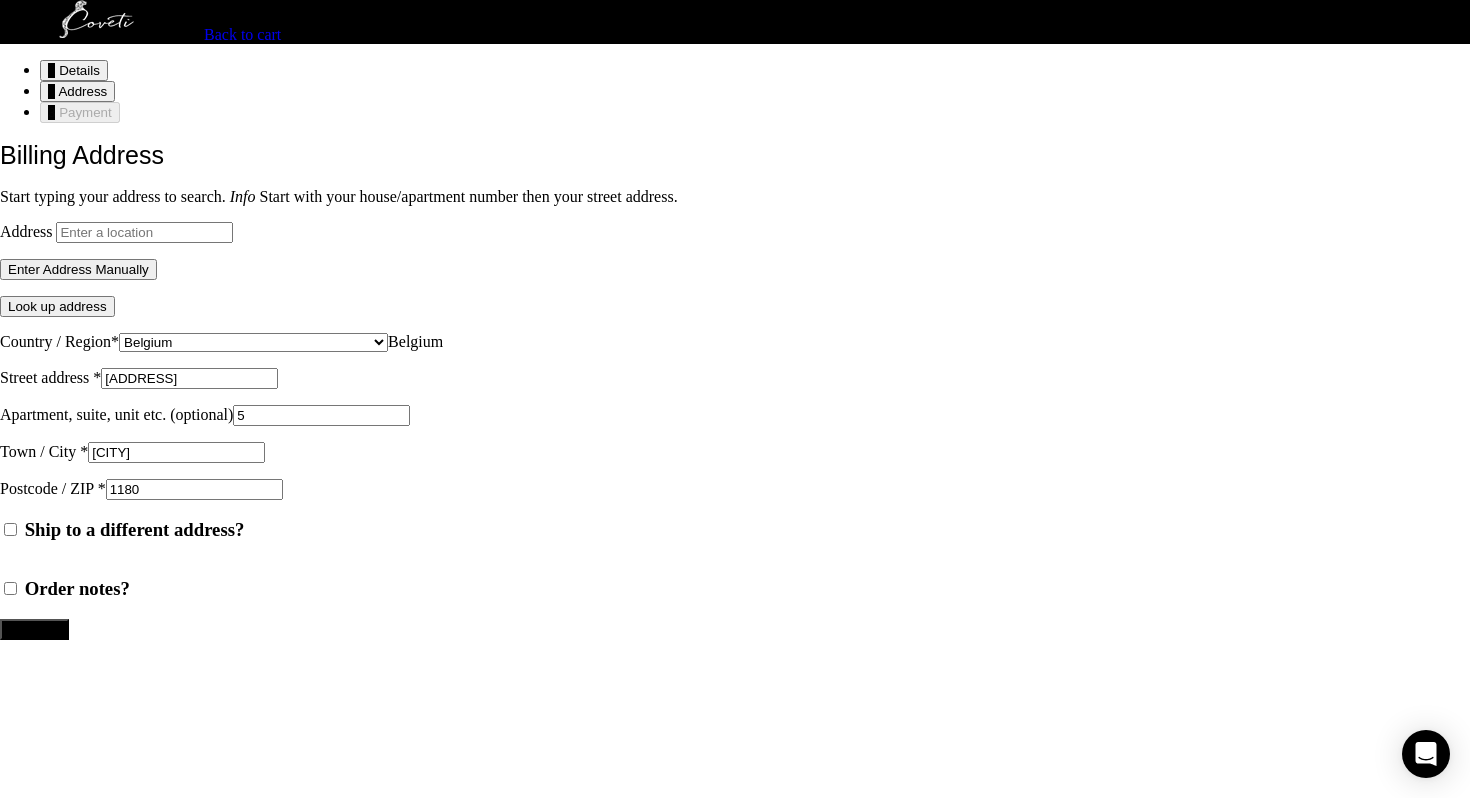 click on "Continue" at bounding box center (34, 629) 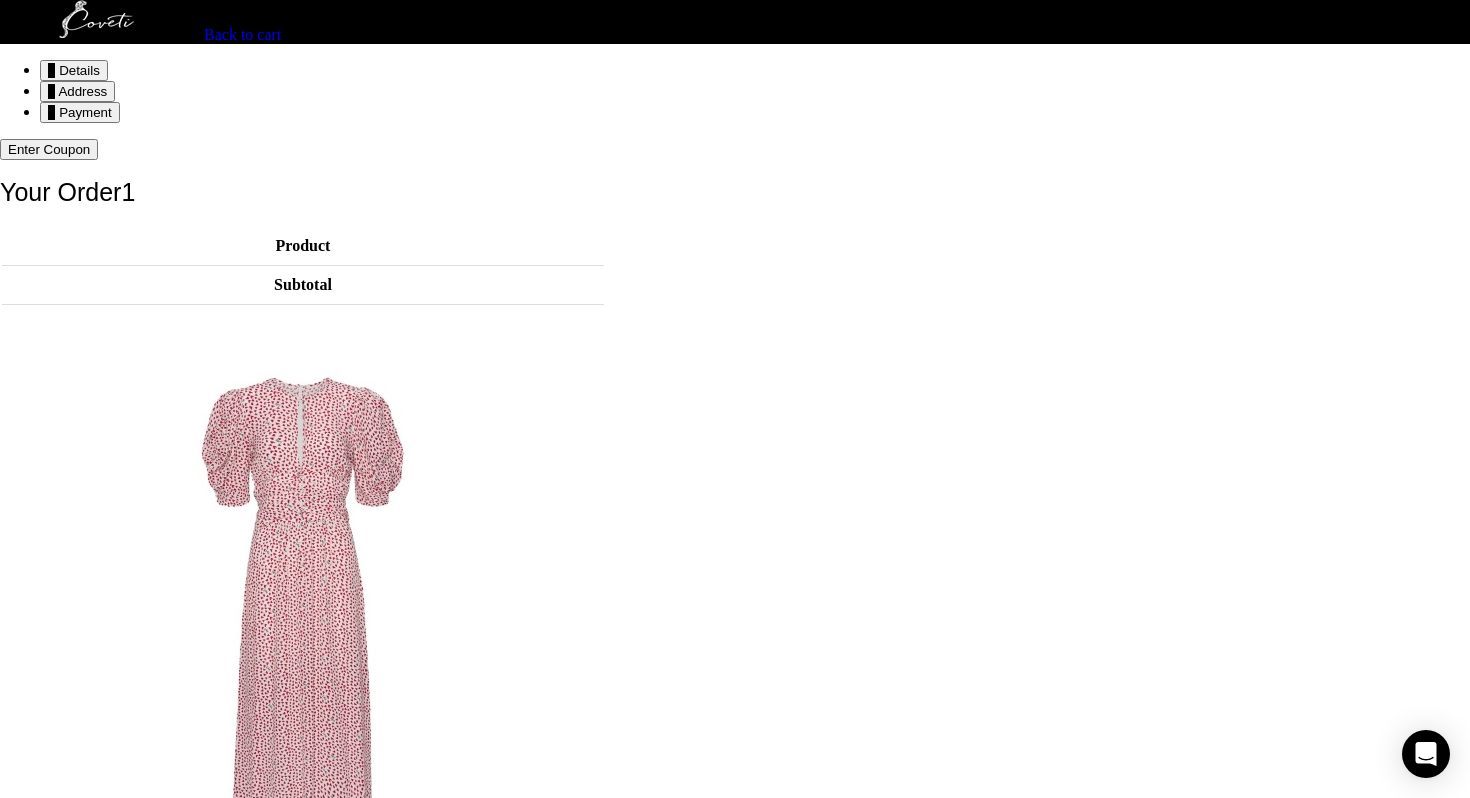 scroll, scrollTop: 695, scrollLeft: 0, axis: vertical 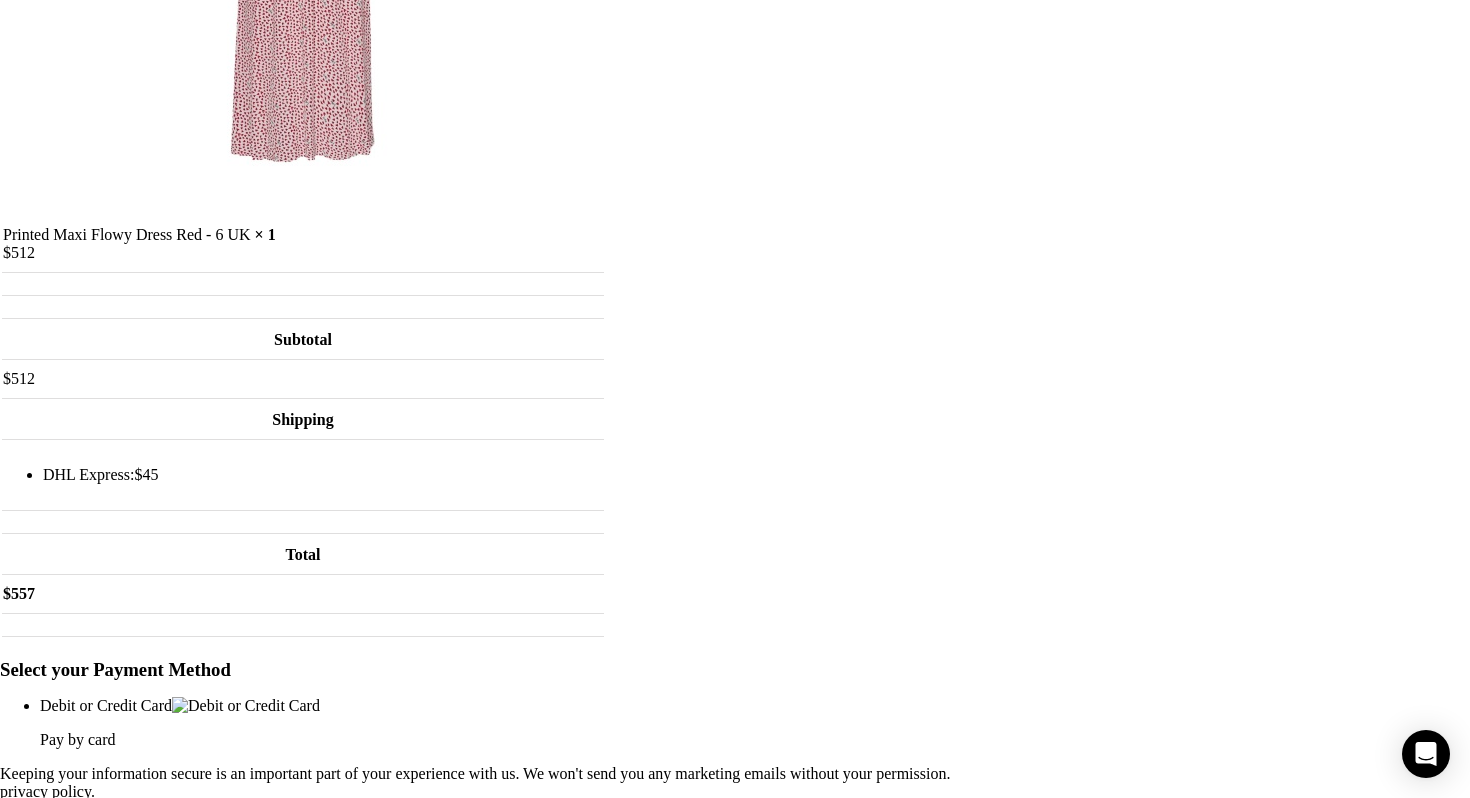 click on "I have read and agree to the website  terms and conditions   *" at bounding box center (10, 826) 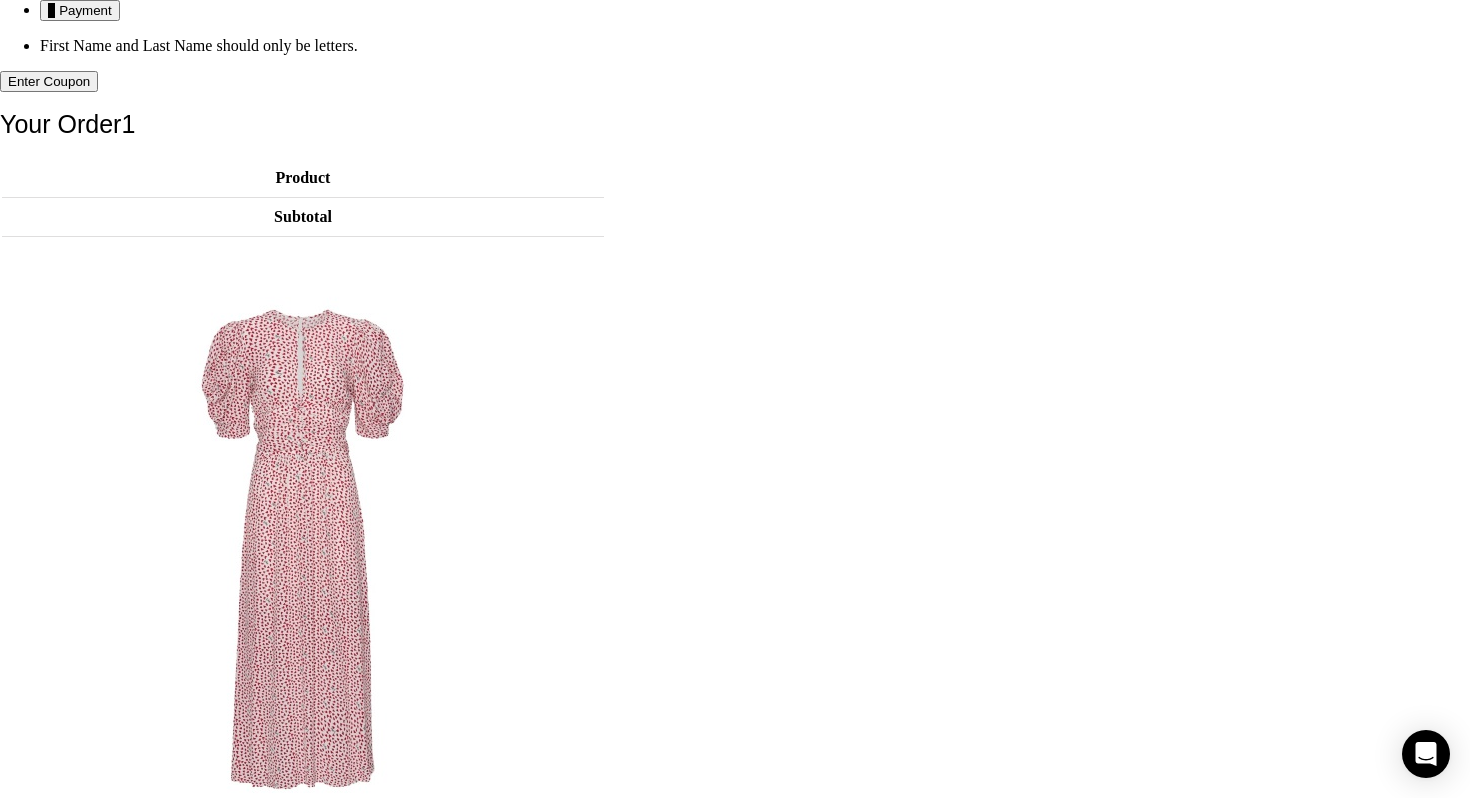 scroll, scrollTop: 79, scrollLeft: 0, axis: vertical 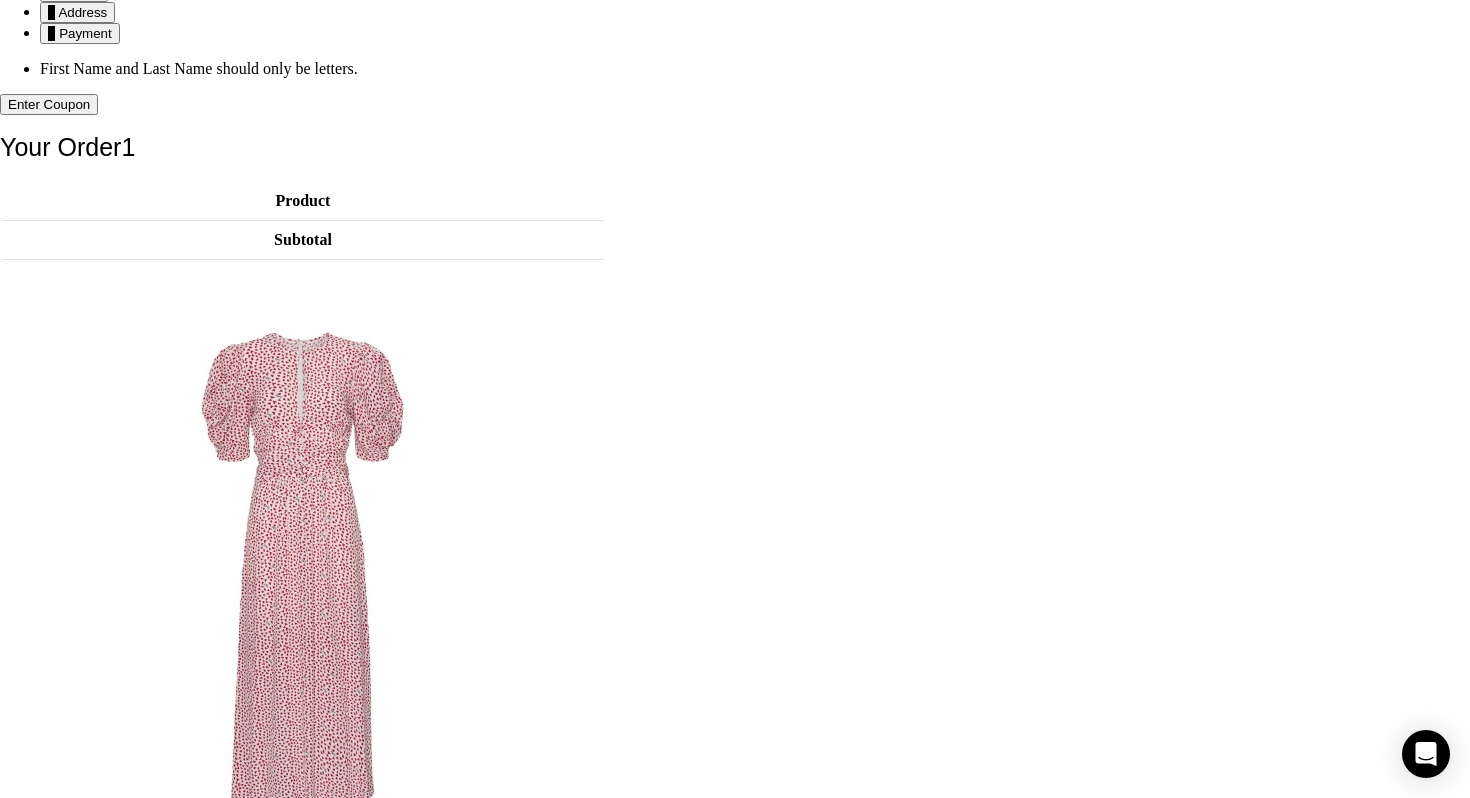 click on "First Name and Last Name should only be letters." at bounding box center [735, 69] 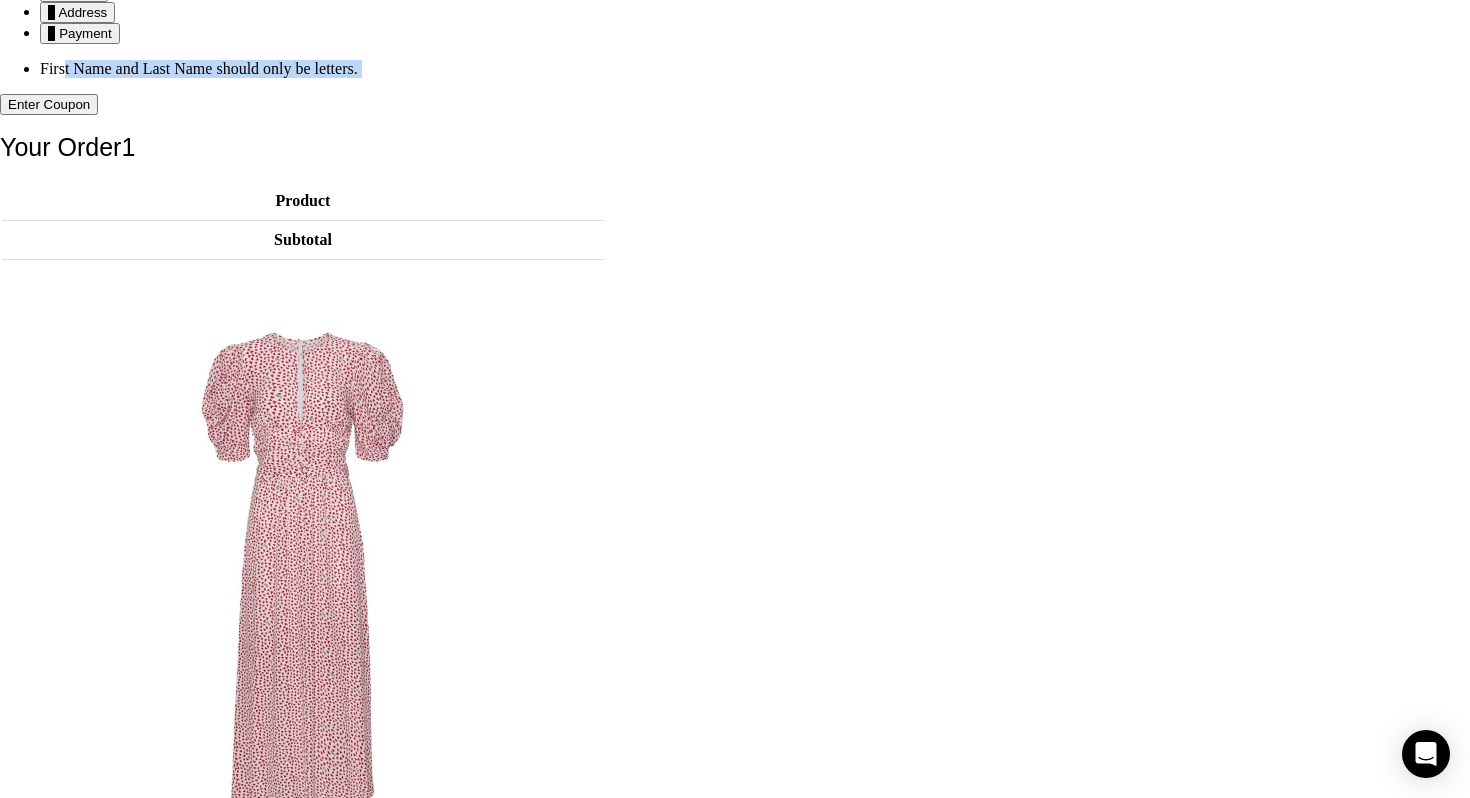 click on "First Name and Last Name should only be letters." at bounding box center [735, 69] 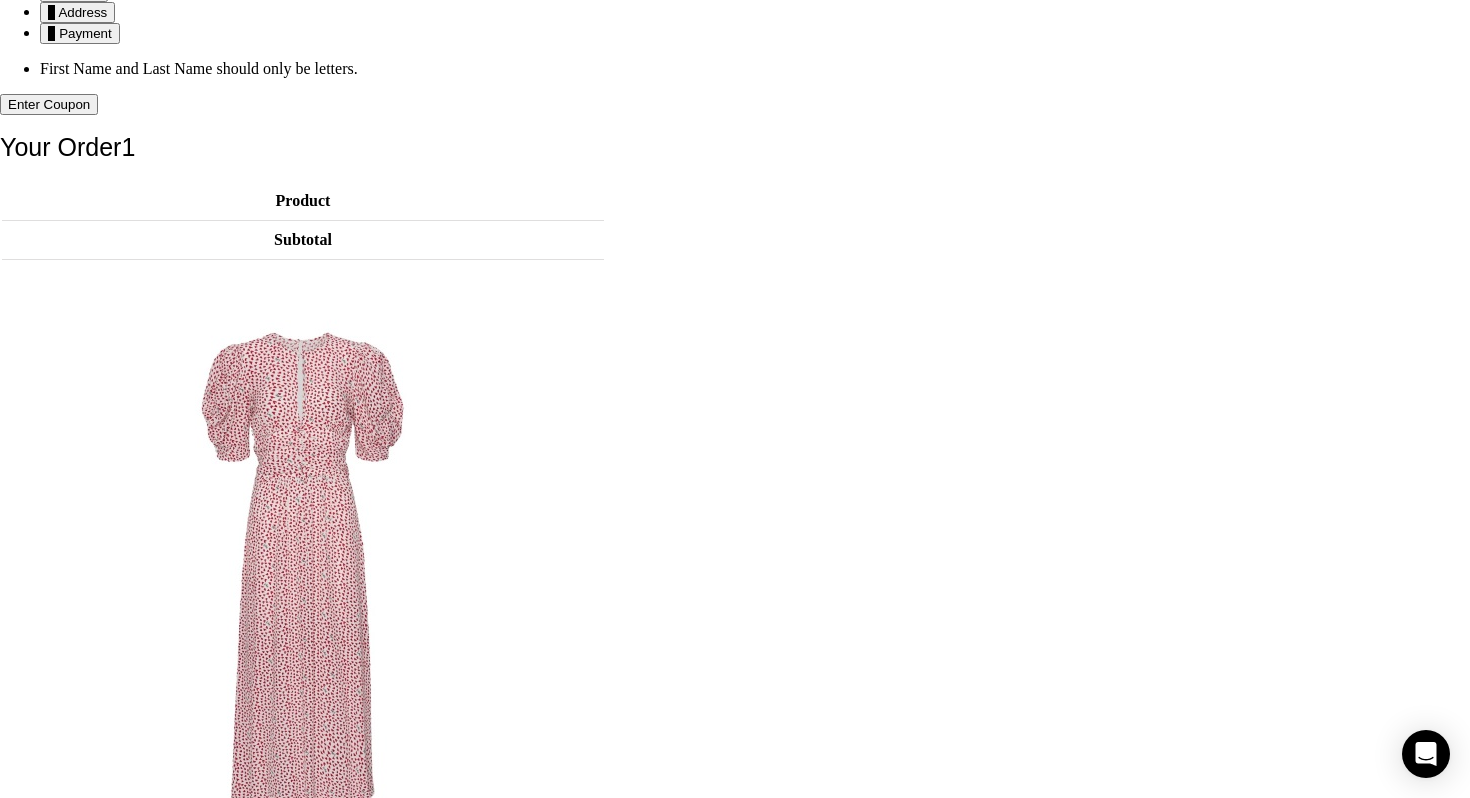 click on "First Name and Last Name should only be letters." at bounding box center (735, 69) 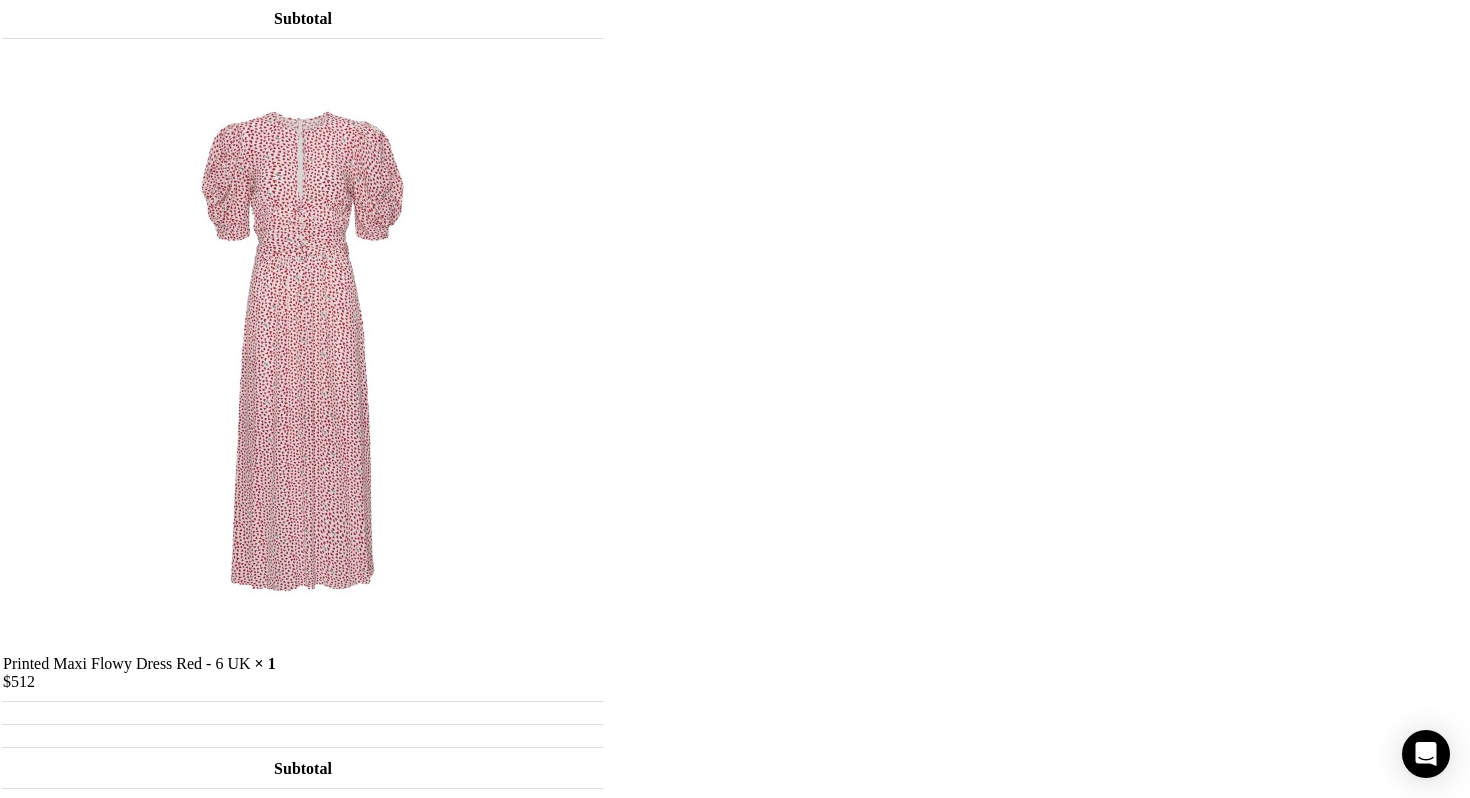 scroll, scrollTop: 0, scrollLeft: 0, axis: both 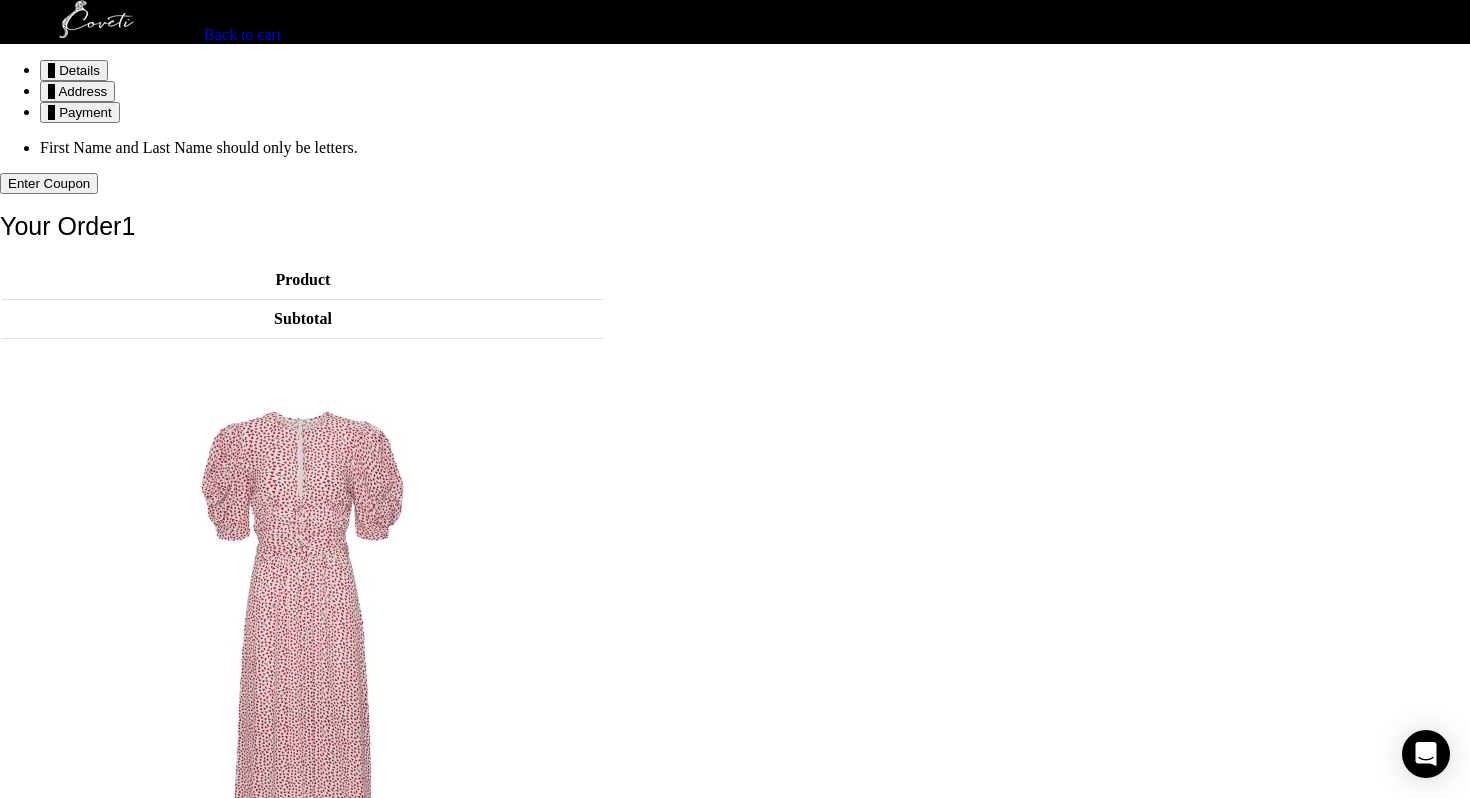 click on "1
Details" at bounding box center [74, 70] 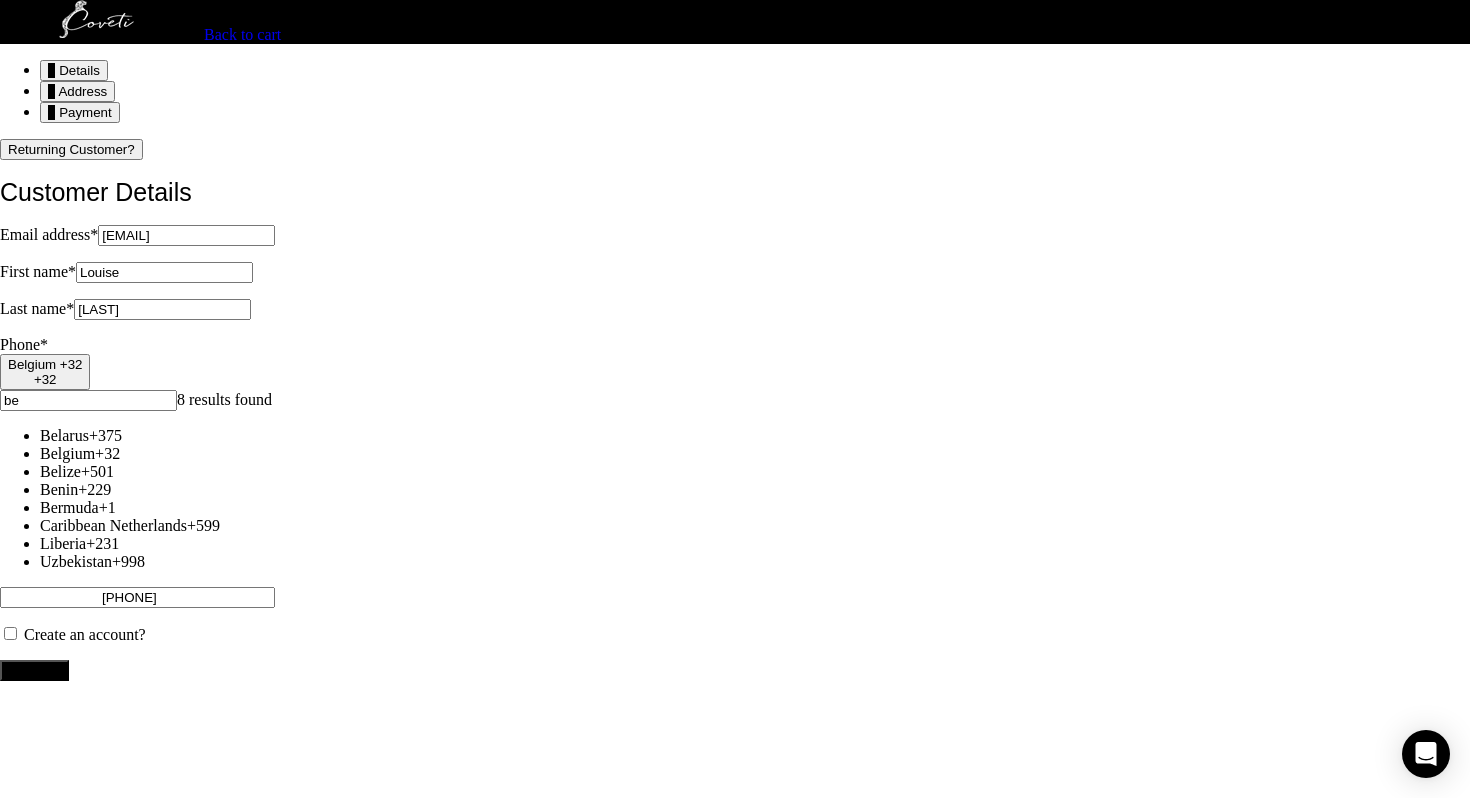 drag, startPoint x: 909, startPoint y: 426, endPoint x: 719, endPoint y: 426, distance: 190 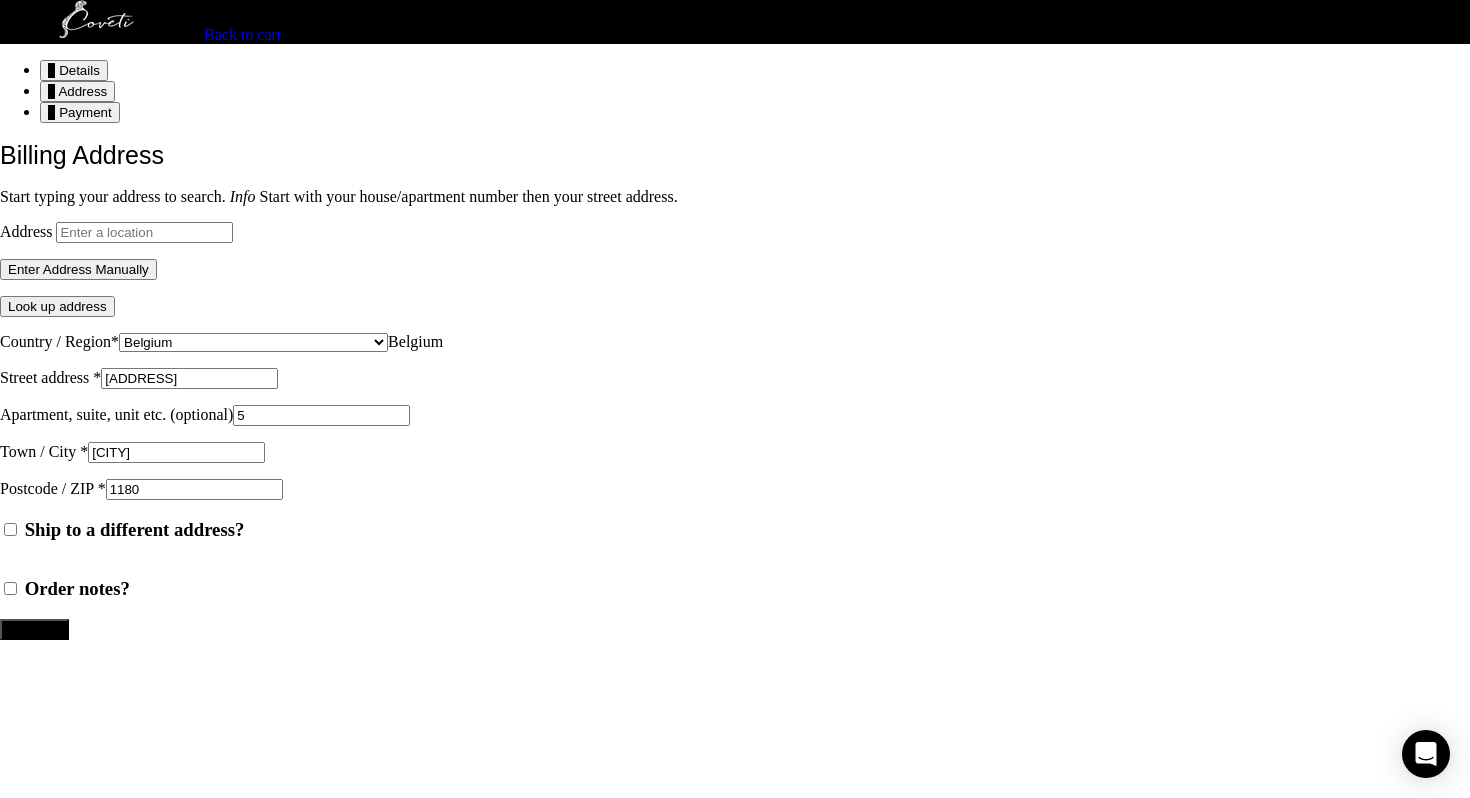 scroll, scrollTop: 308, scrollLeft: 0, axis: vertical 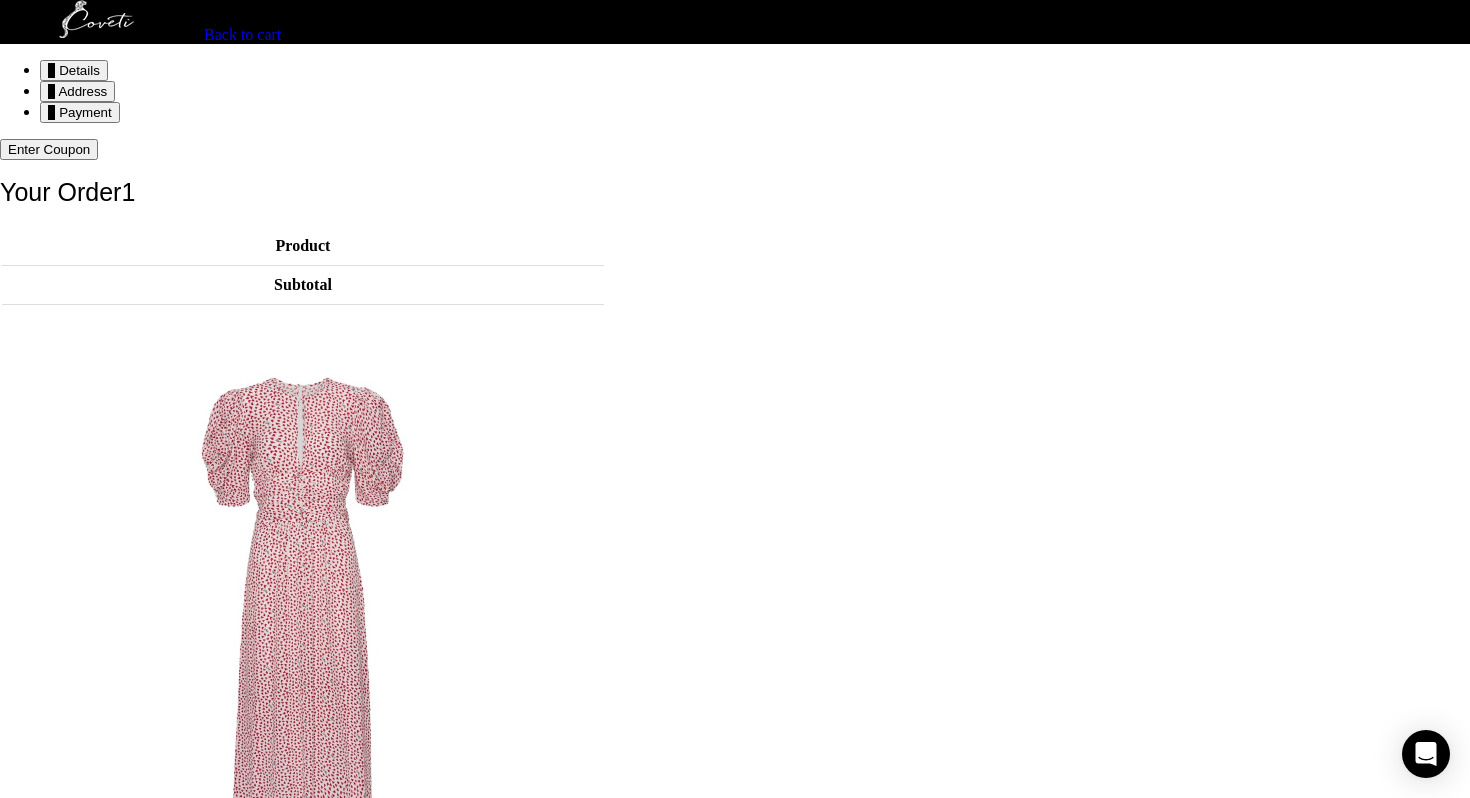 click on "Details" at bounding box center (79, 70) 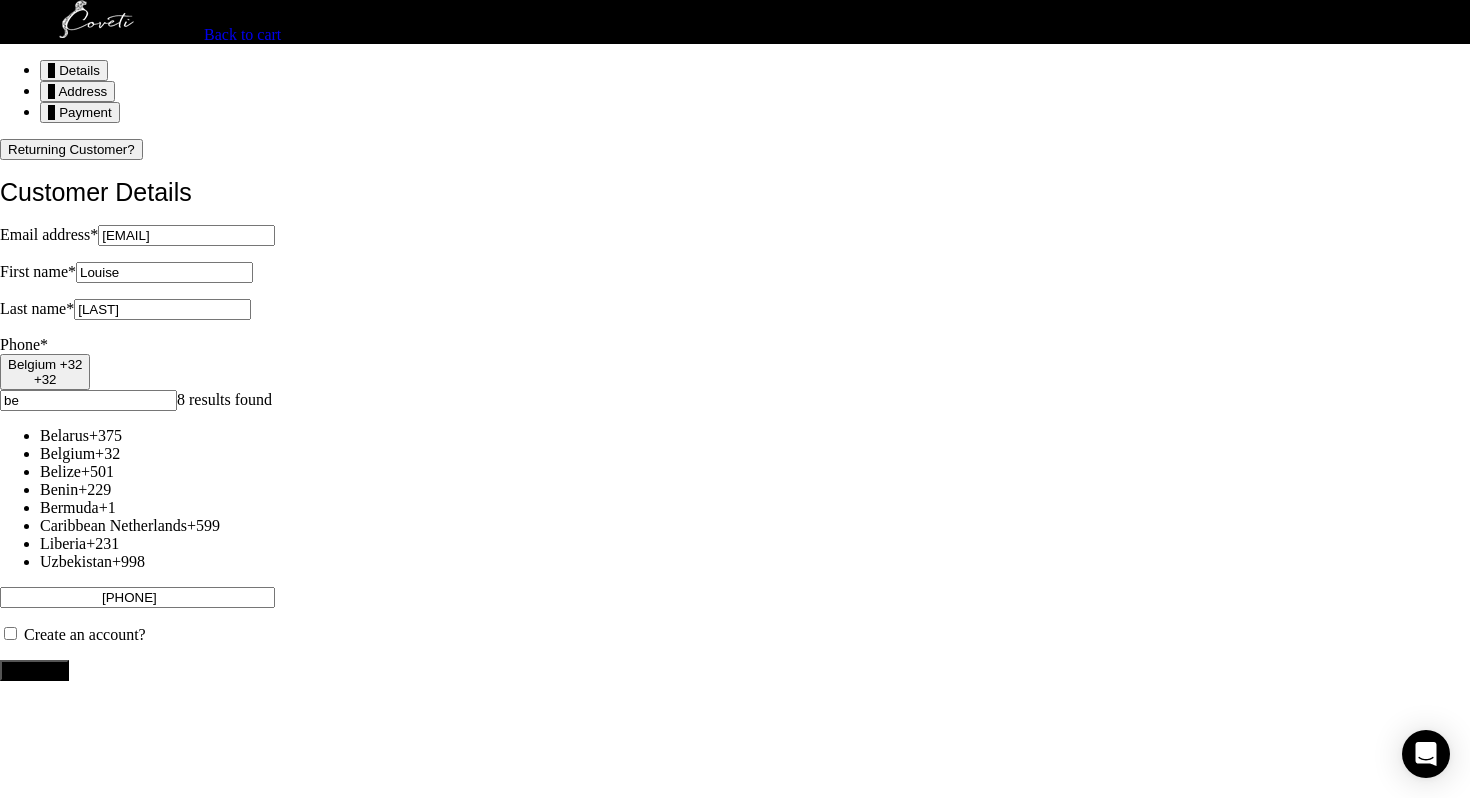 click on "DARAMON" at bounding box center [162, 309] 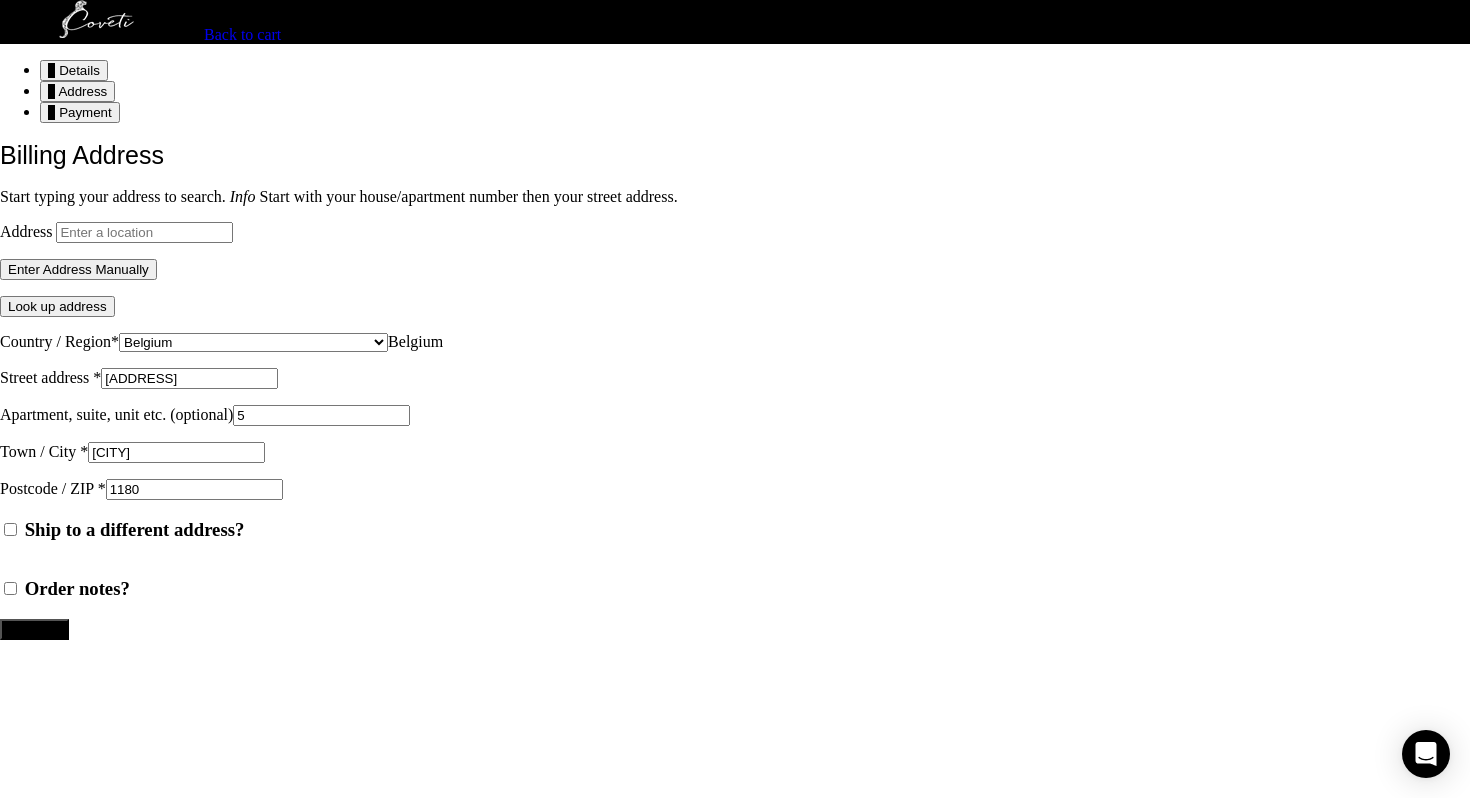 scroll, scrollTop: 308, scrollLeft: 0, axis: vertical 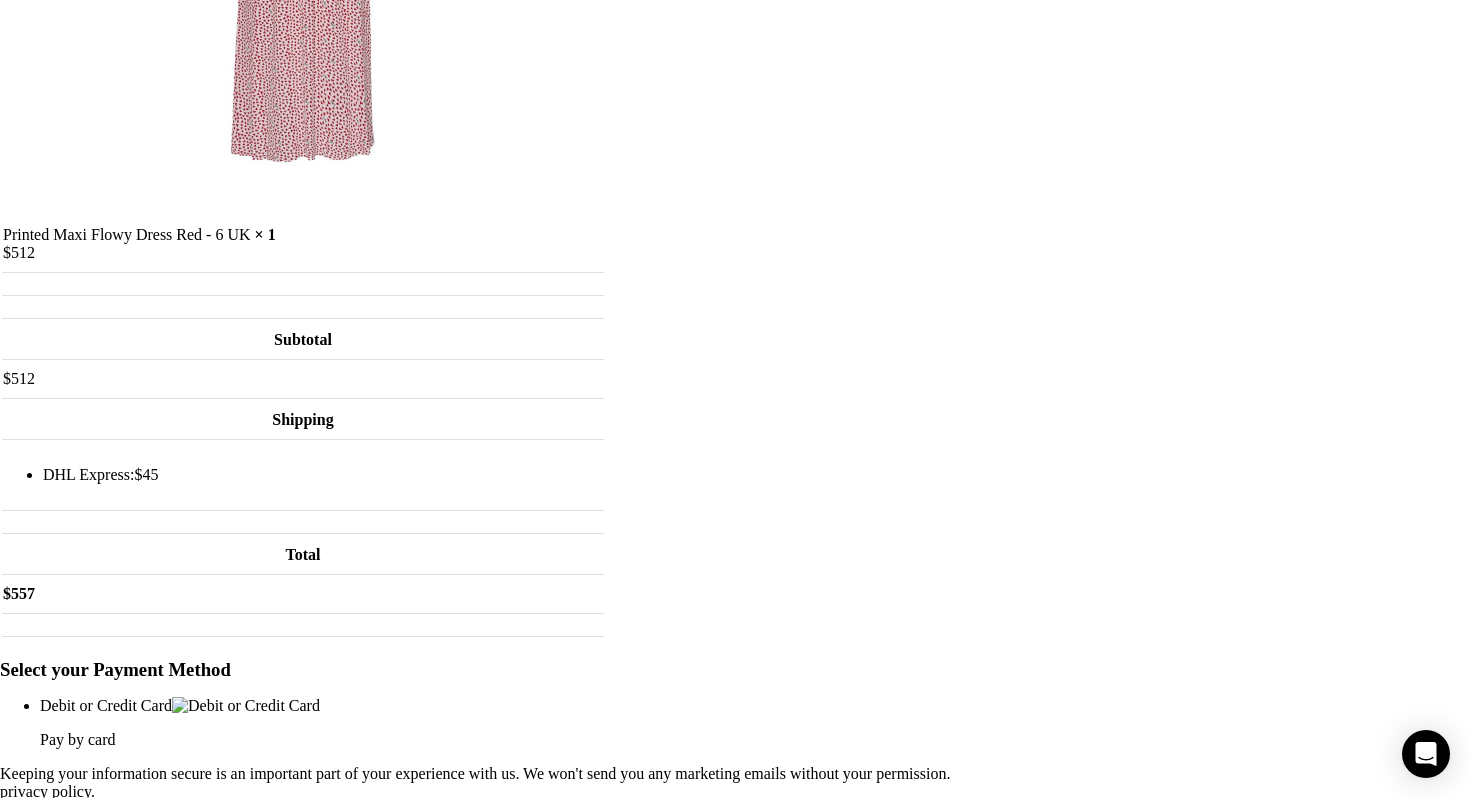click on "Proceed to Pay" at bounding box center [53, 863] 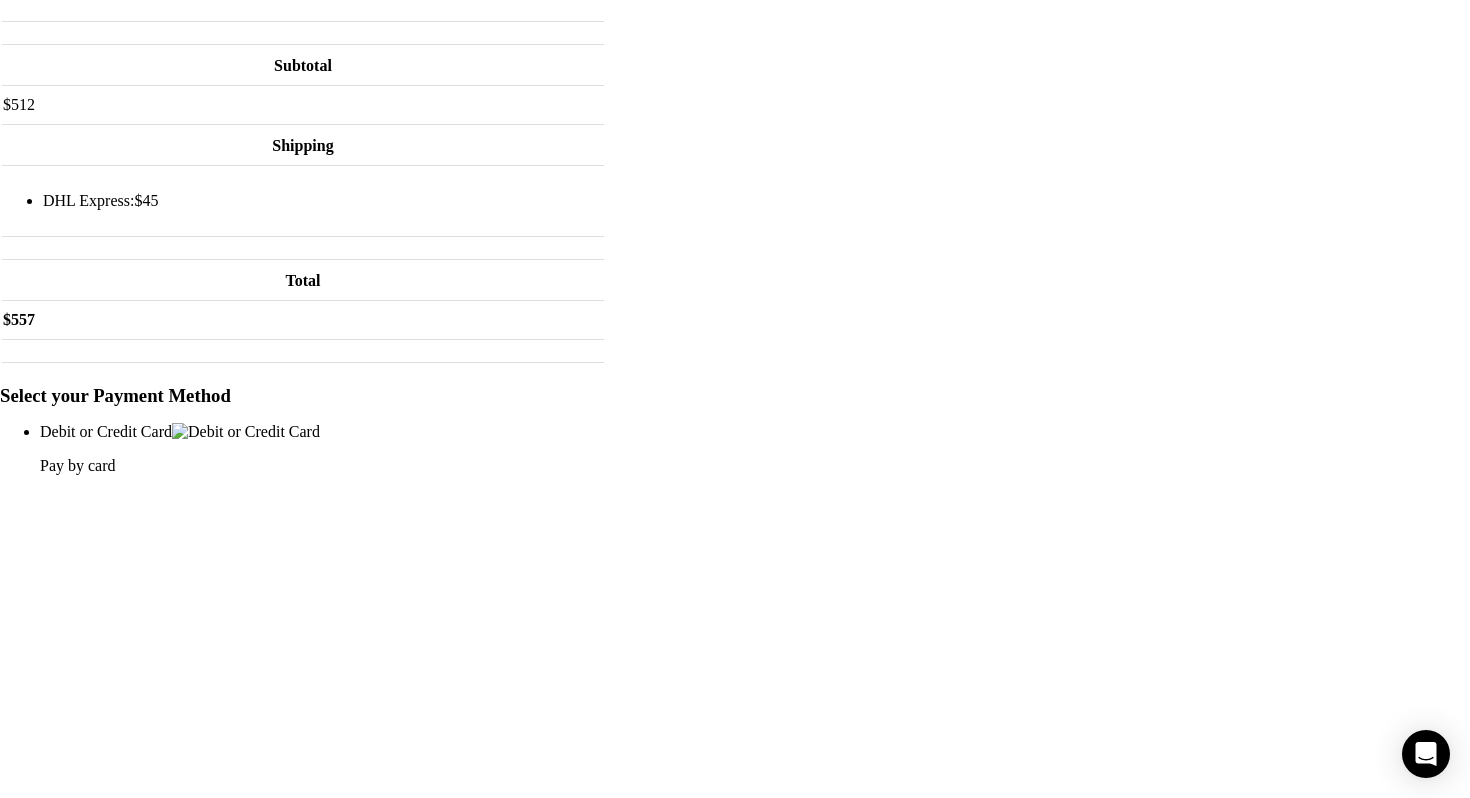 scroll, scrollTop: 968, scrollLeft: 0, axis: vertical 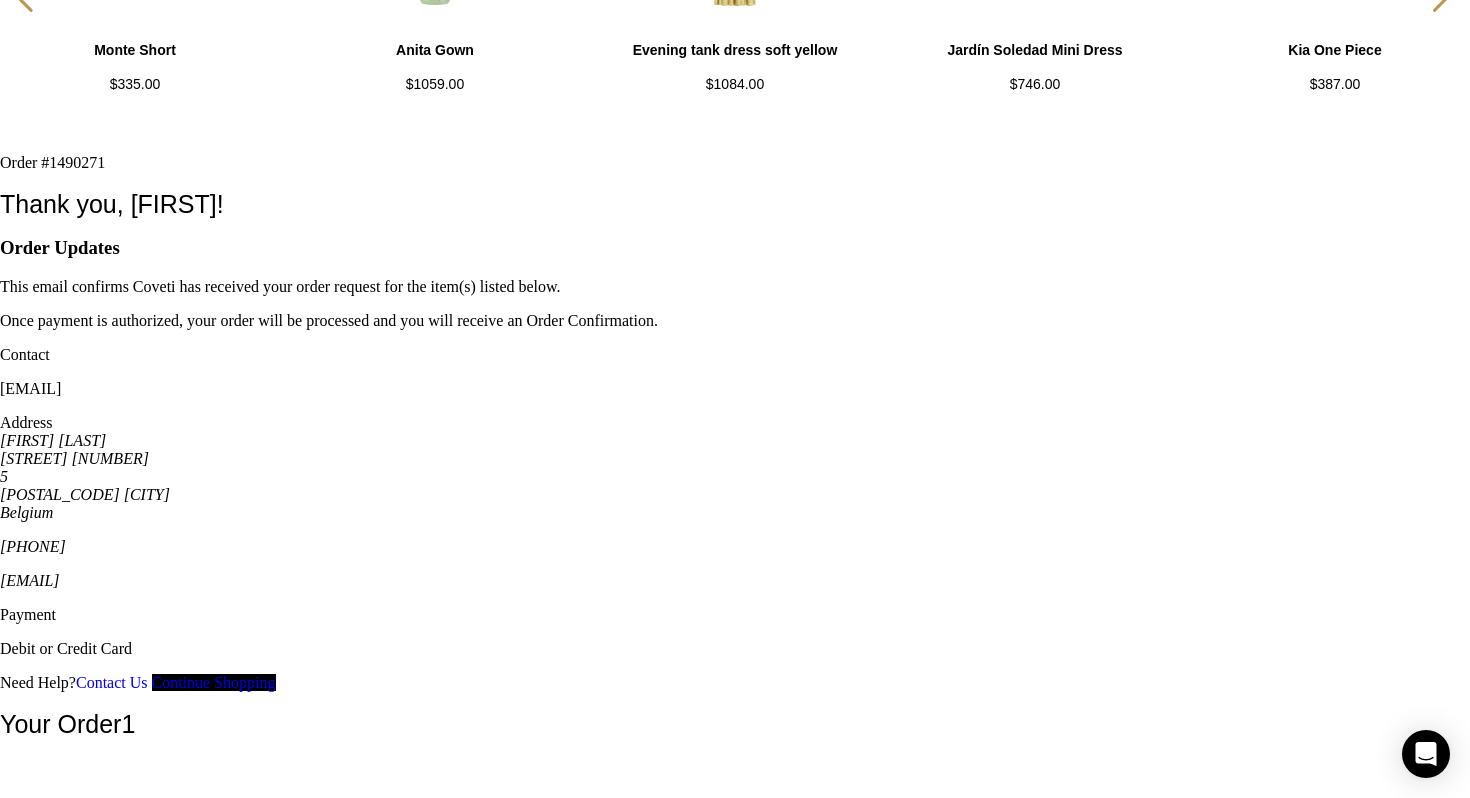 drag, startPoint x: 900, startPoint y: 333, endPoint x: 867, endPoint y: 303, distance: 44.598206 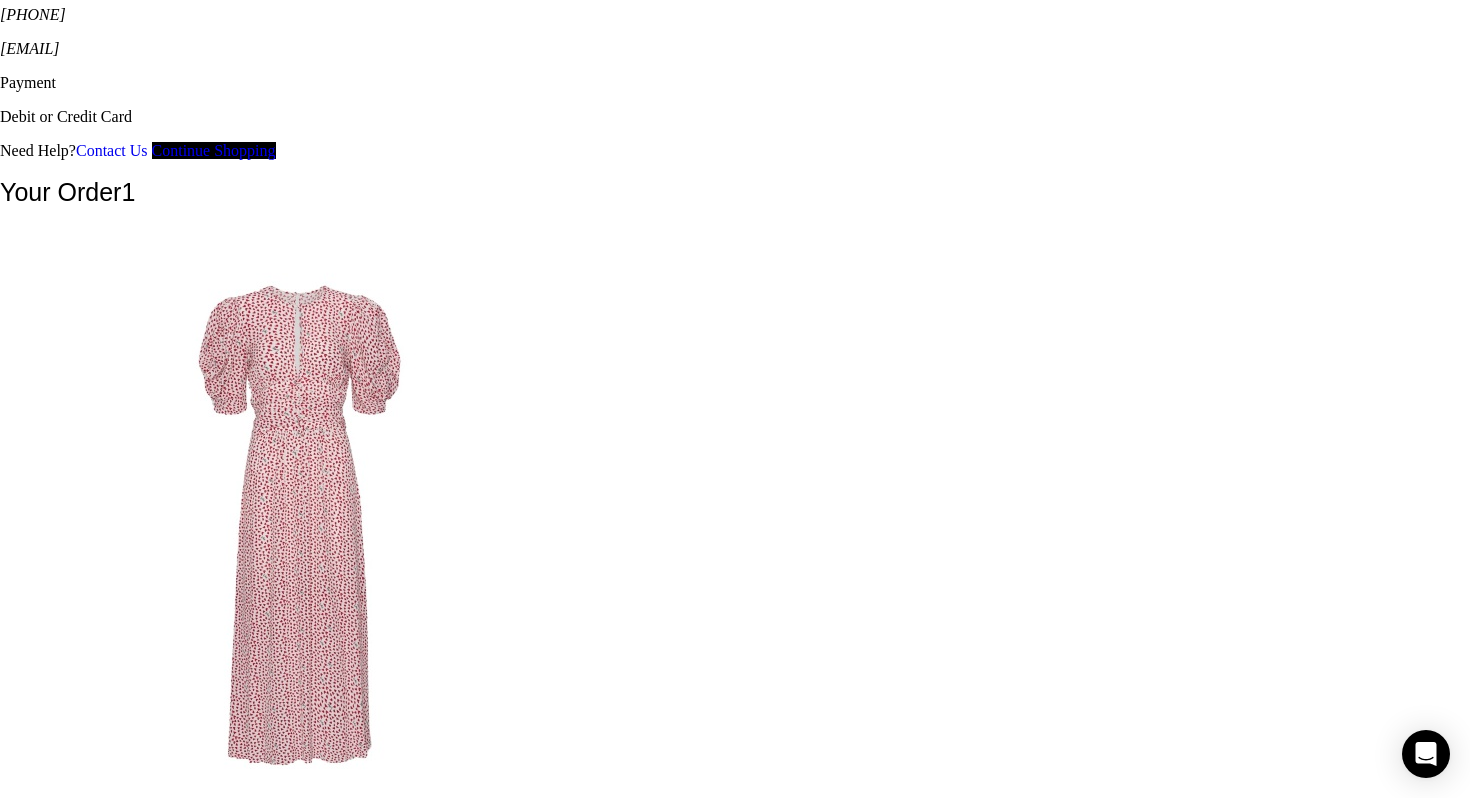scroll, scrollTop: 816, scrollLeft: 0, axis: vertical 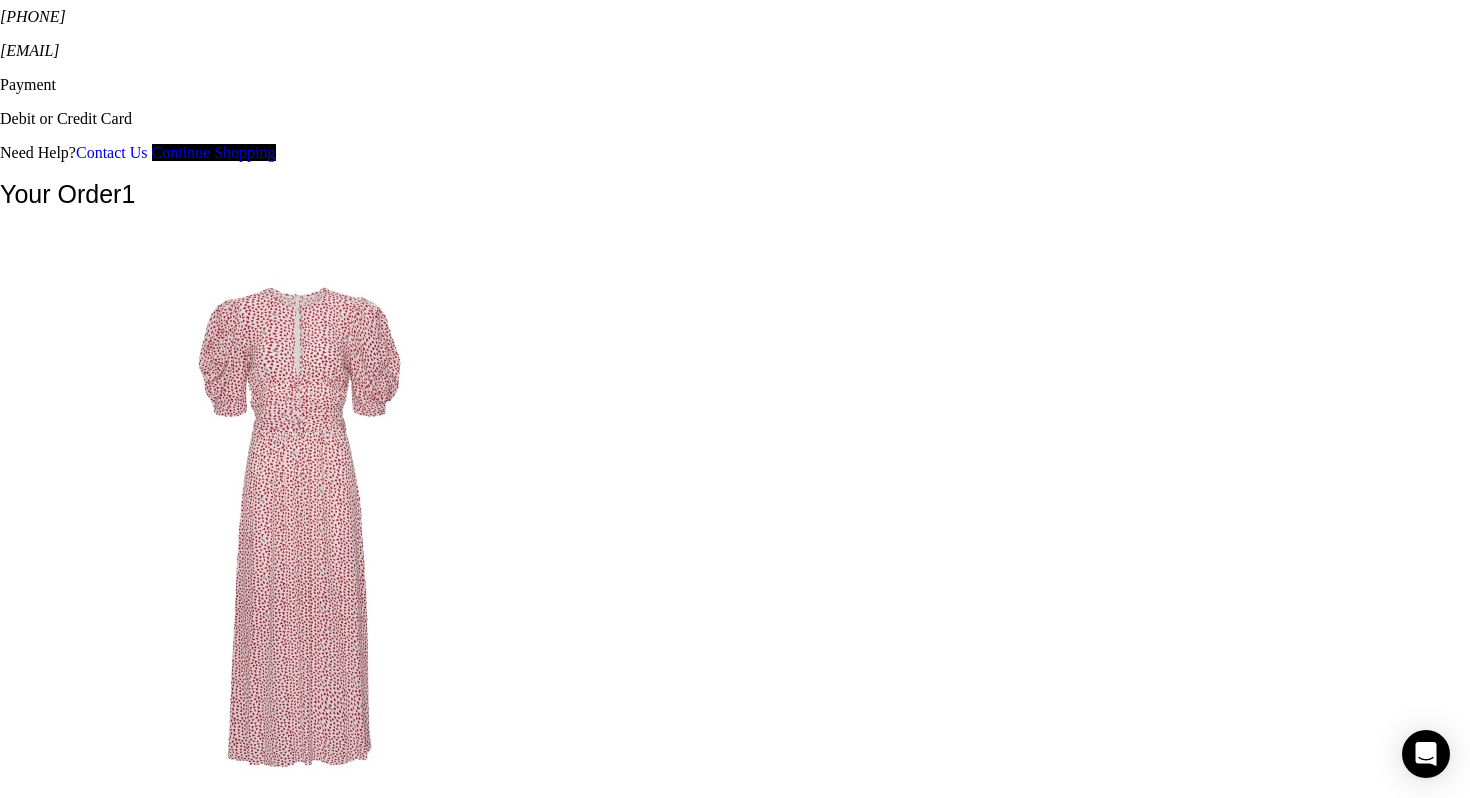 click on "Continue Shopping" at bounding box center (214, 152) 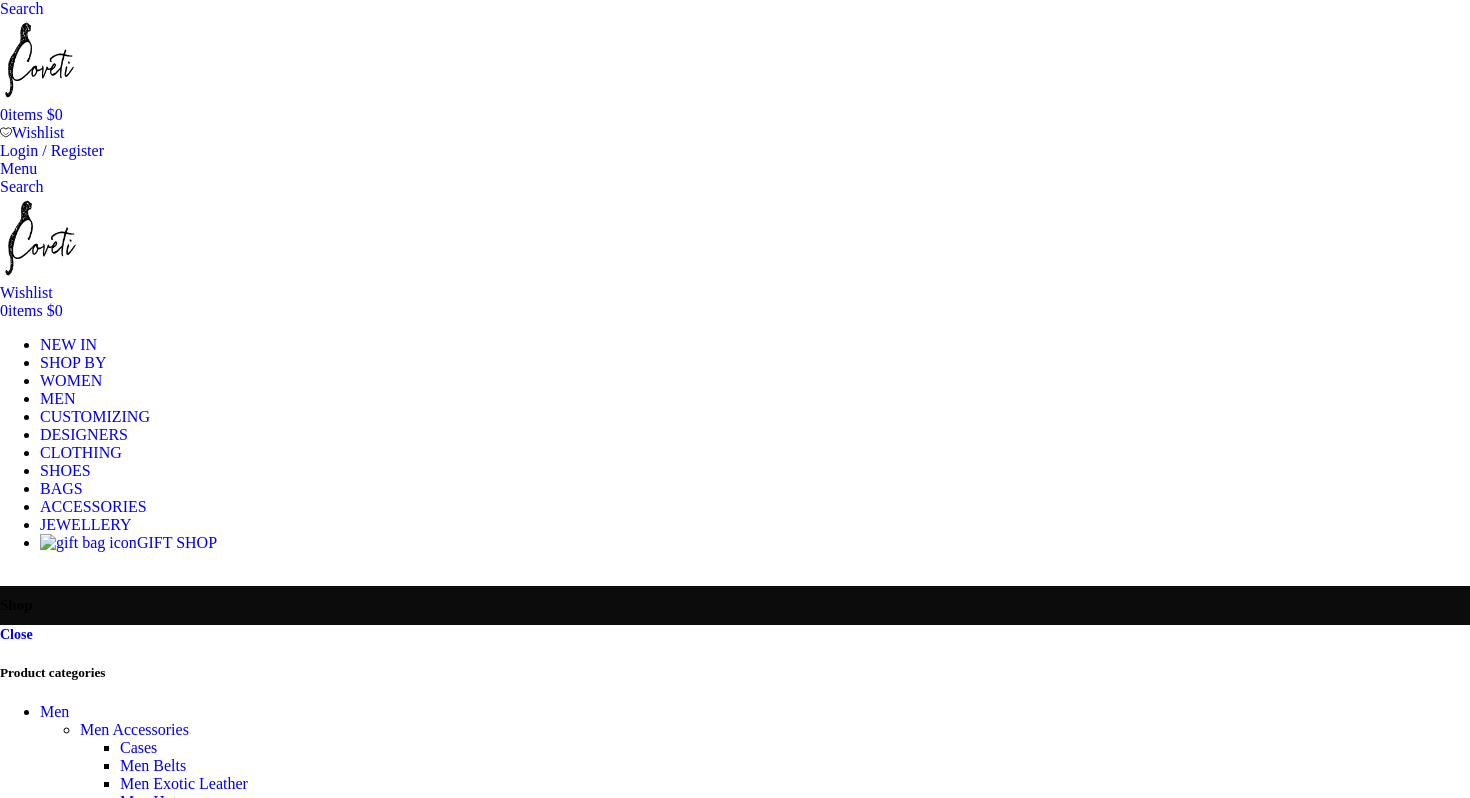 scroll, scrollTop: 0, scrollLeft: 0, axis: both 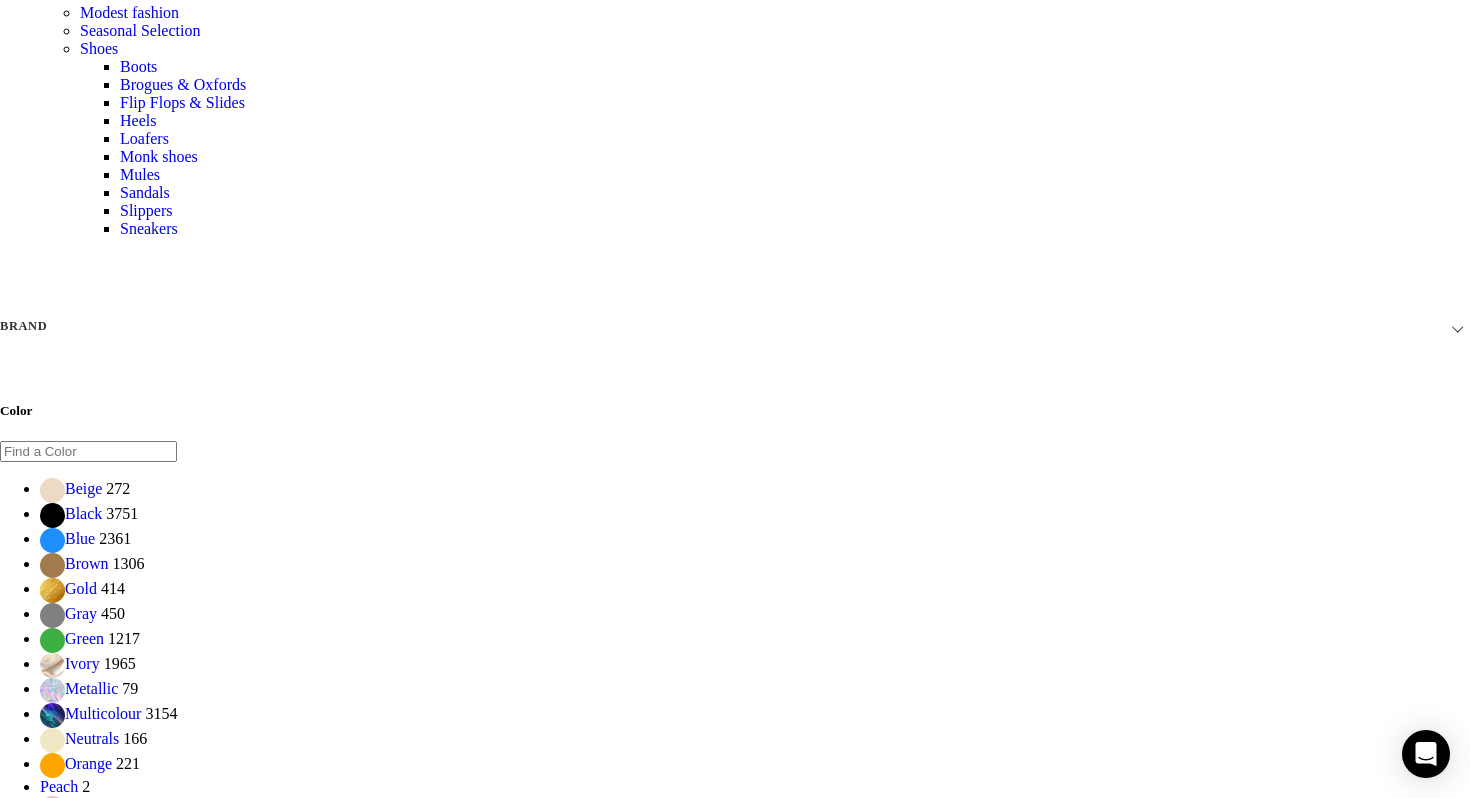 click on "0  items" at bounding box center (21, -2727) 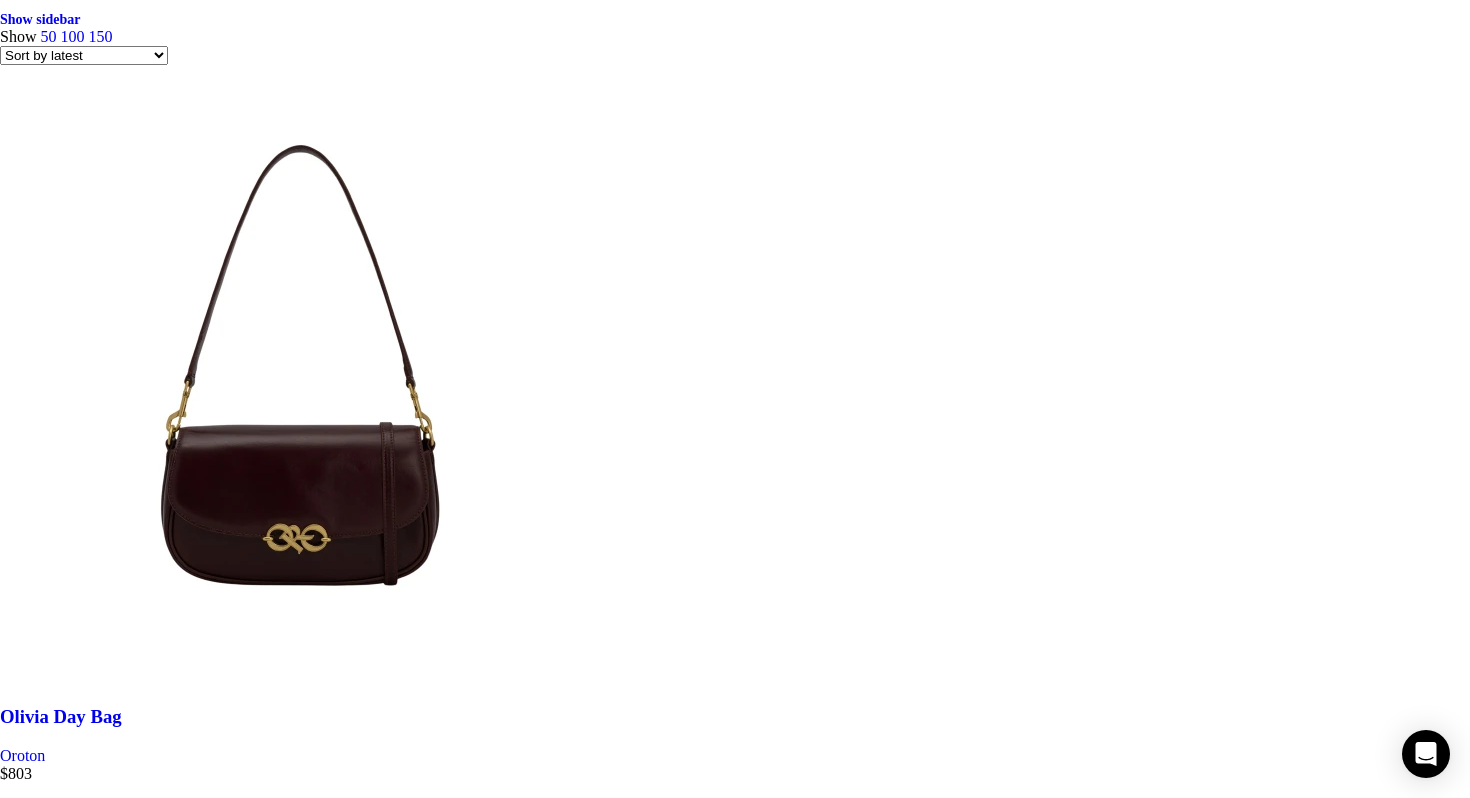 scroll, scrollTop: 4658, scrollLeft: 0, axis: vertical 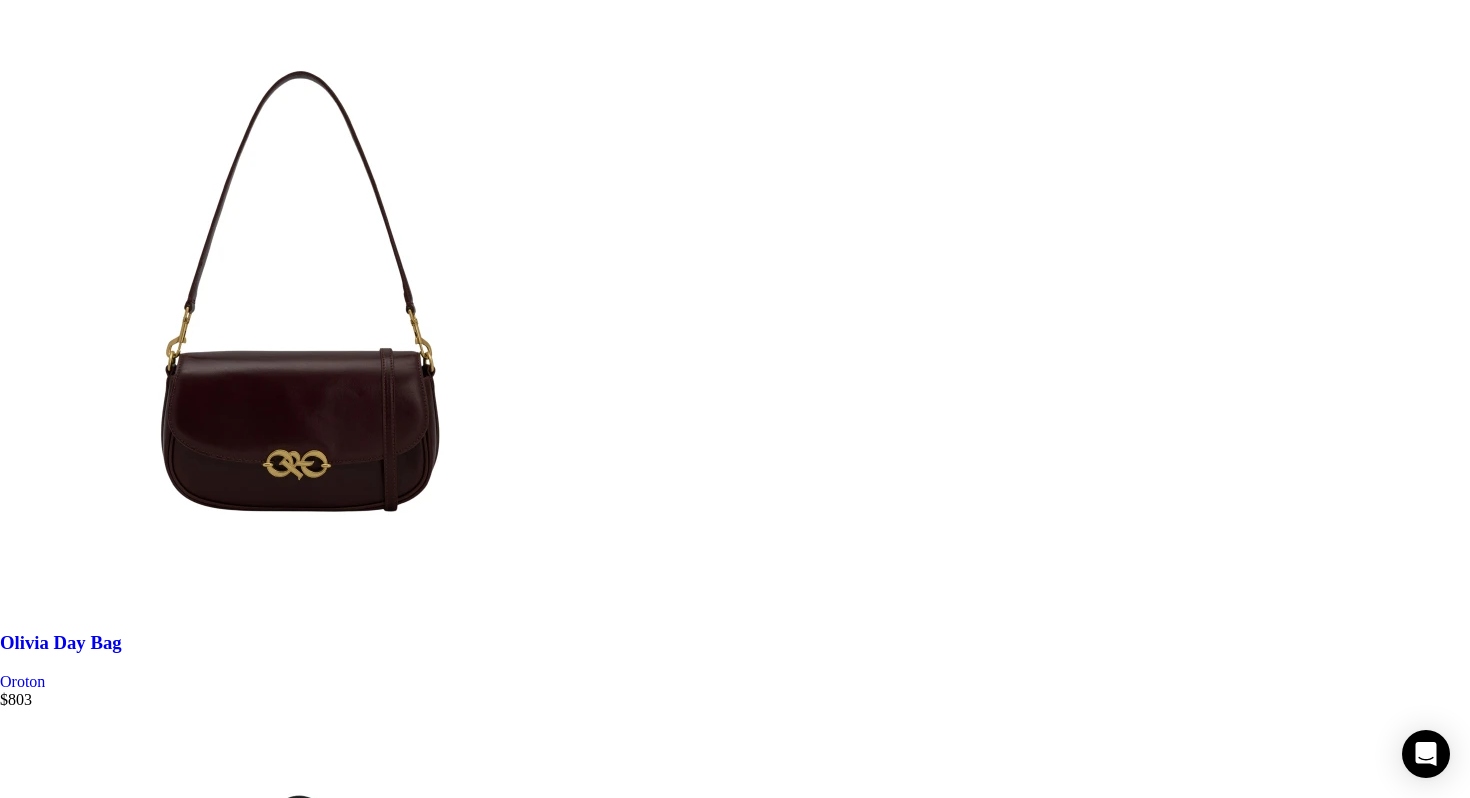 click at bounding box center (0, -4650) 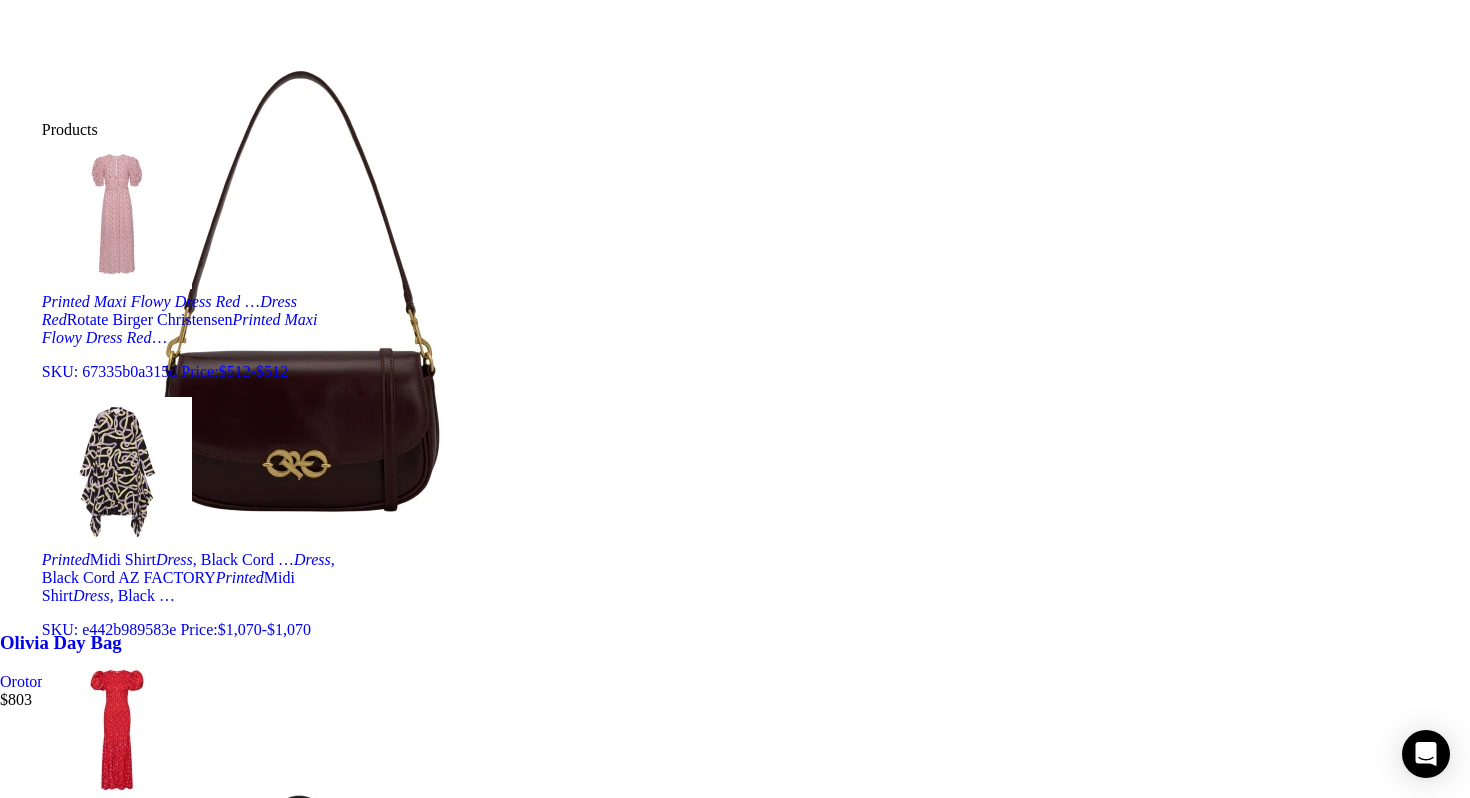 scroll, scrollTop: 0, scrollLeft: 0, axis: both 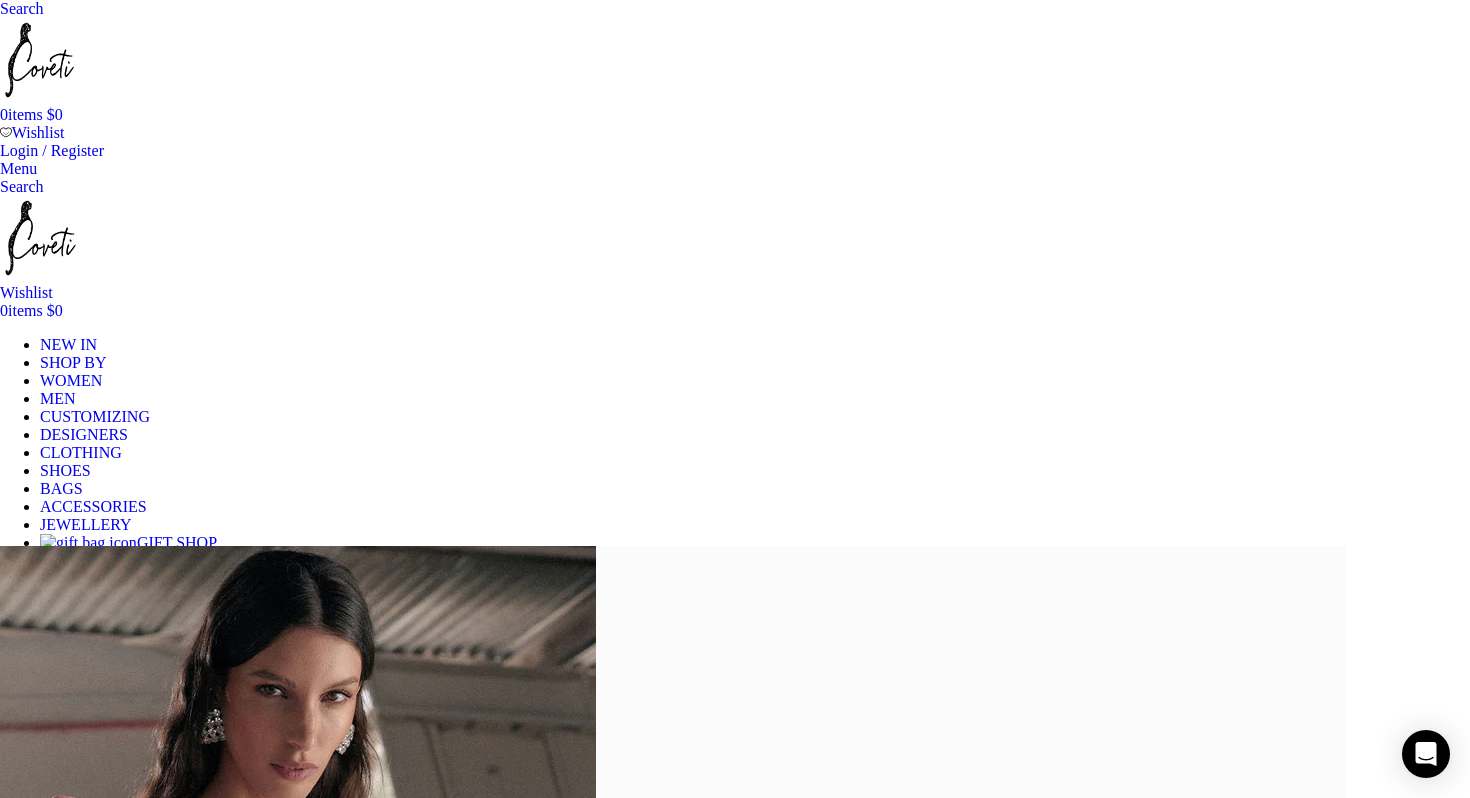 click on "Search" at bounding box center [22, 8] 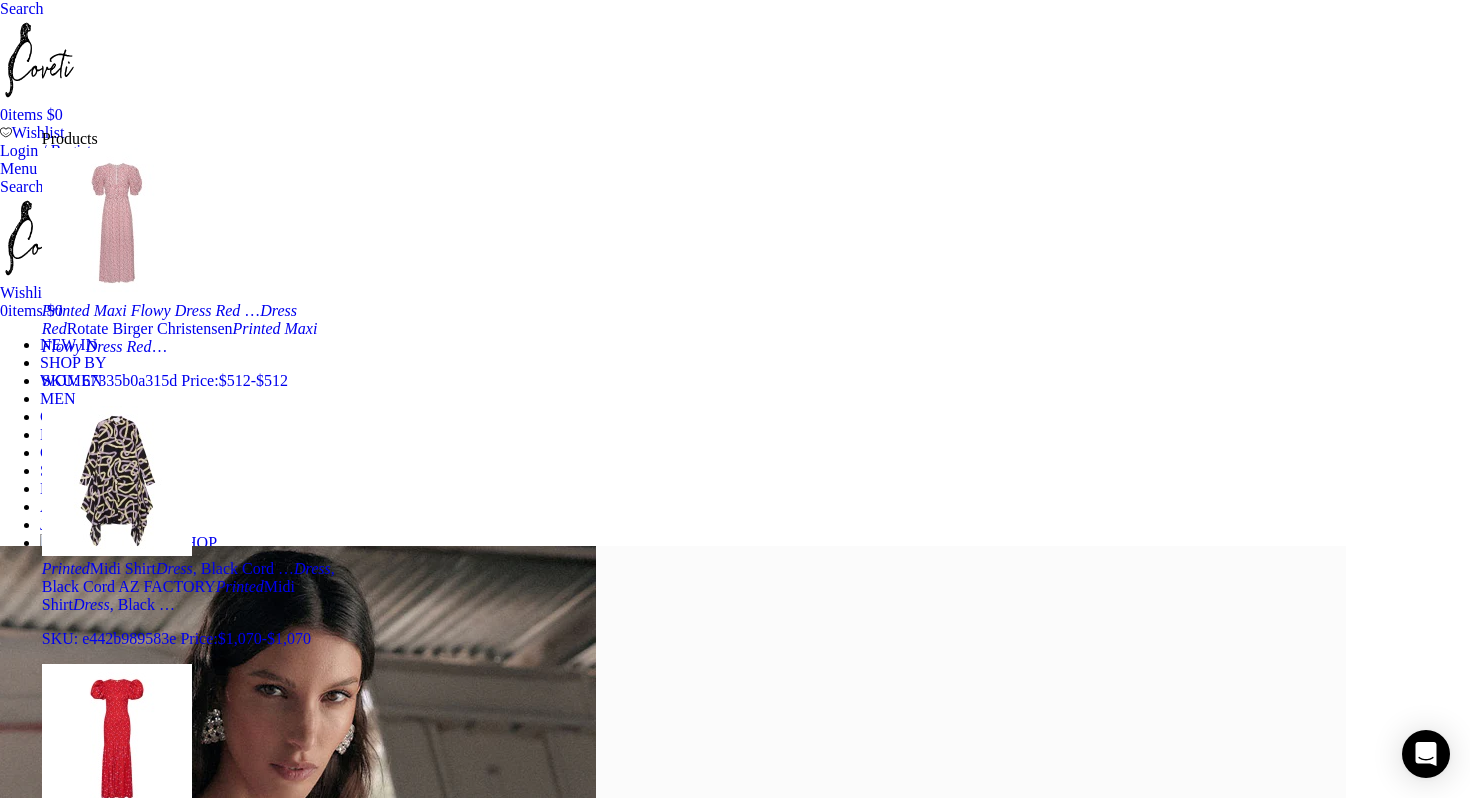 scroll, scrollTop: 0, scrollLeft: 0, axis: both 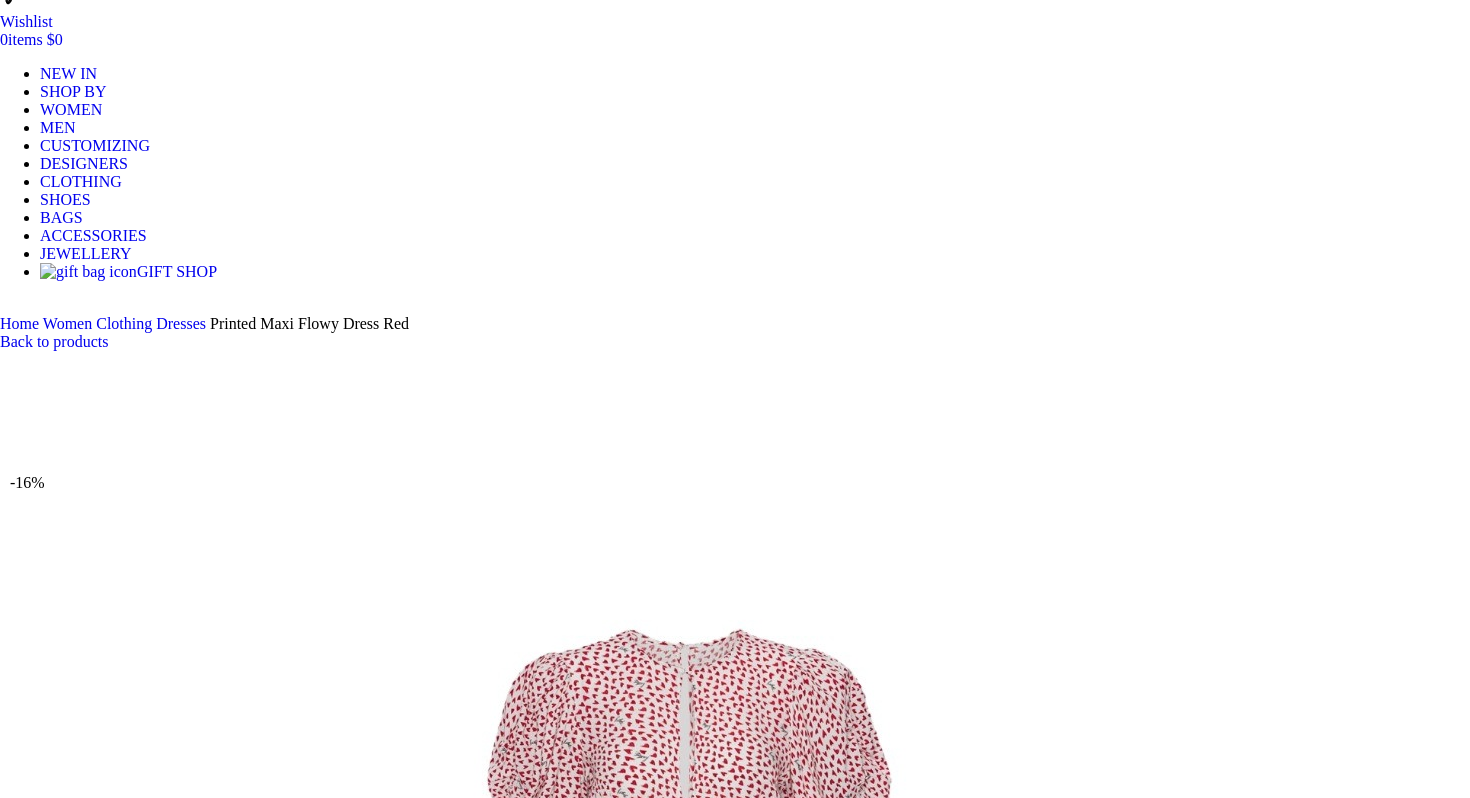 click at bounding box center (310, 6926) 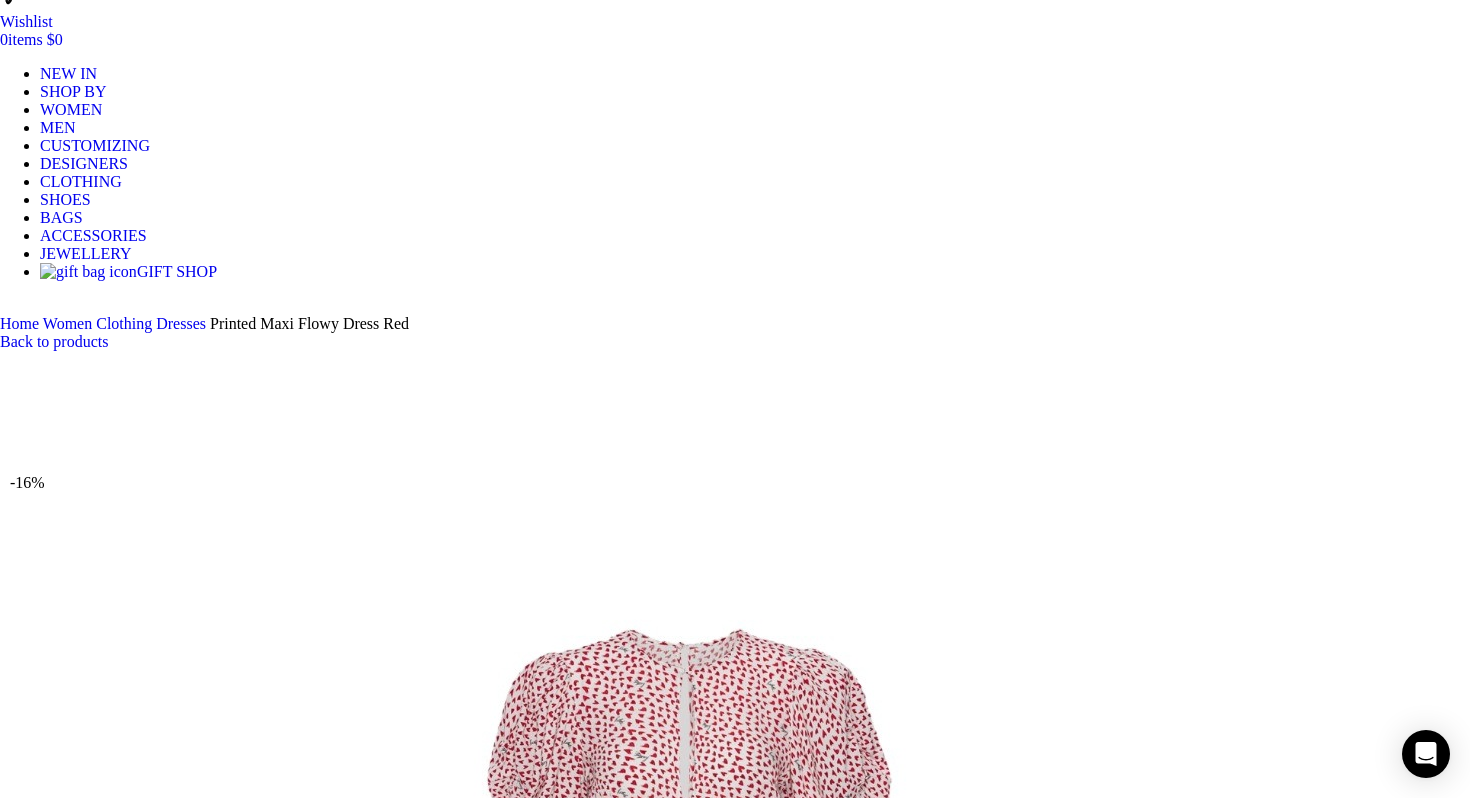 click at bounding box center (310, 1632) 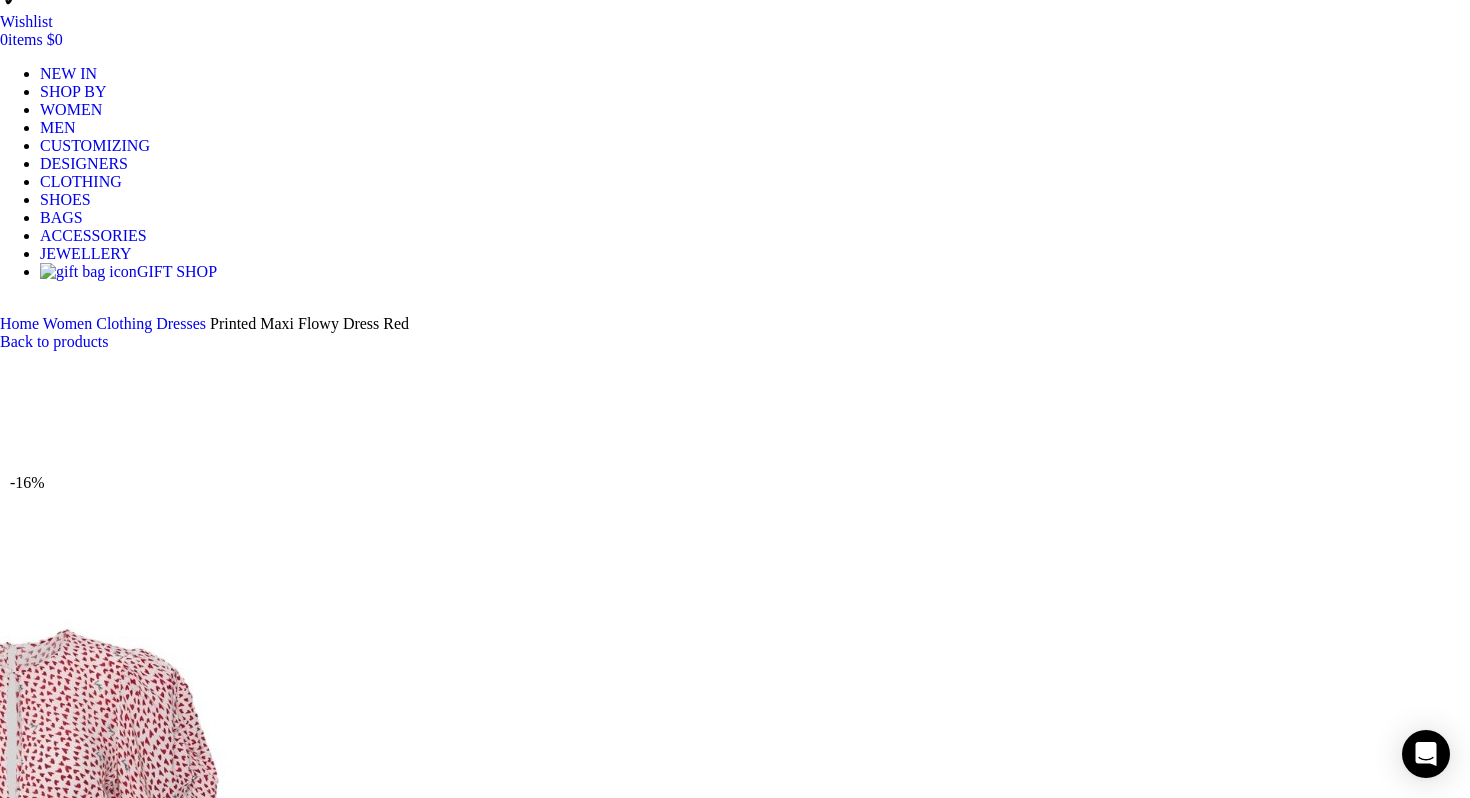 click at bounding box center [310, 1758] 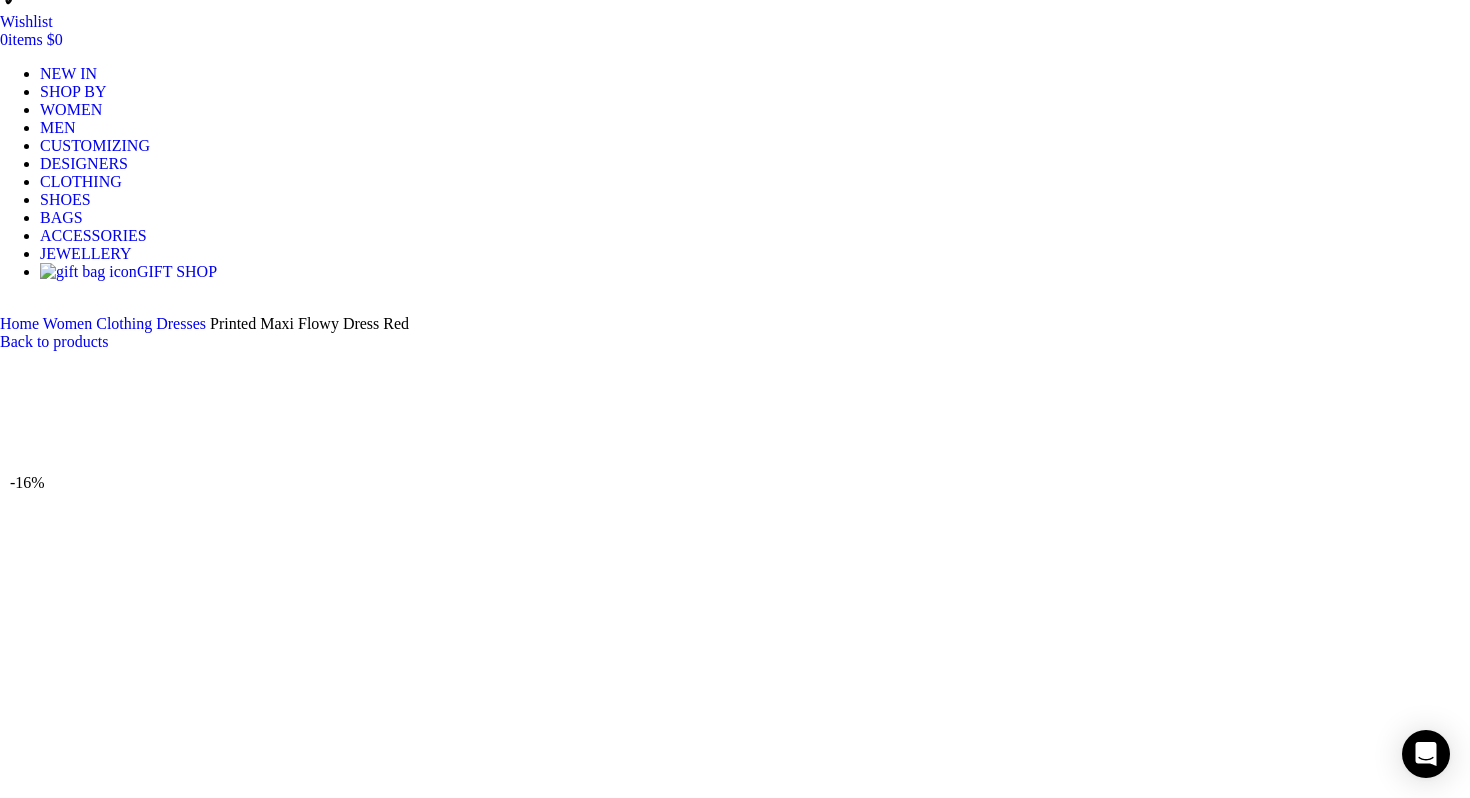 click at bounding box center (310, 1758) 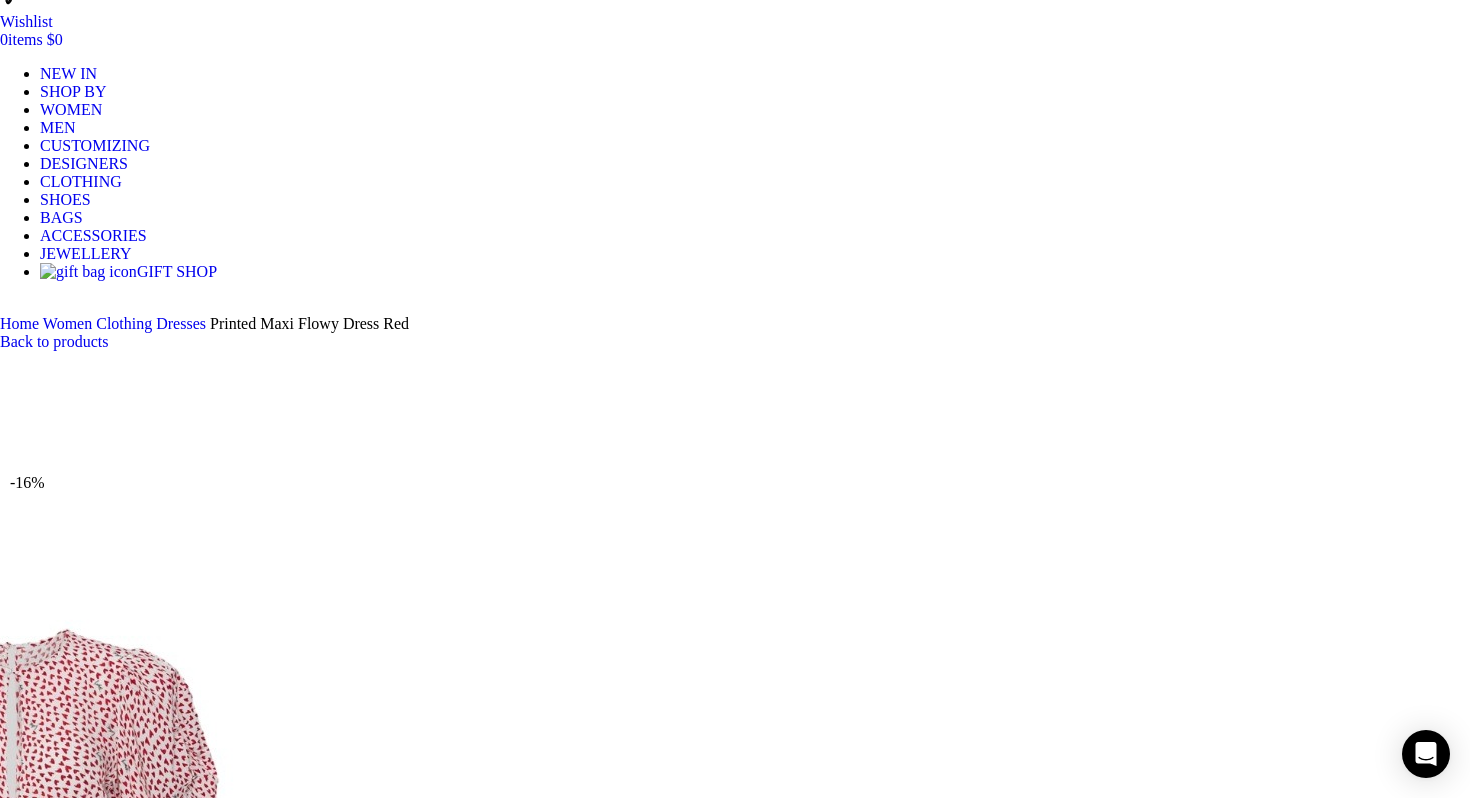click at bounding box center [310, 1885] 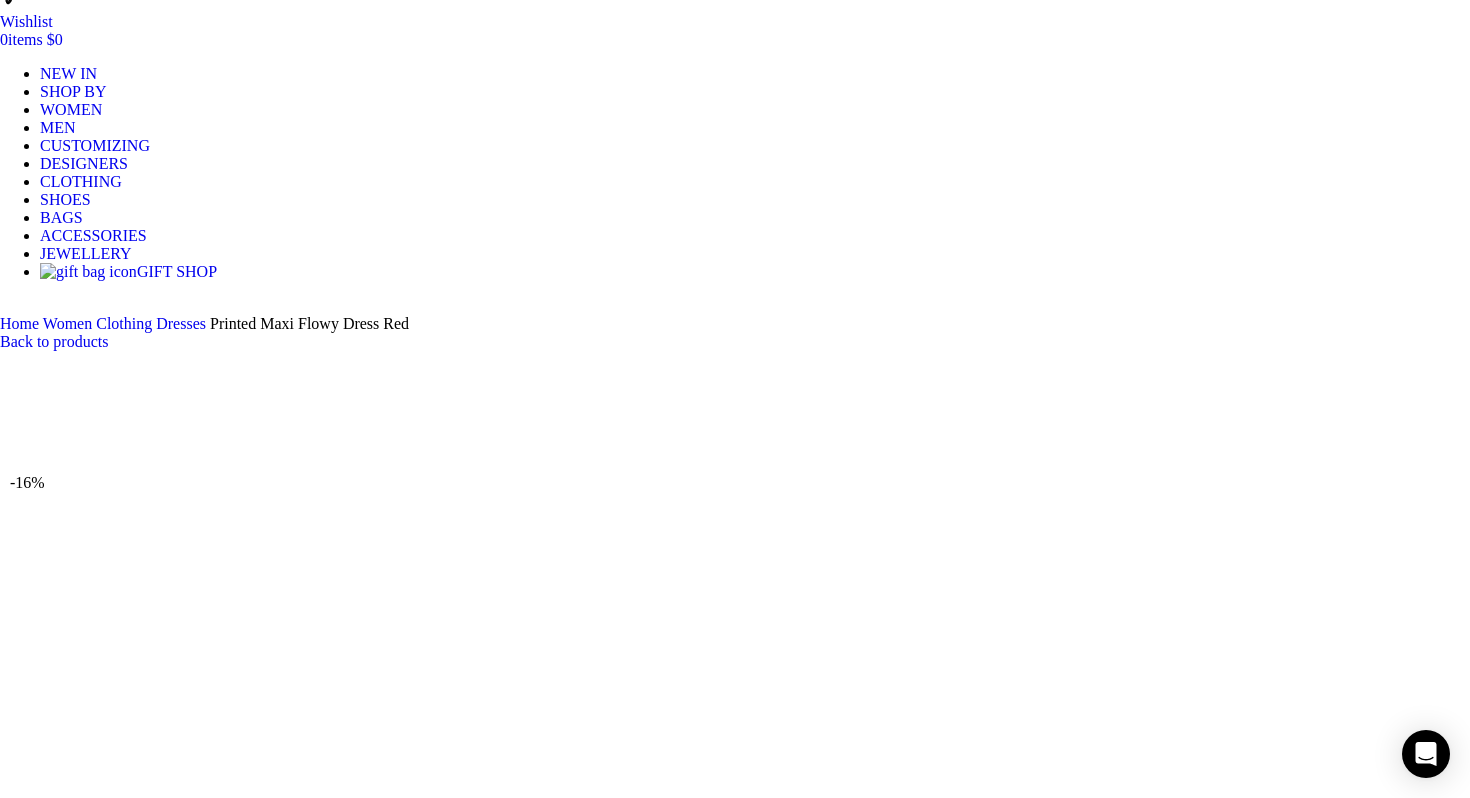 scroll, scrollTop: 0, scrollLeft: 210, axis: horizontal 